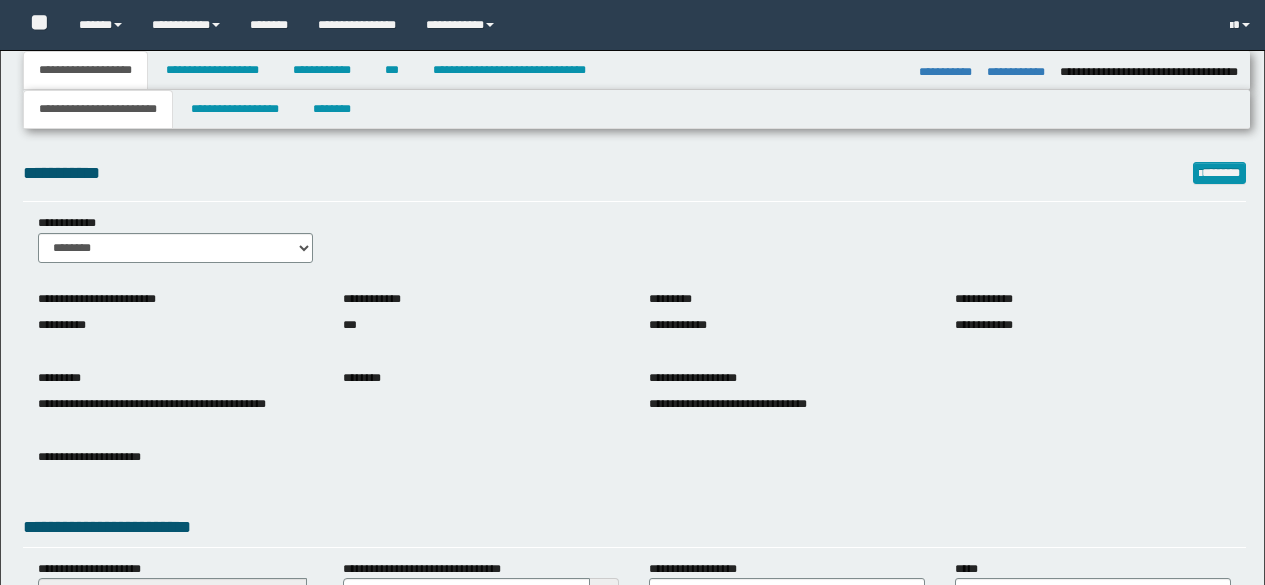 select on "*" 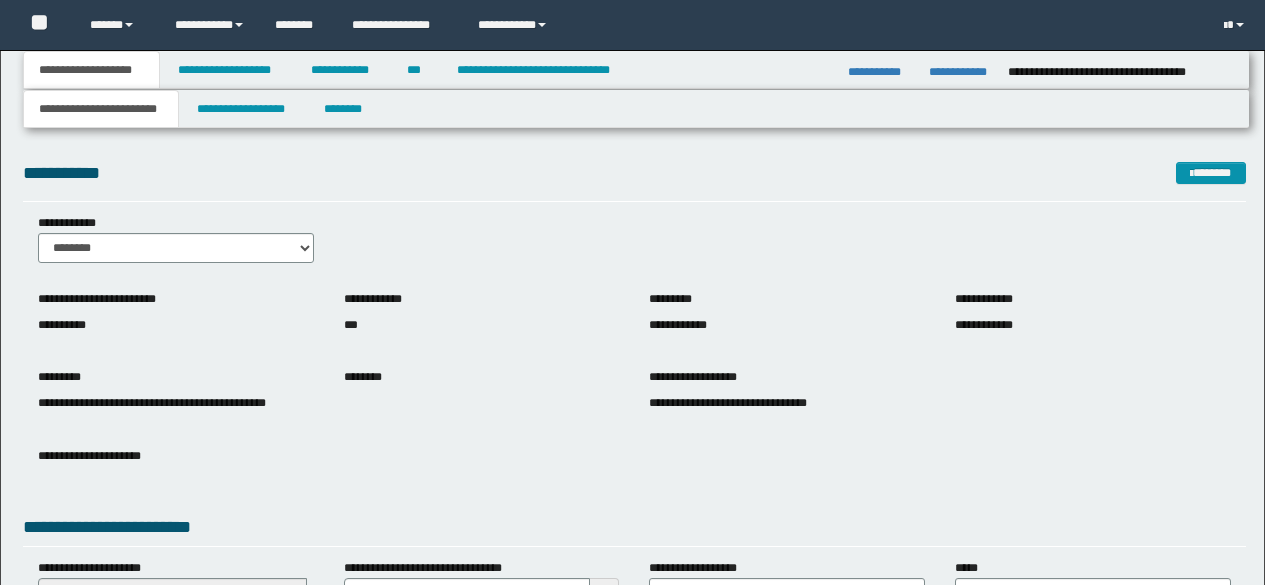 scroll, scrollTop: 0, scrollLeft: 0, axis: both 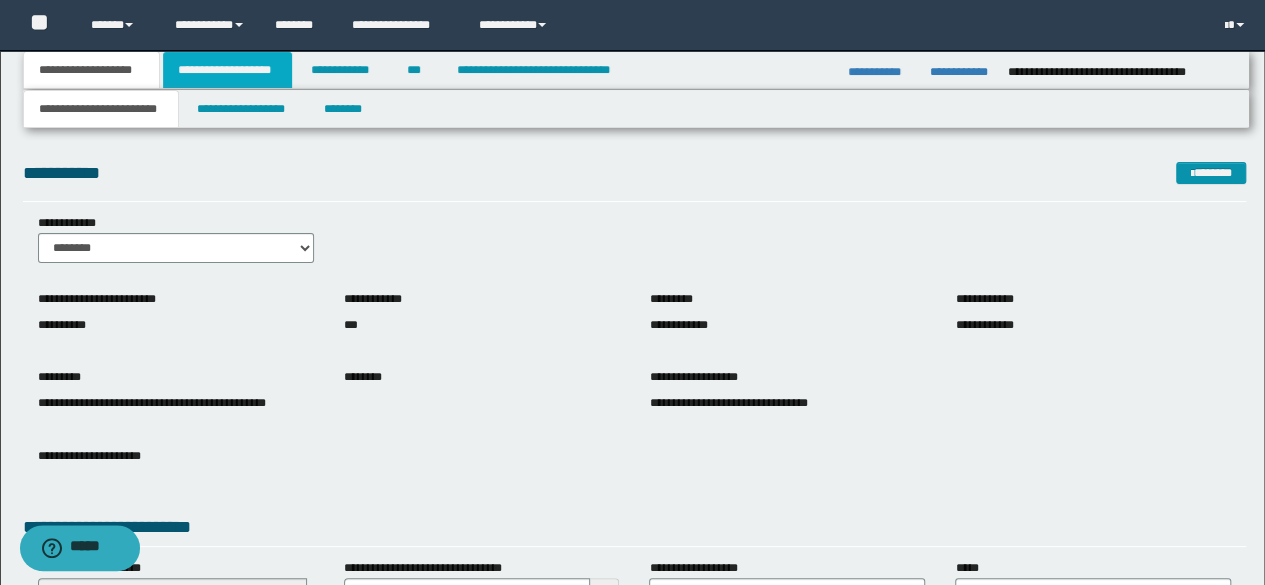 click on "**********" at bounding box center [227, 70] 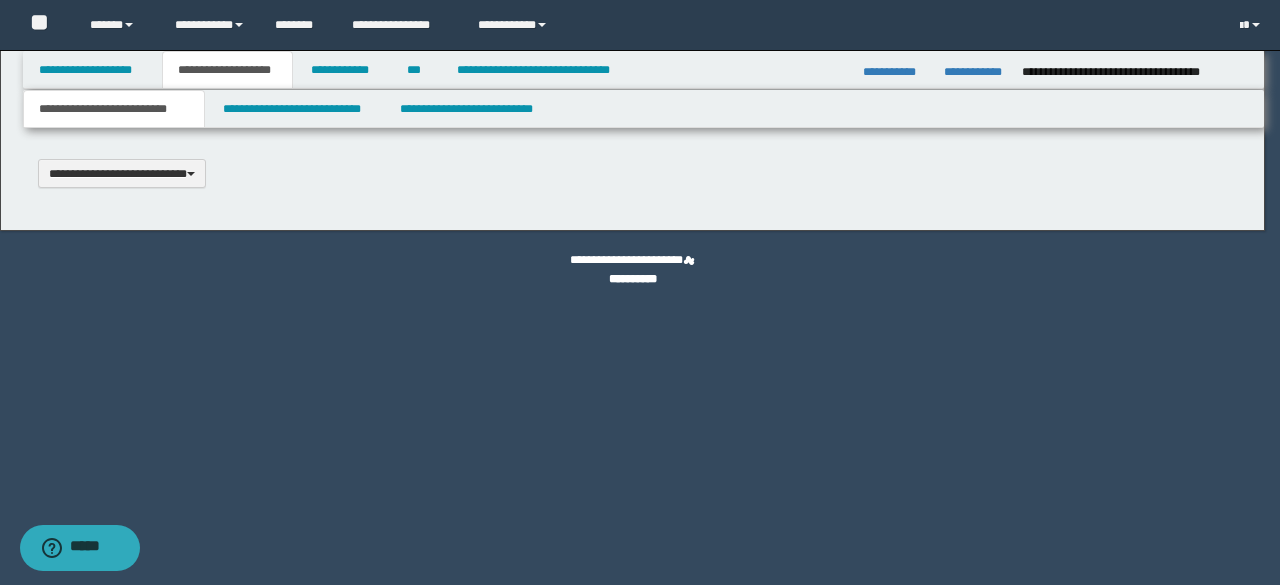 type 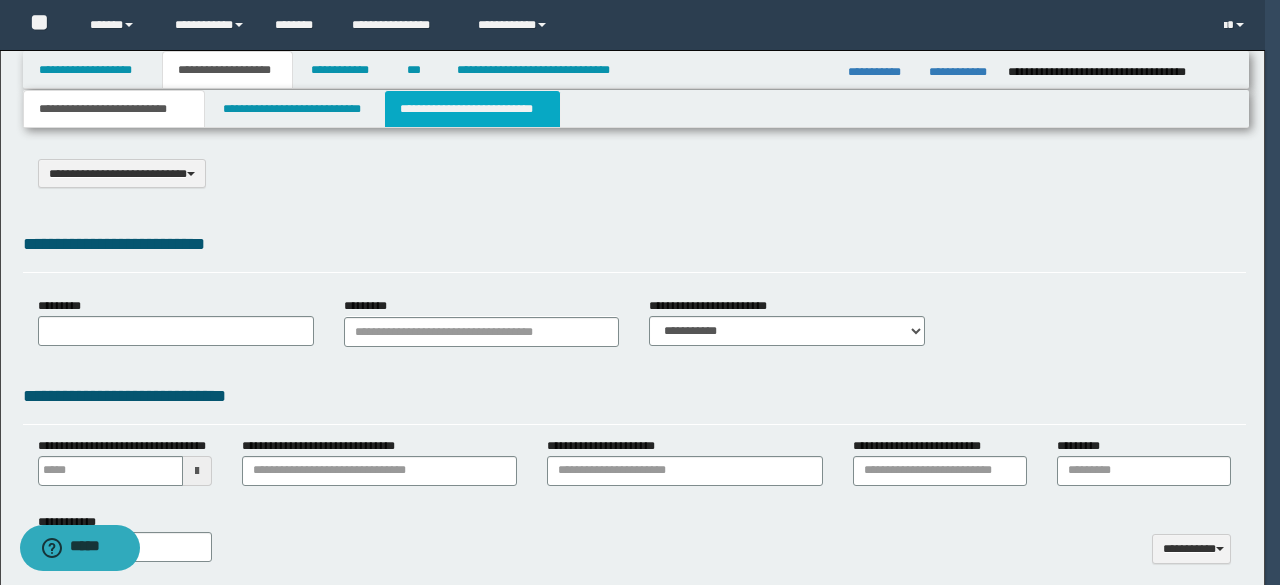 type on "**********" 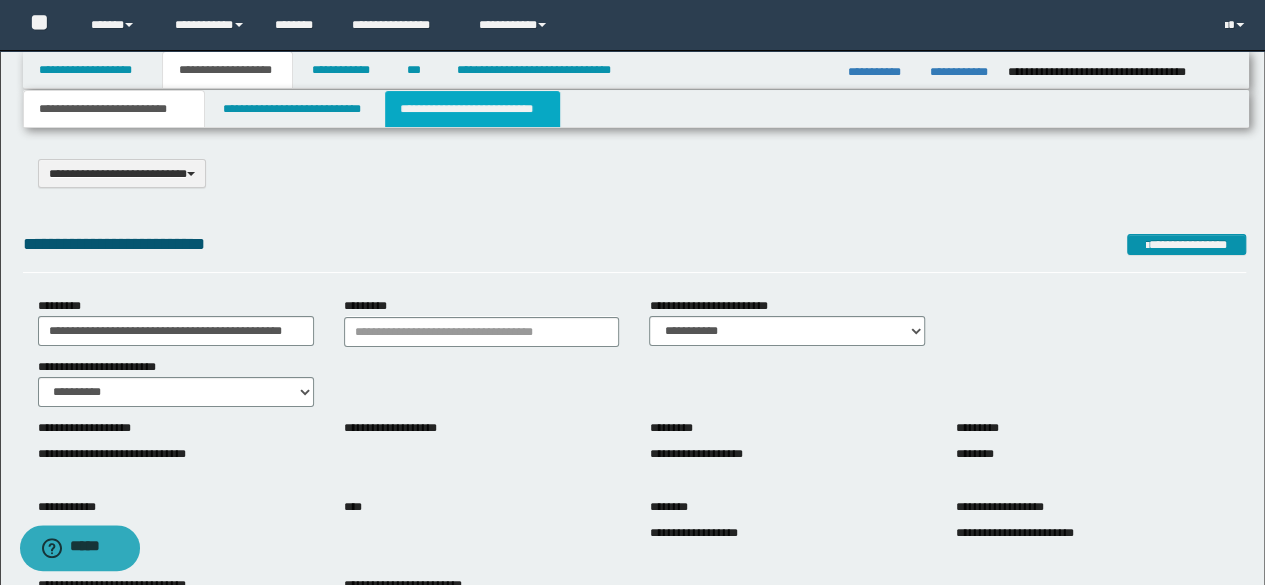 click on "**********" at bounding box center (472, 109) 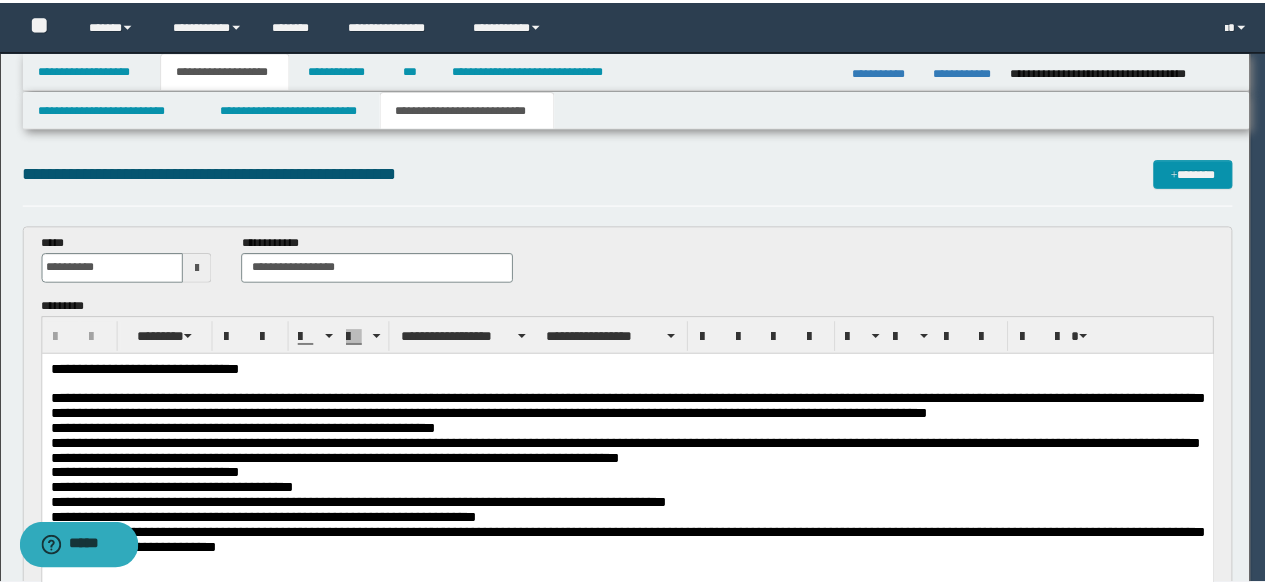 scroll, scrollTop: 0, scrollLeft: 0, axis: both 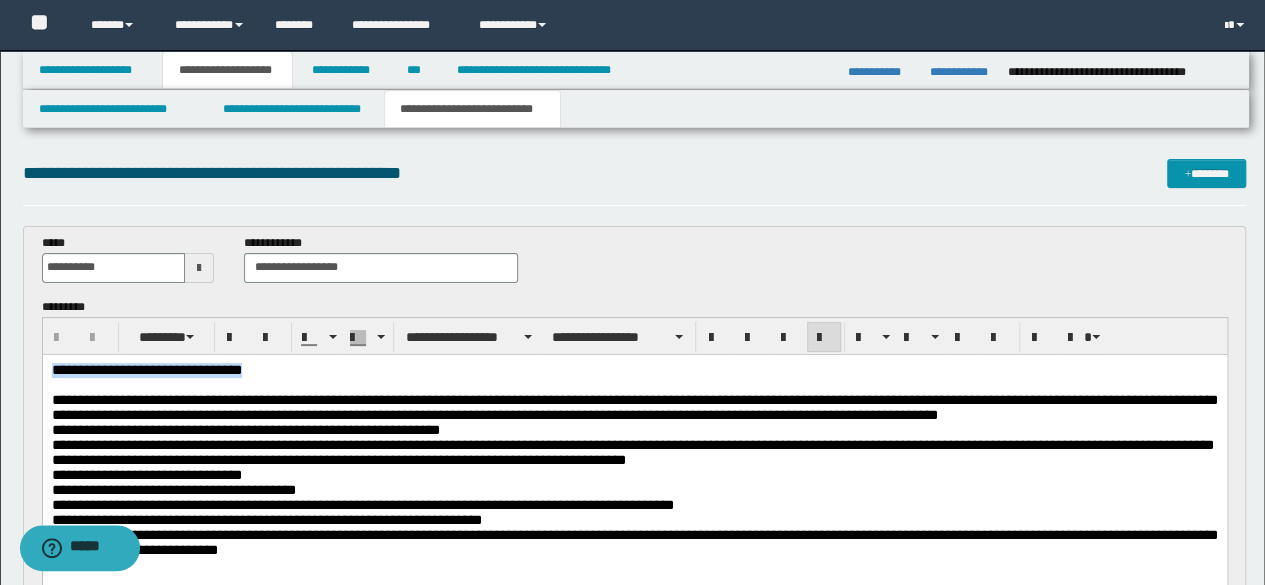 drag, startPoint x: 403, startPoint y: 378, endPoint x: 0, endPoint y: 358, distance: 403.49597 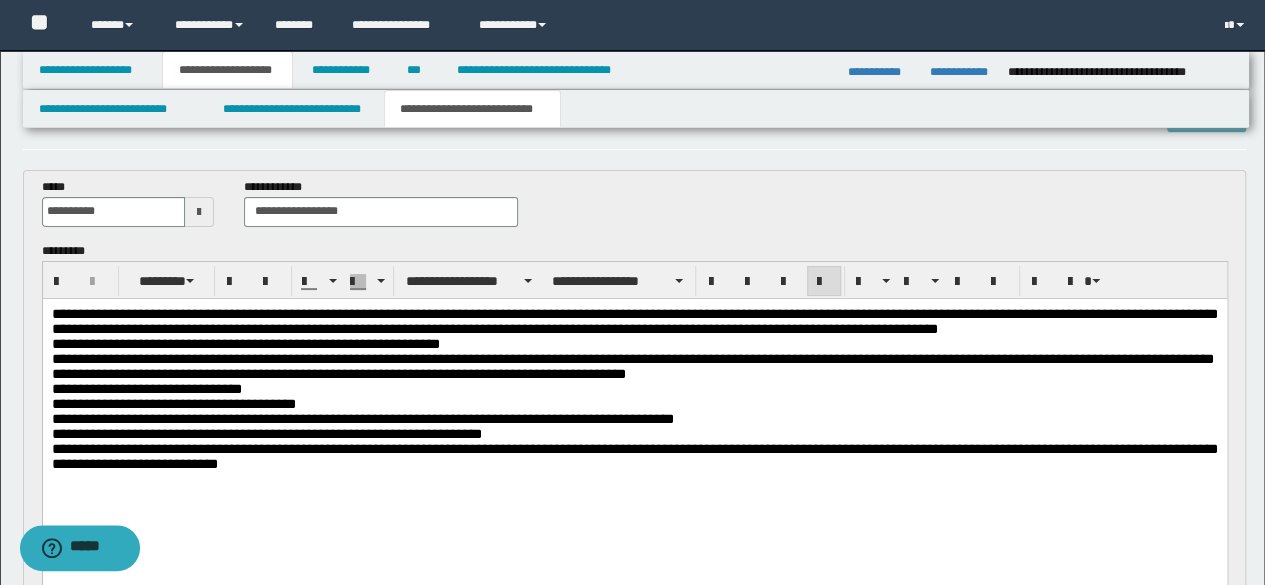 scroll, scrollTop: 100, scrollLeft: 0, axis: vertical 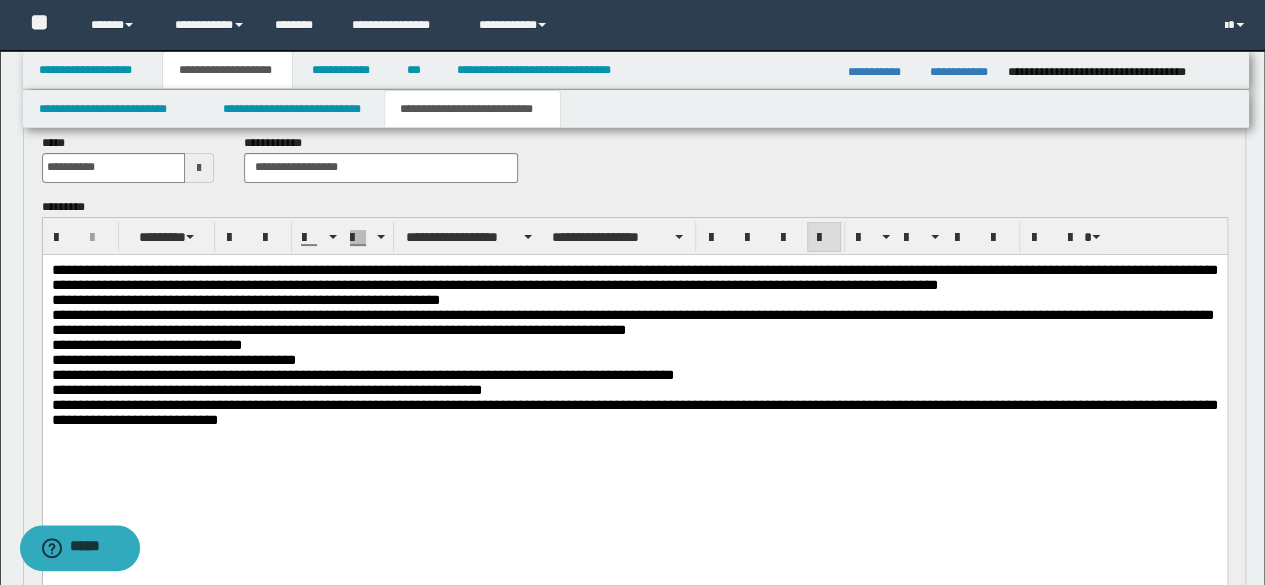 drag, startPoint x: 217, startPoint y: 277, endPoint x: 199, endPoint y: 294, distance: 24.758837 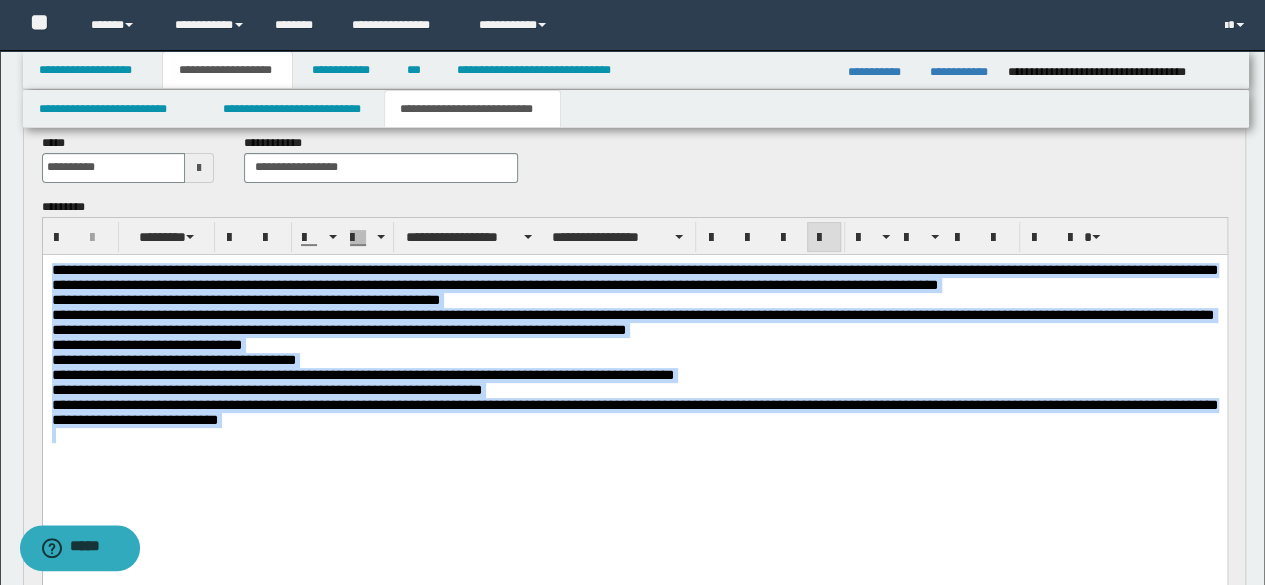 drag, startPoint x: 345, startPoint y: 471, endPoint x: 0, endPoint y: 266, distance: 401.31036 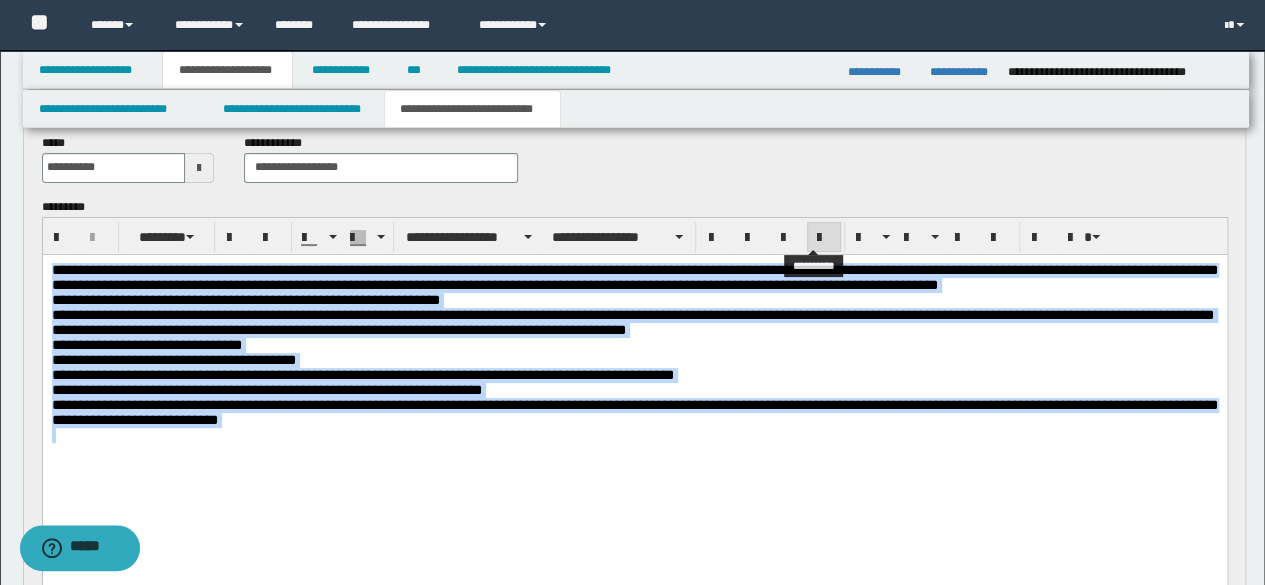 click at bounding box center (824, 238) 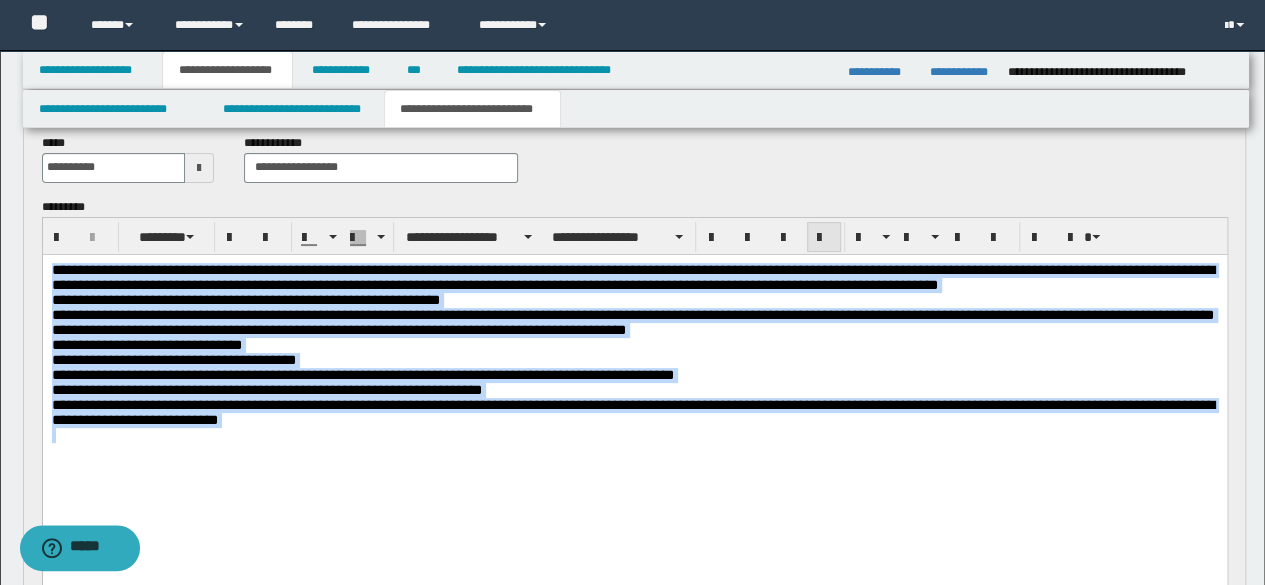 click at bounding box center (824, 238) 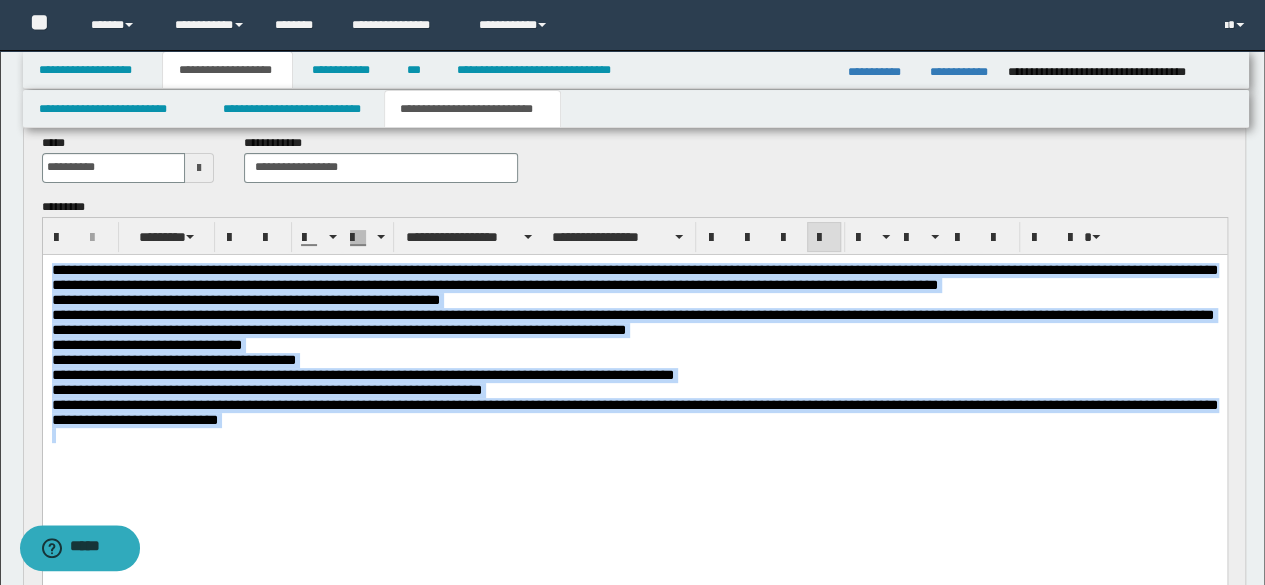 click on "**********" at bounding box center (634, 344) 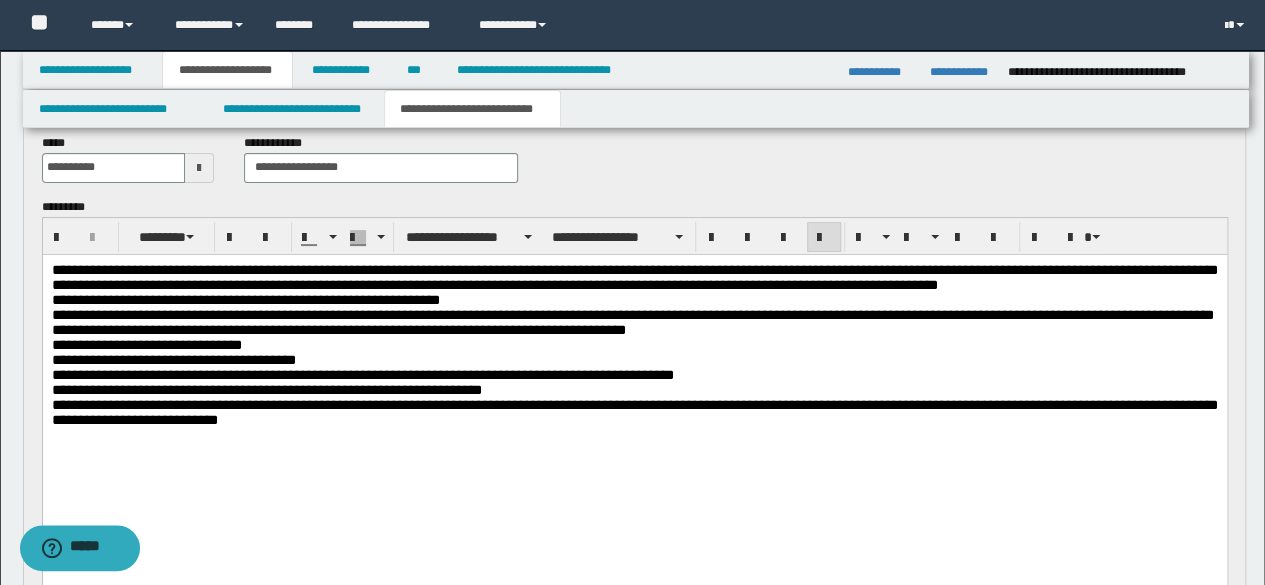 click on "**********" at bounding box center [634, 276] 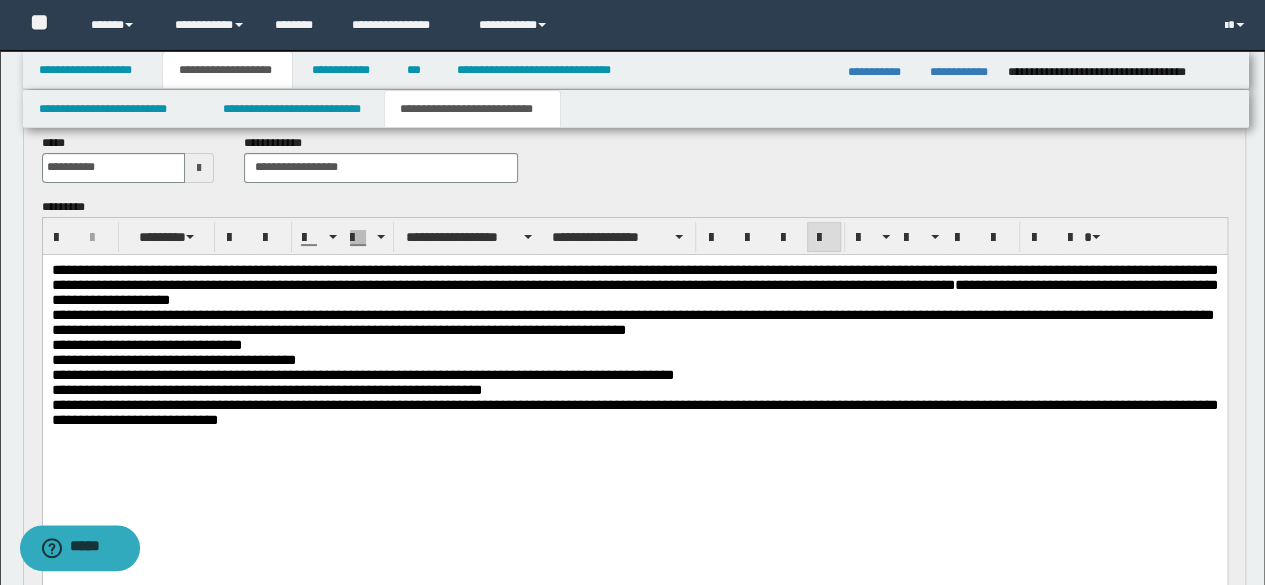 click on "**********" at bounding box center (634, 284) 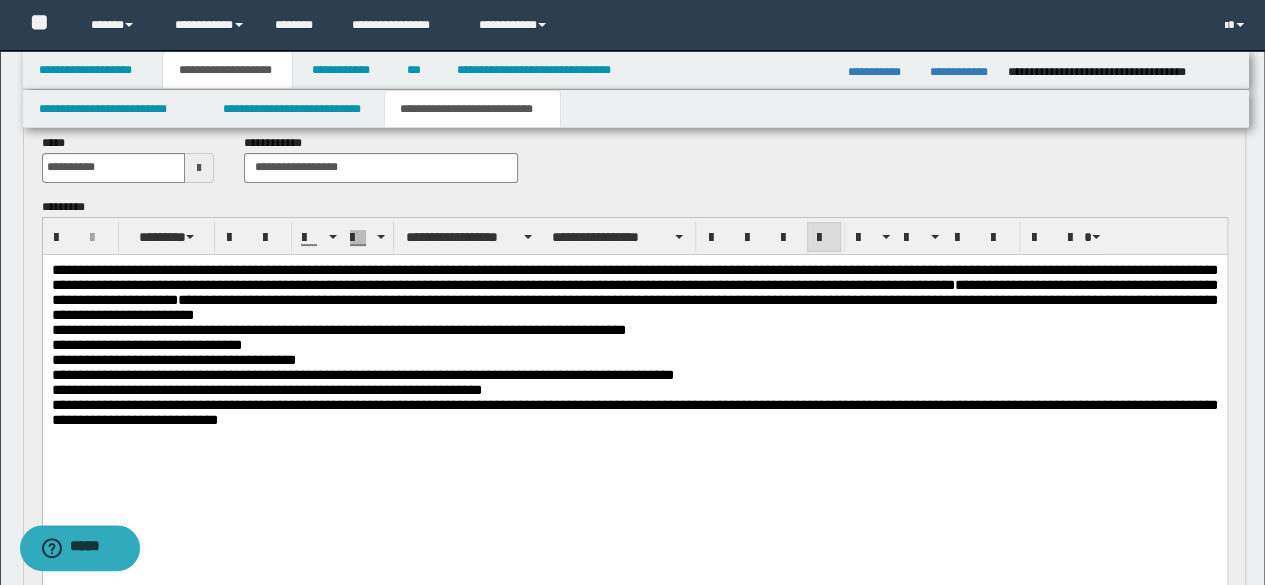 click on "**********" at bounding box center [634, 292] 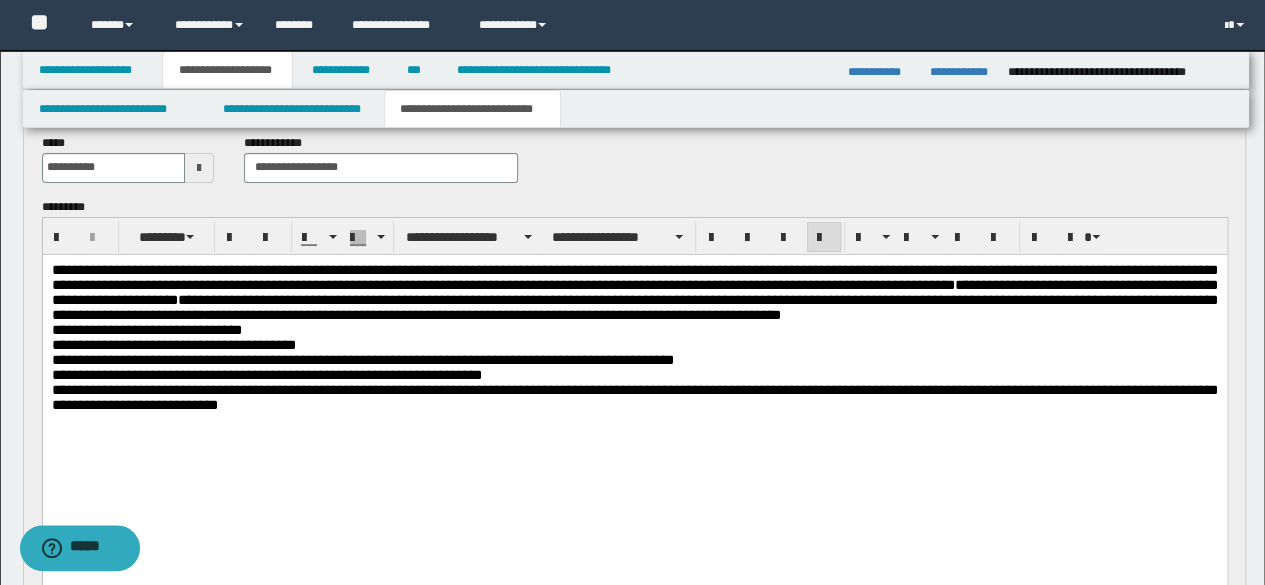click on "**********" at bounding box center (634, 292) 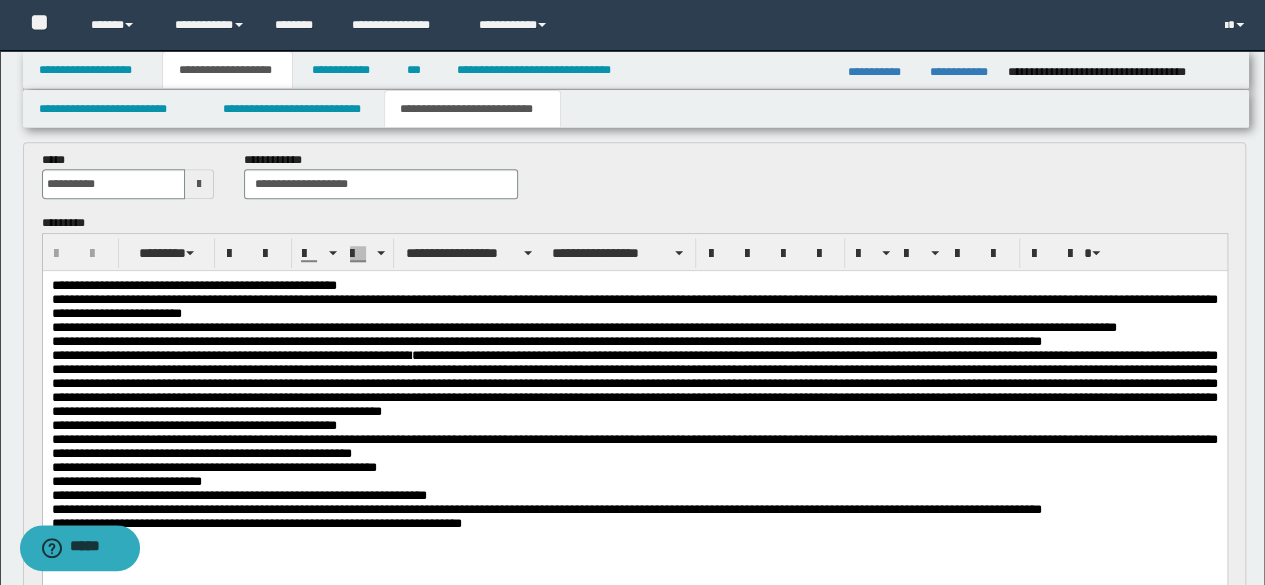 scroll, scrollTop: 700, scrollLeft: 0, axis: vertical 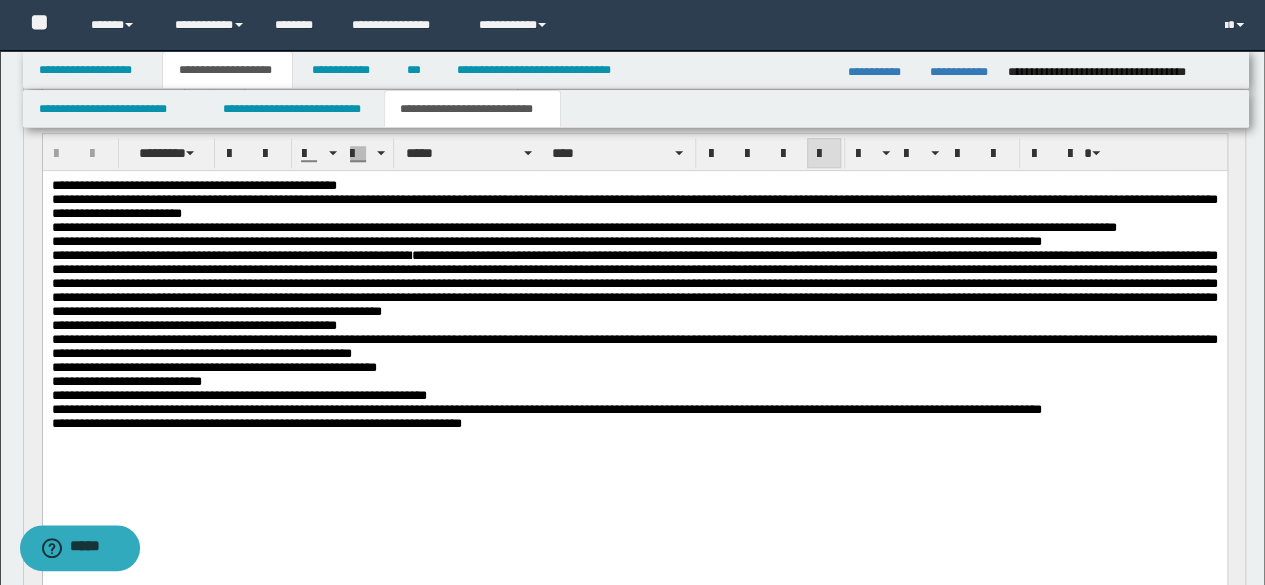 click on "**********" at bounding box center [634, 207] 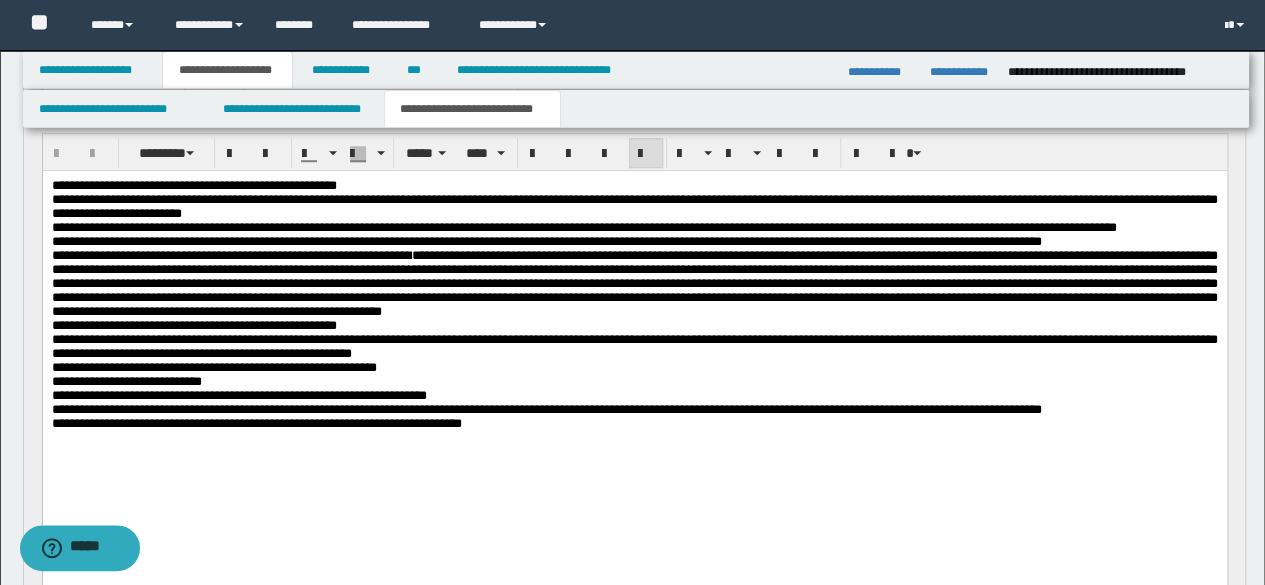 type 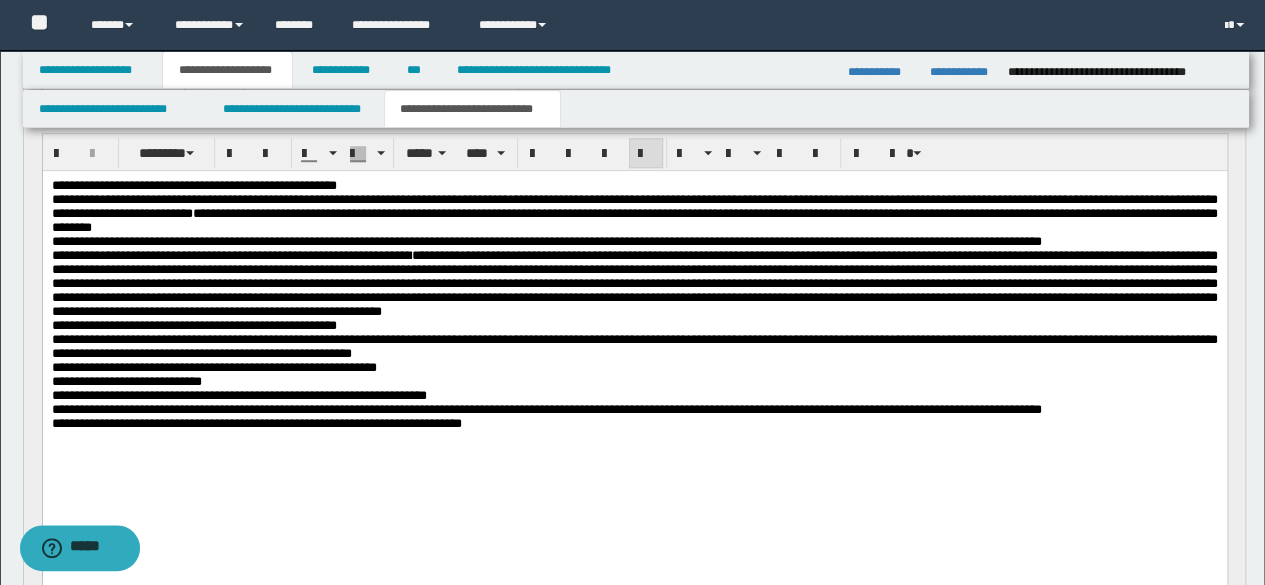 drag, startPoint x: 898, startPoint y: 220, endPoint x: 775, endPoint y: 233, distance: 123.68508 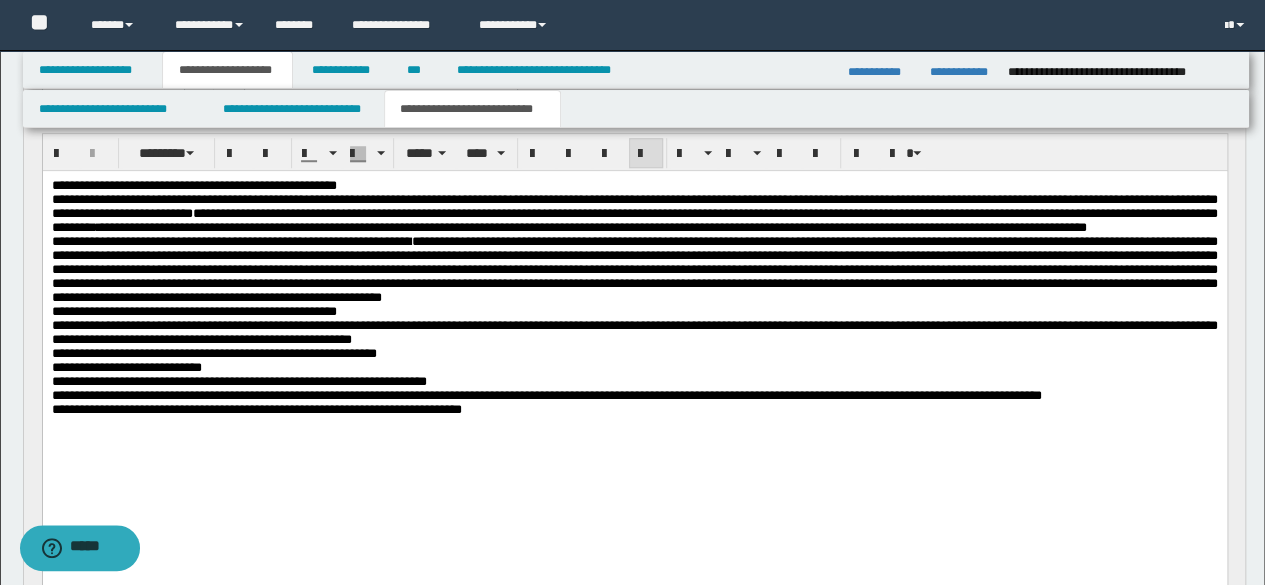 click on "**********" at bounding box center [634, 214] 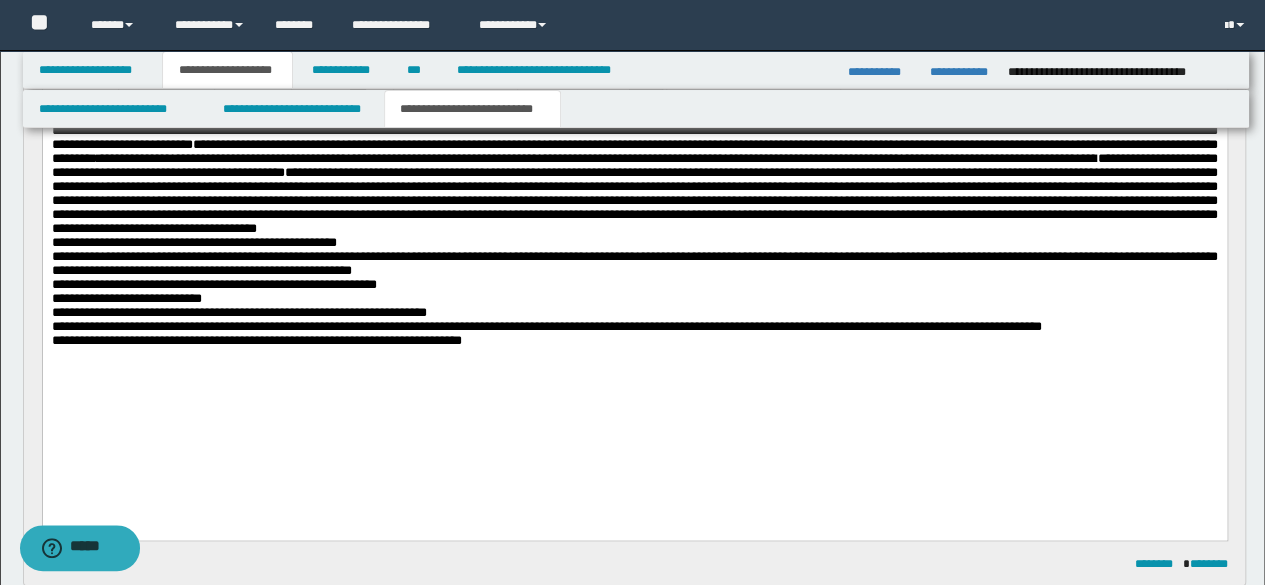 scroll, scrollTop: 800, scrollLeft: 0, axis: vertical 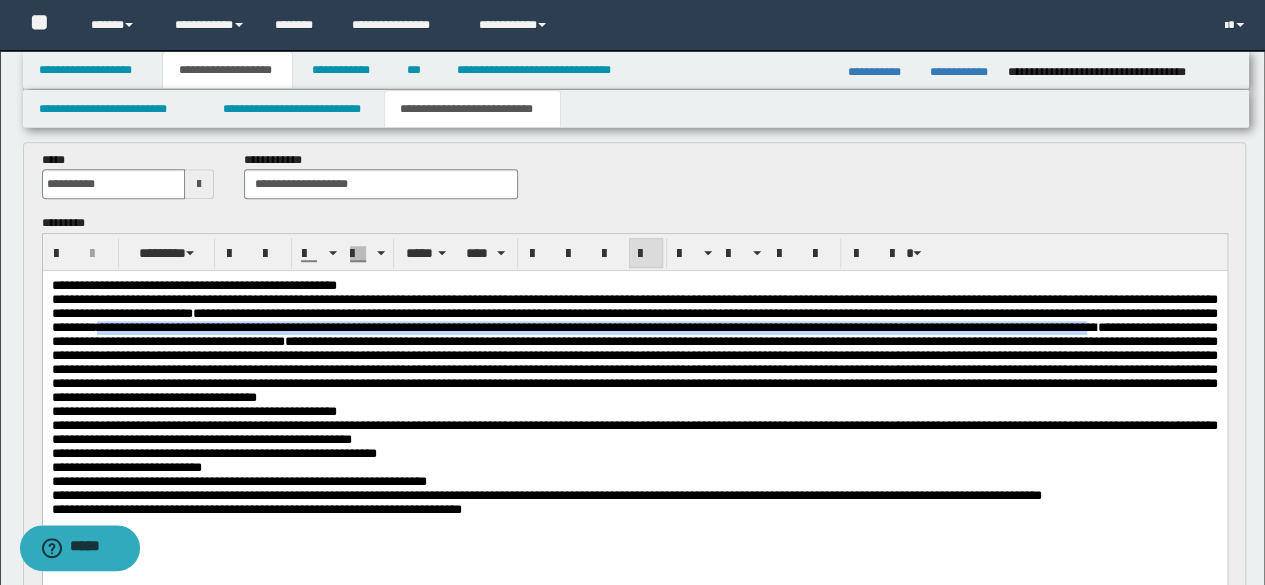 drag, startPoint x: 618, startPoint y: 336, endPoint x: 621, endPoint y: 347, distance: 11.401754 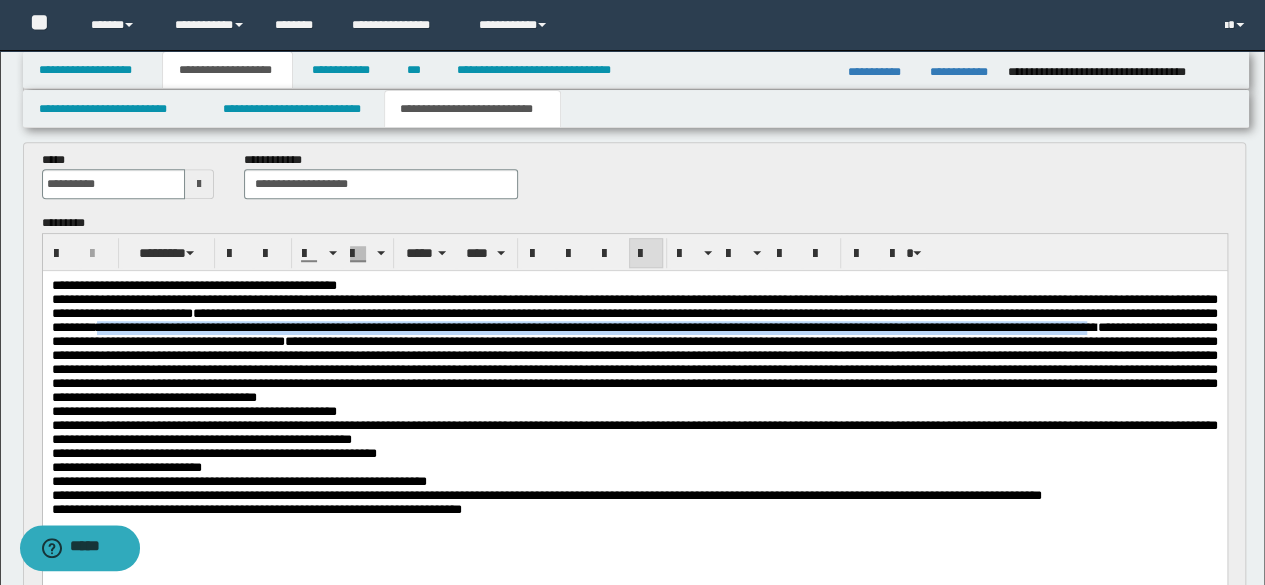 click on "**********" at bounding box center (596, 327) 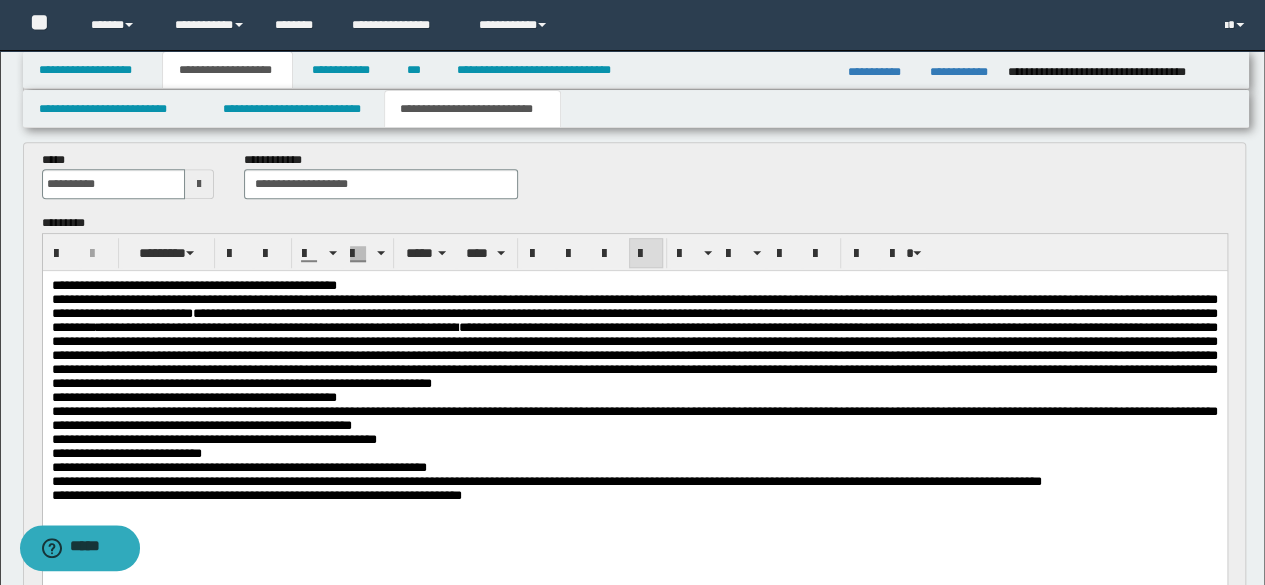 click on "**********" at bounding box center (193, 397) 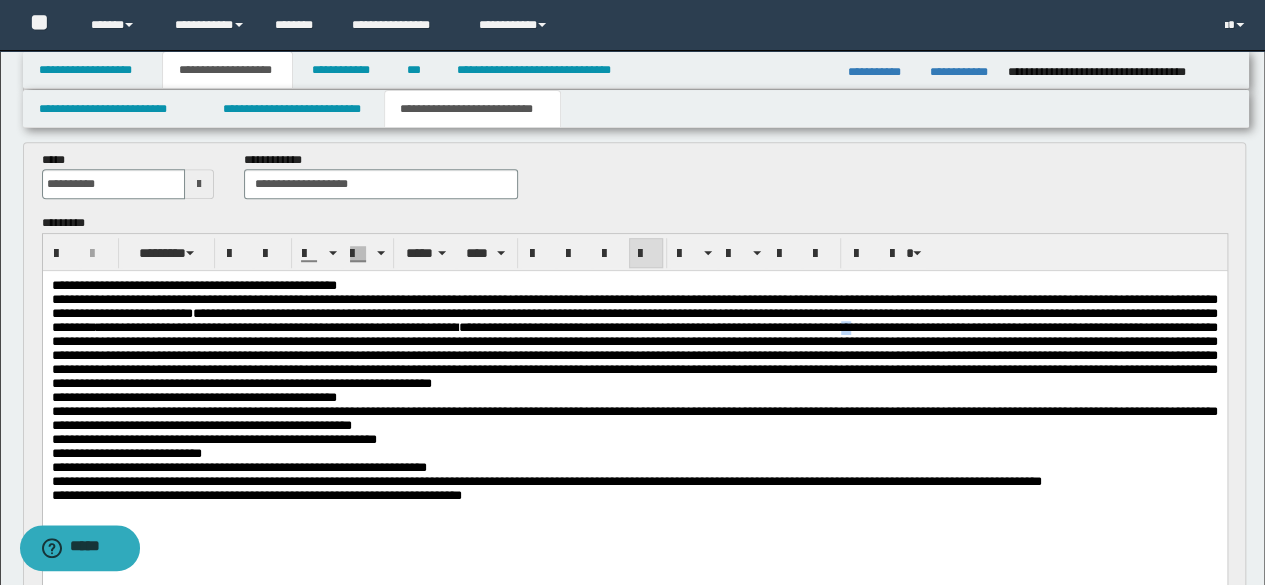 drag, startPoint x: 341, startPoint y: 345, endPoint x: 355, endPoint y: 351, distance: 15.231546 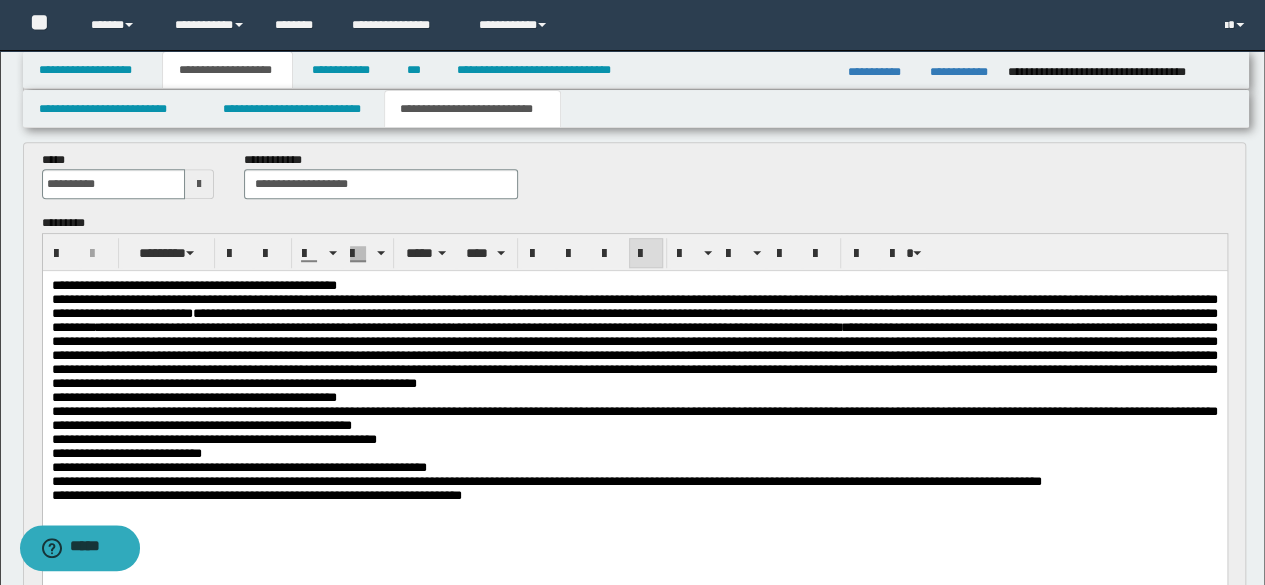 click on "**********" at bounding box center [193, 397] 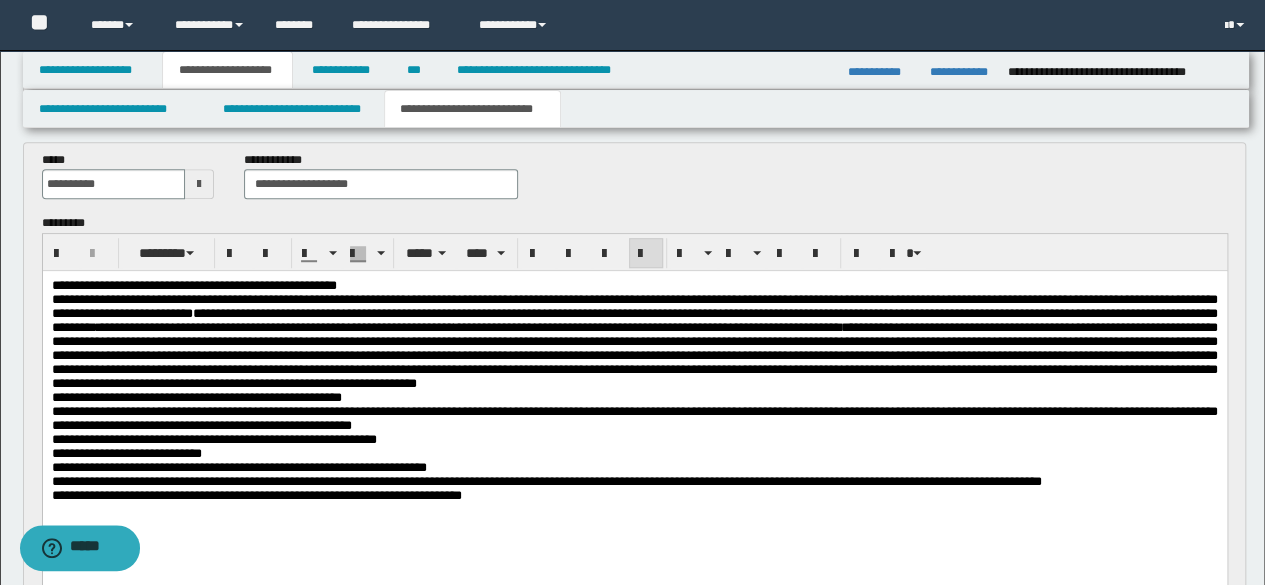 click on "**********" at bounding box center (634, 418) 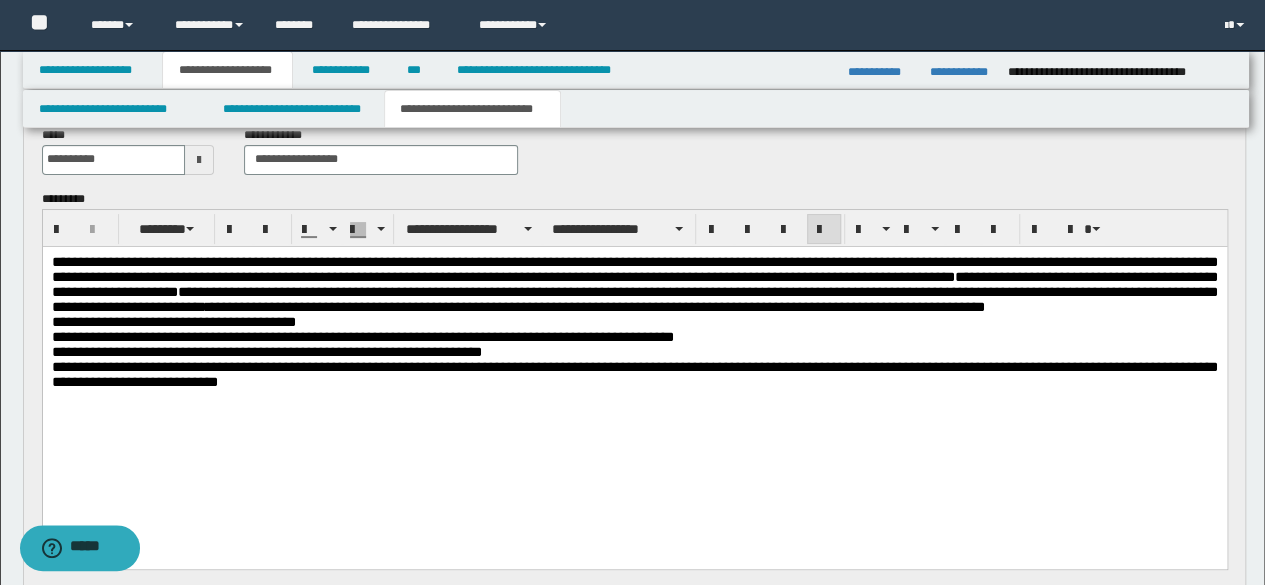 scroll, scrollTop: 100, scrollLeft: 0, axis: vertical 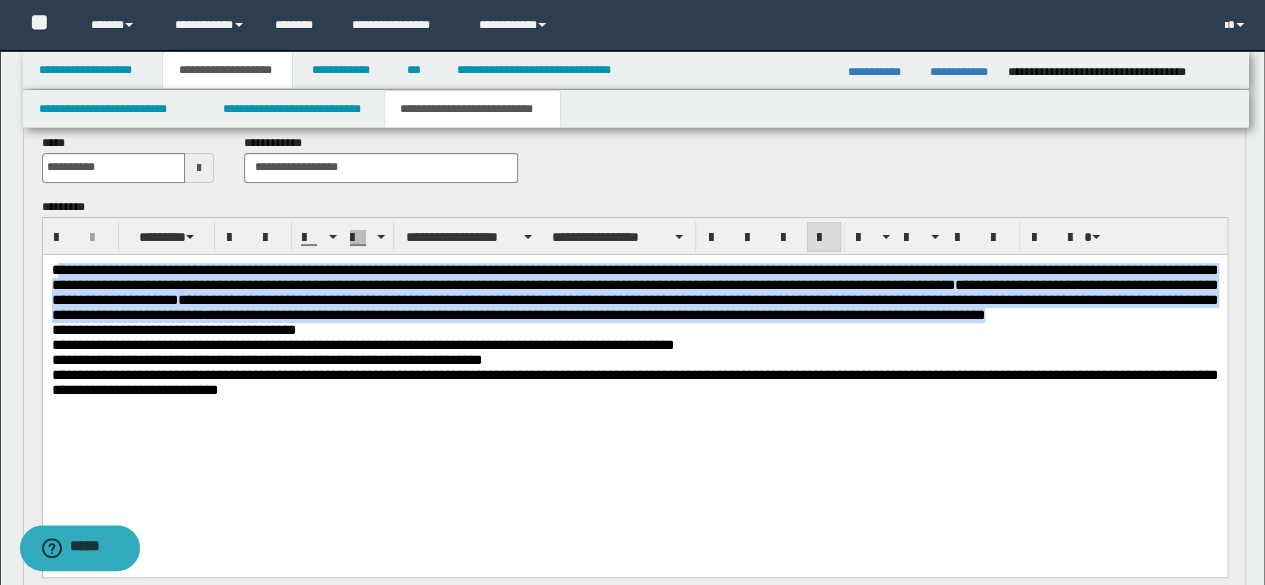 drag, startPoint x: 55, startPoint y: 271, endPoint x: 444, endPoint y: 334, distance: 394.0685 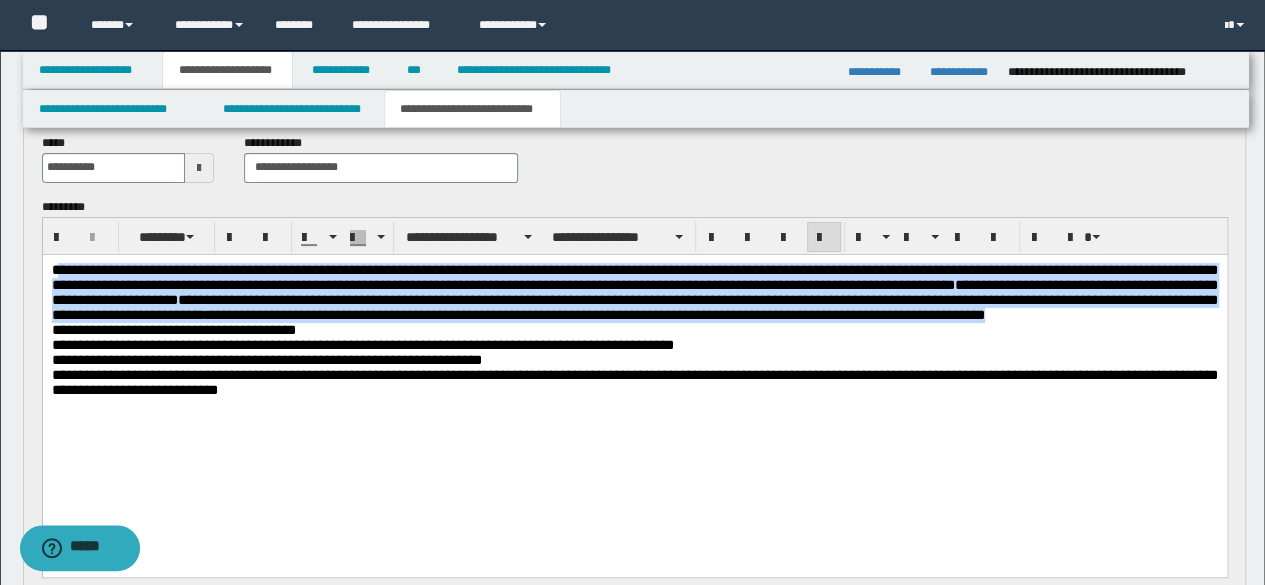 click on "**********" at bounding box center [634, 292] 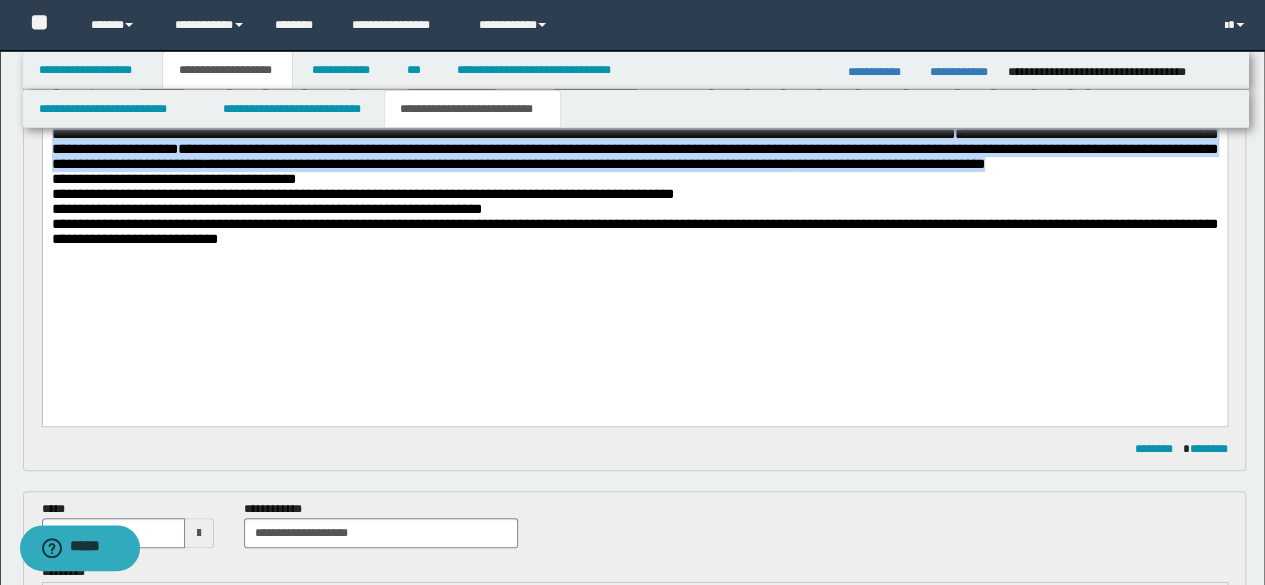 scroll, scrollTop: 500, scrollLeft: 0, axis: vertical 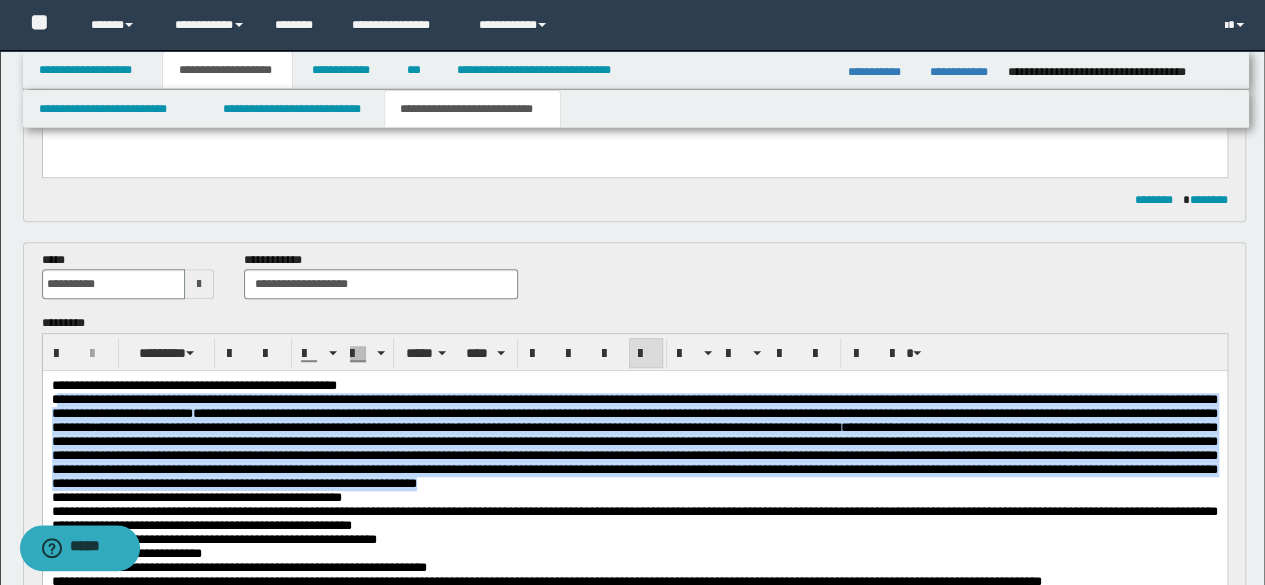 drag, startPoint x: 55, startPoint y: 401, endPoint x: 809, endPoint y: 505, distance: 761.1386 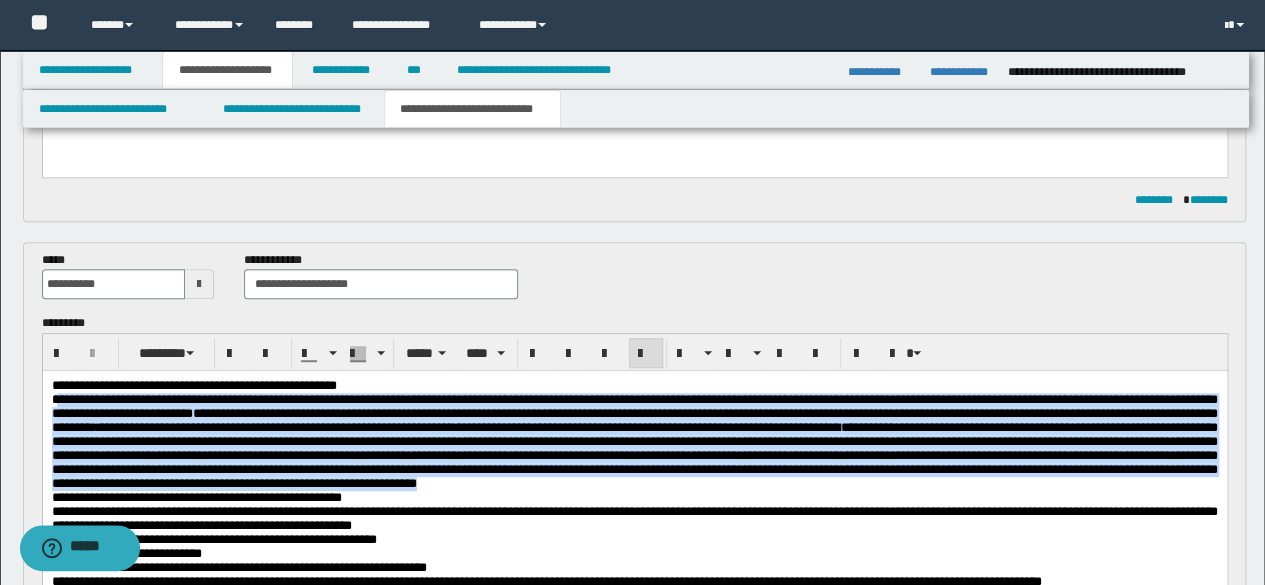 click on "**********" at bounding box center [634, 442] 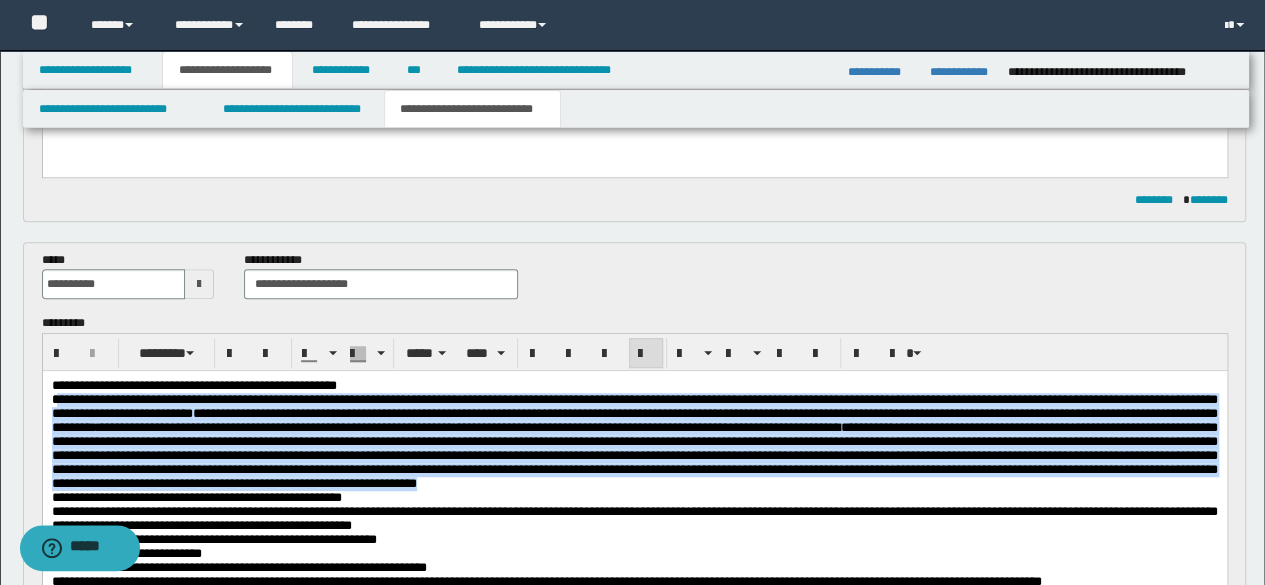 copy on "**********" 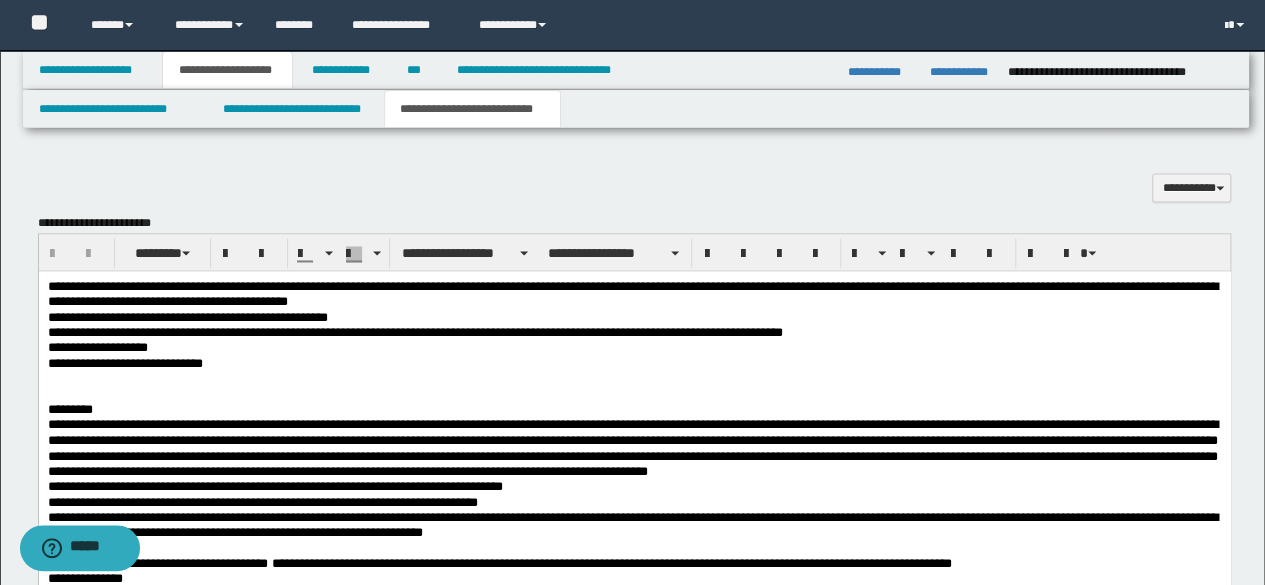 scroll, scrollTop: 1500, scrollLeft: 0, axis: vertical 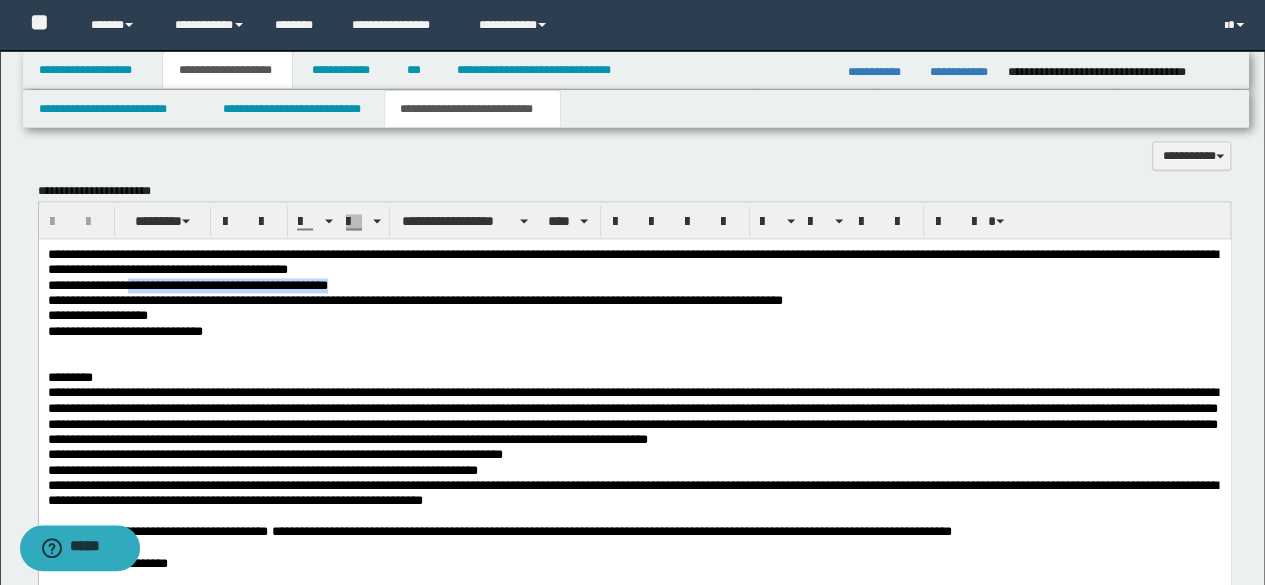 drag, startPoint x: 140, startPoint y: 284, endPoint x: 481, endPoint y: 283, distance: 341.00146 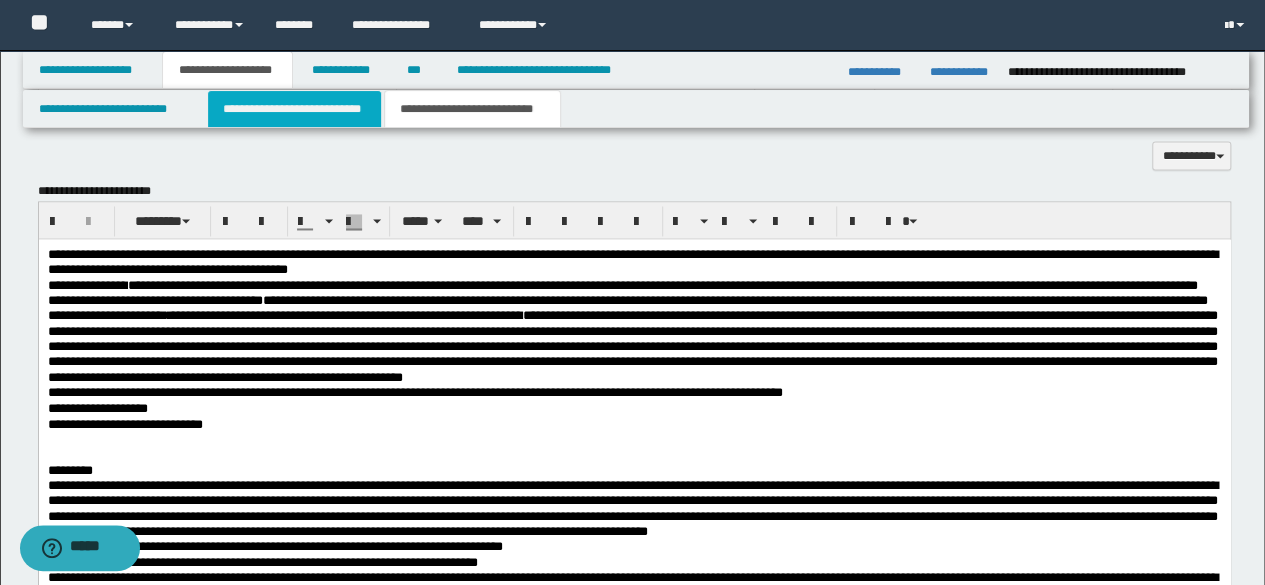 click on "**********" at bounding box center (294, 109) 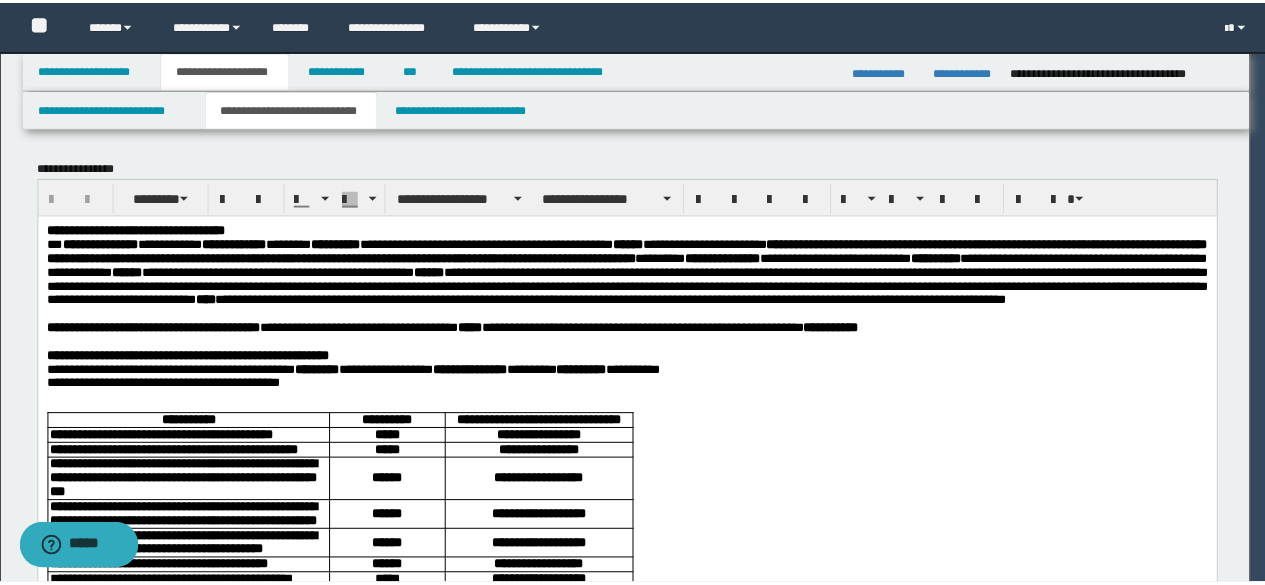 scroll, scrollTop: 0, scrollLeft: 0, axis: both 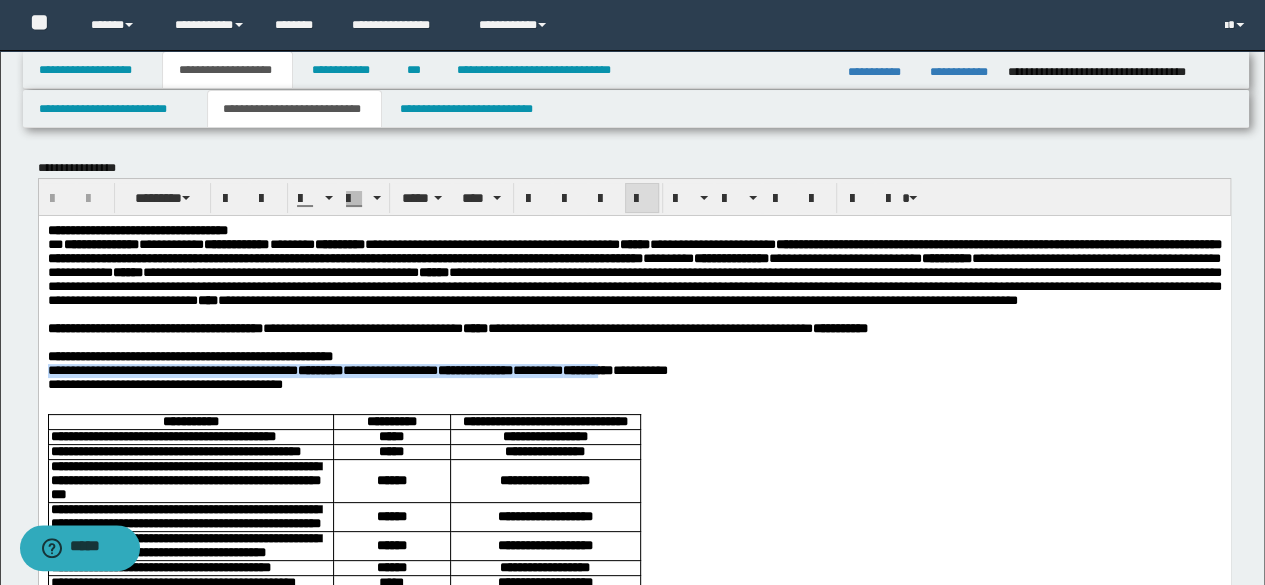 drag, startPoint x: 48, startPoint y: 414, endPoint x: 512, endPoint y: 459, distance: 466.177 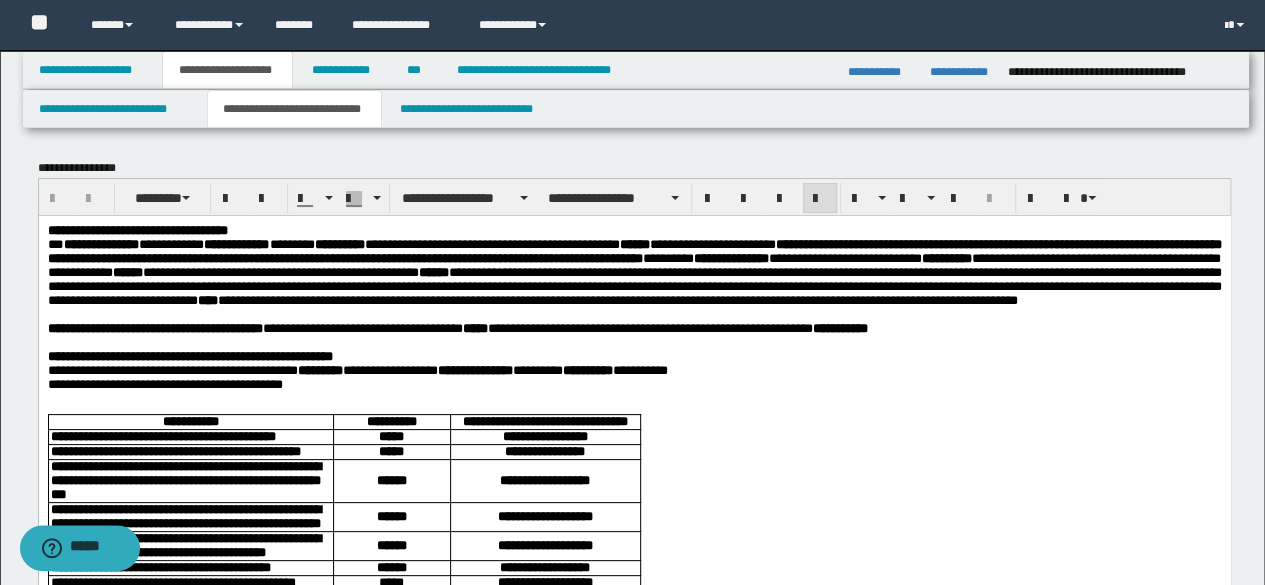 click on "**********" at bounding box center (634, 1179) 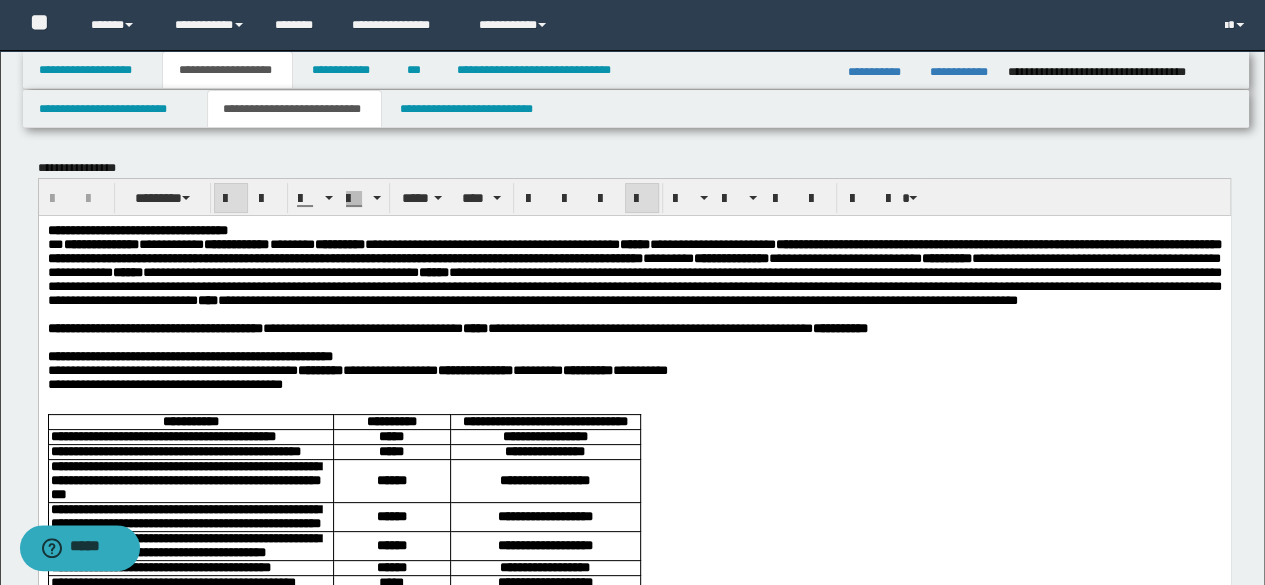 type 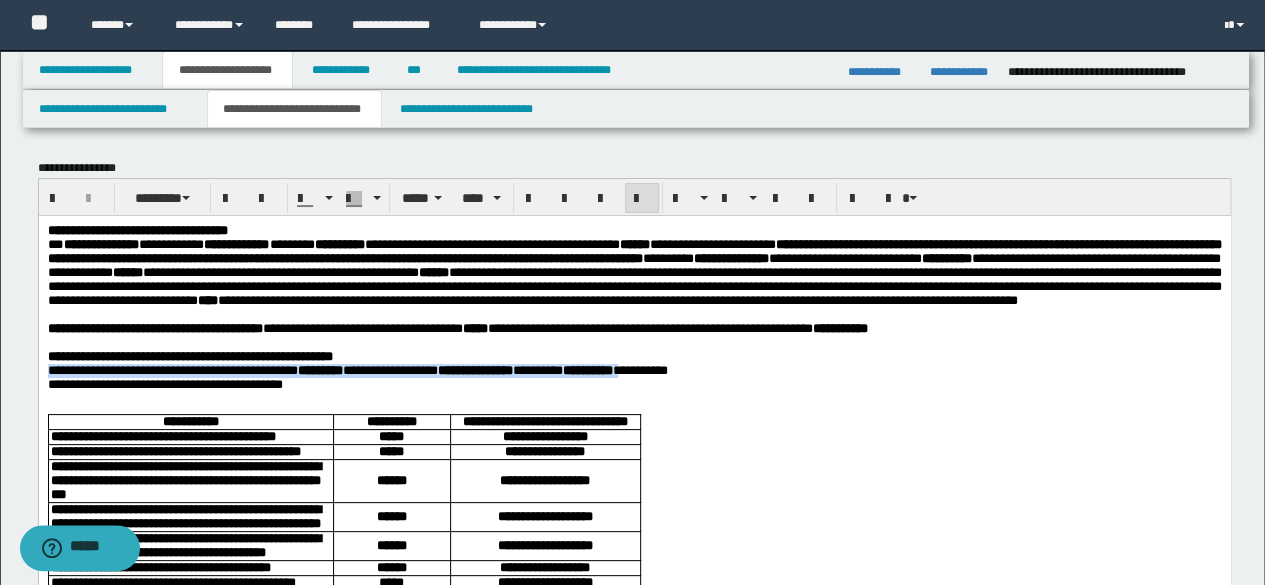 drag, startPoint x: 47, startPoint y: 416, endPoint x: 758, endPoint y: 414, distance: 711.0028 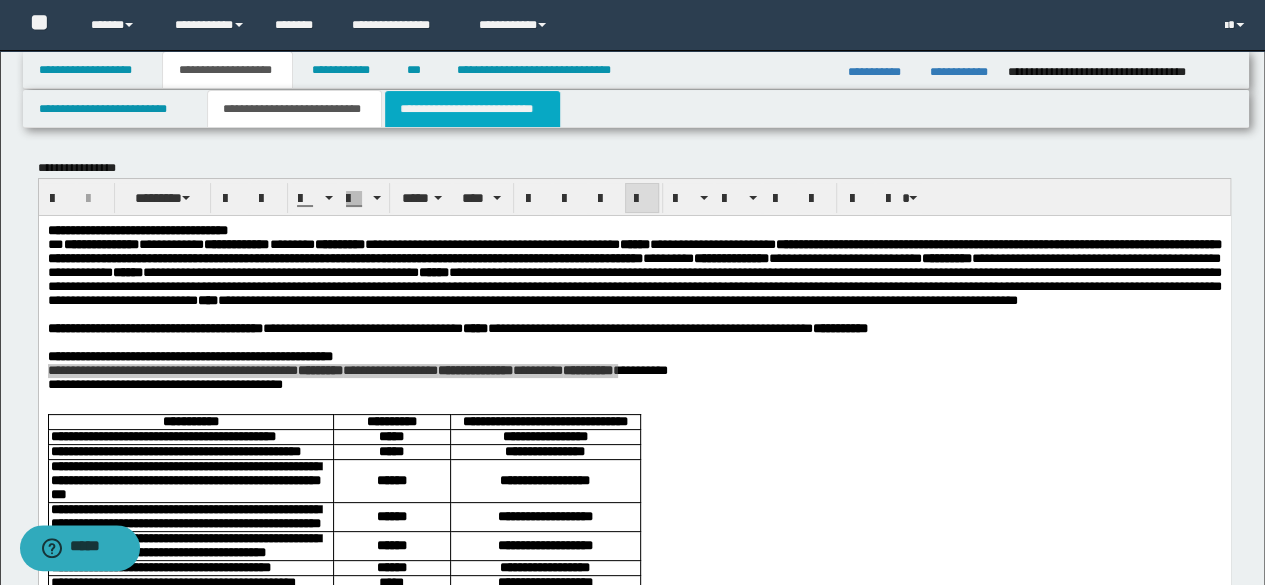 click on "**********" at bounding box center (472, 109) 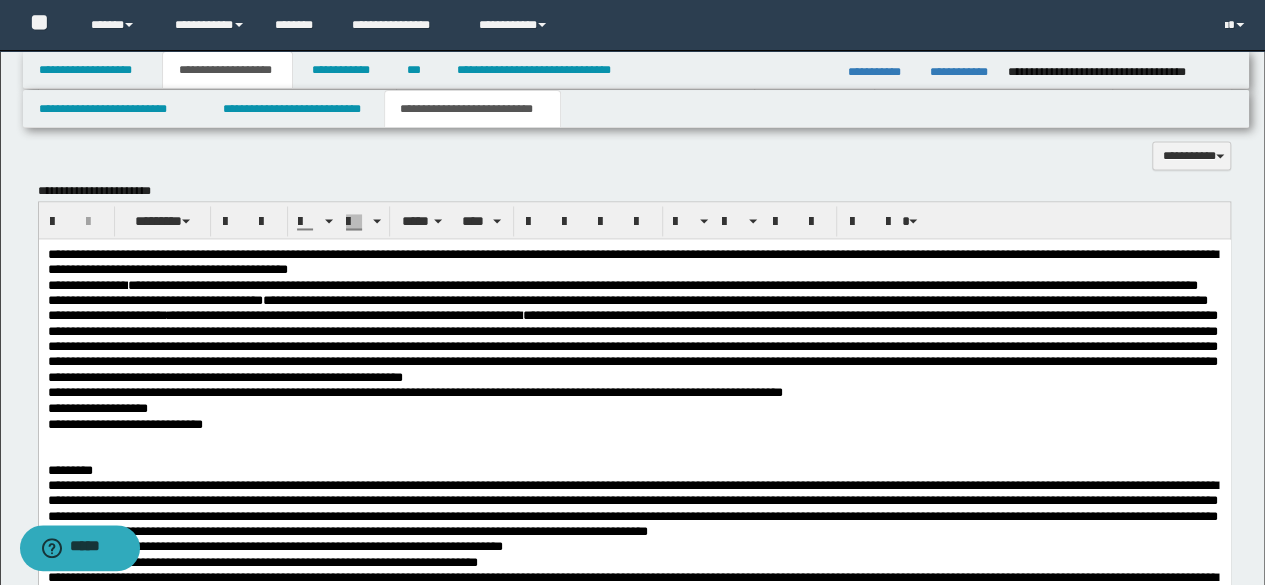 click on "**********" at bounding box center (634, 439) 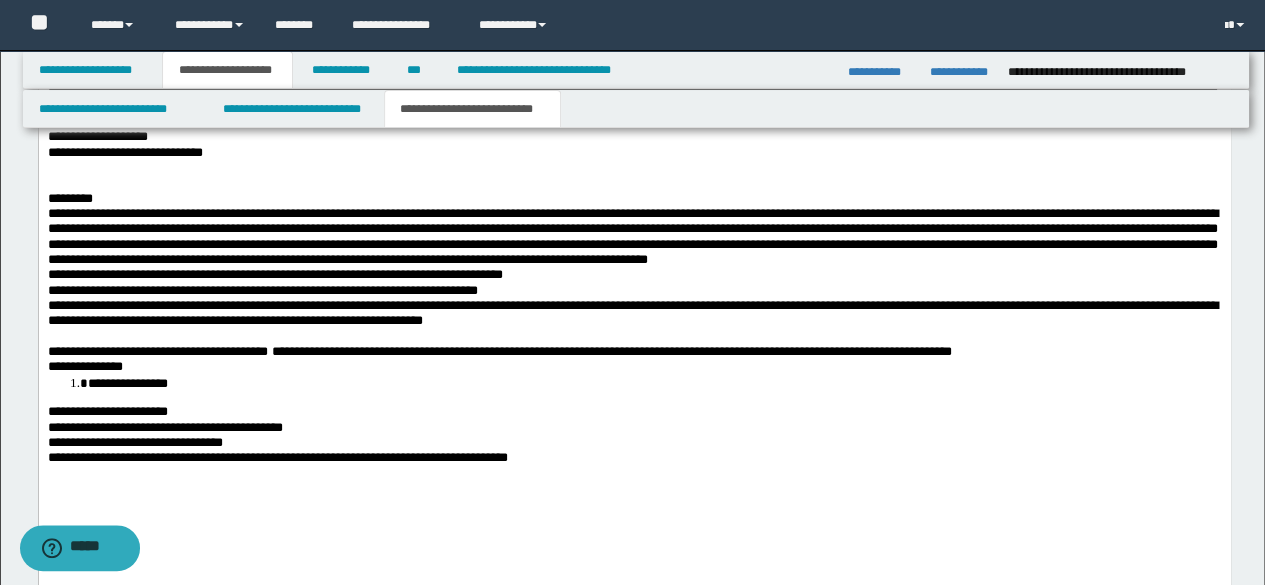 scroll, scrollTop: 1800, scrollLeft: 0, axis: vertical 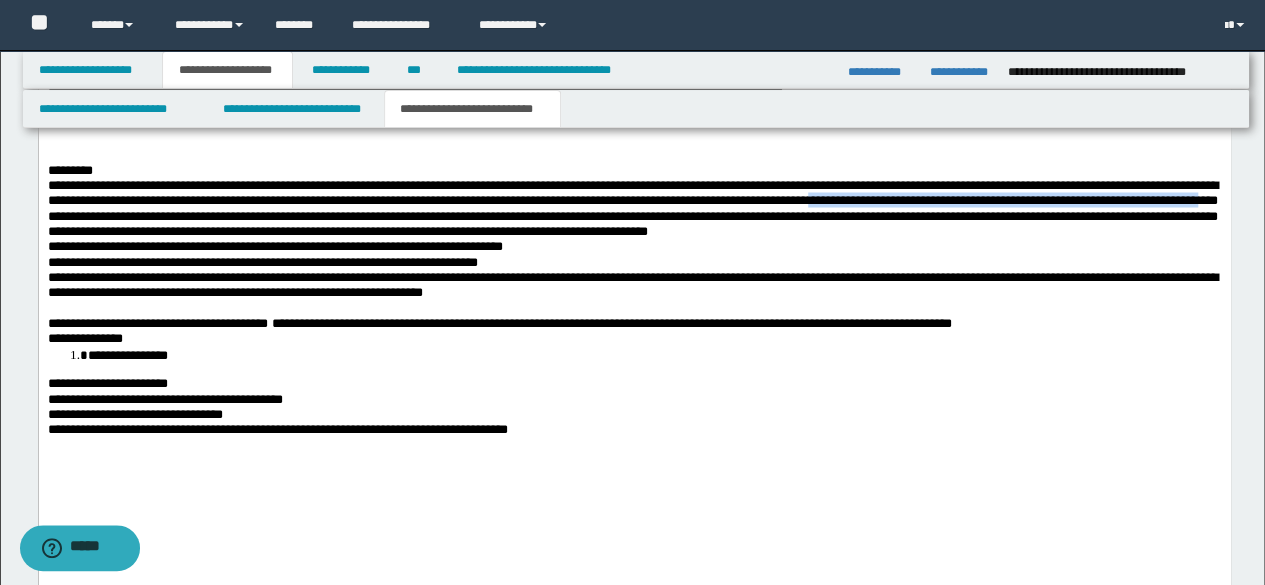 drag, startPoint x: 1132, startPoint y: 221, endPoint x: 495, endPoint y: 229, distance: 637.05023 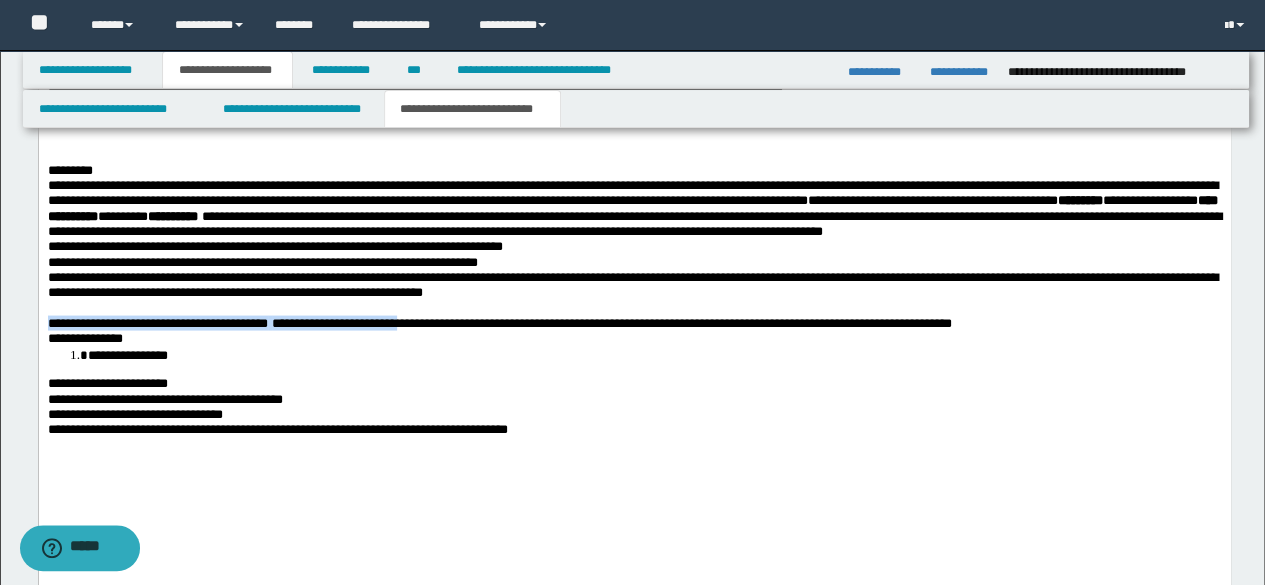 drag, startPoint x: 453, startPoint y: 353, endPoint x: 473, endPoint y: 357, distance: 20.396078 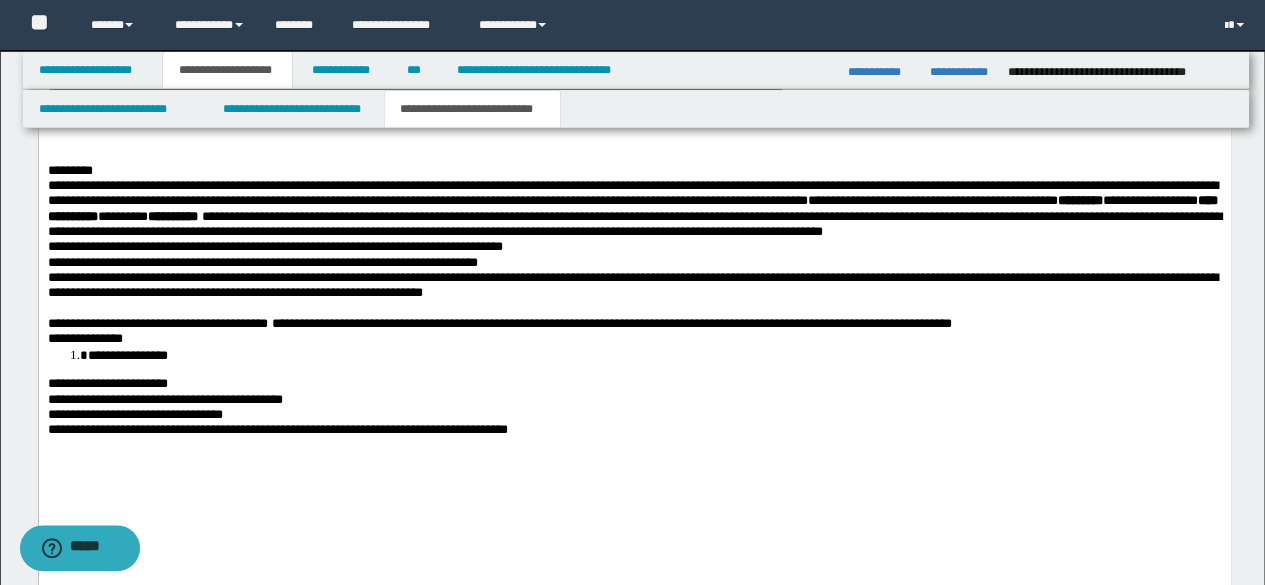 click on "**********" at bounding box center [634, 338] 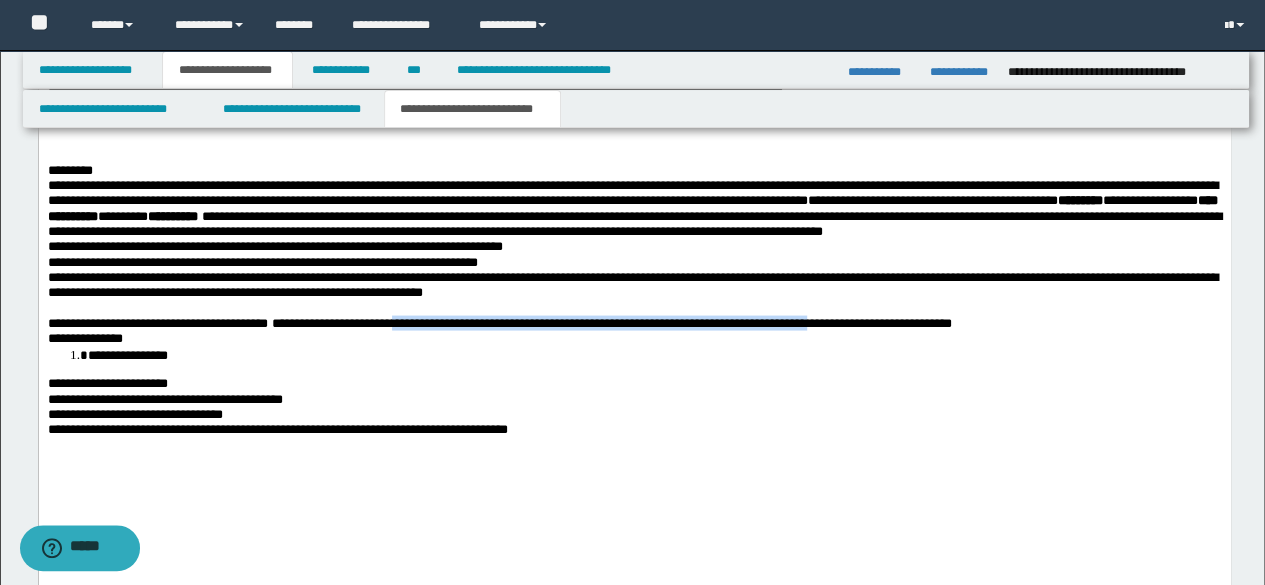 drag, startPoint x: 448, startPoint y: 351, endPoint x: 1014, endPoint y: 351, distance: 566 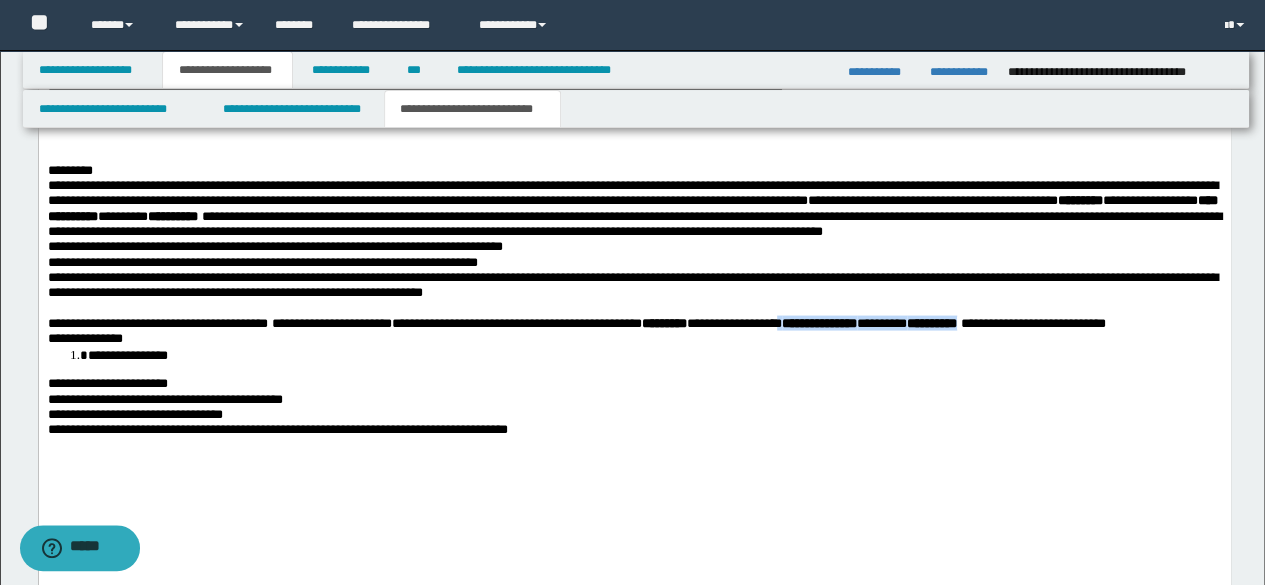 drag, startPoint x: 921, startPoint y: 356, endPoint x: 1149, endPoint y: 350, distance: 228.07893 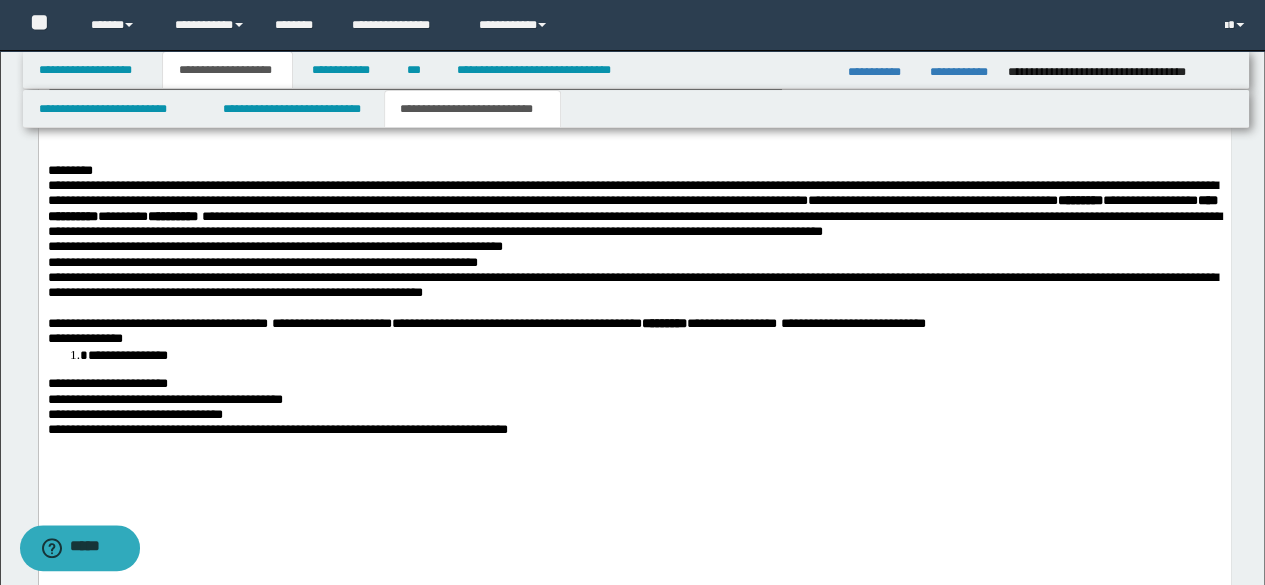 click on "**********" at bounding box center [486, 323] 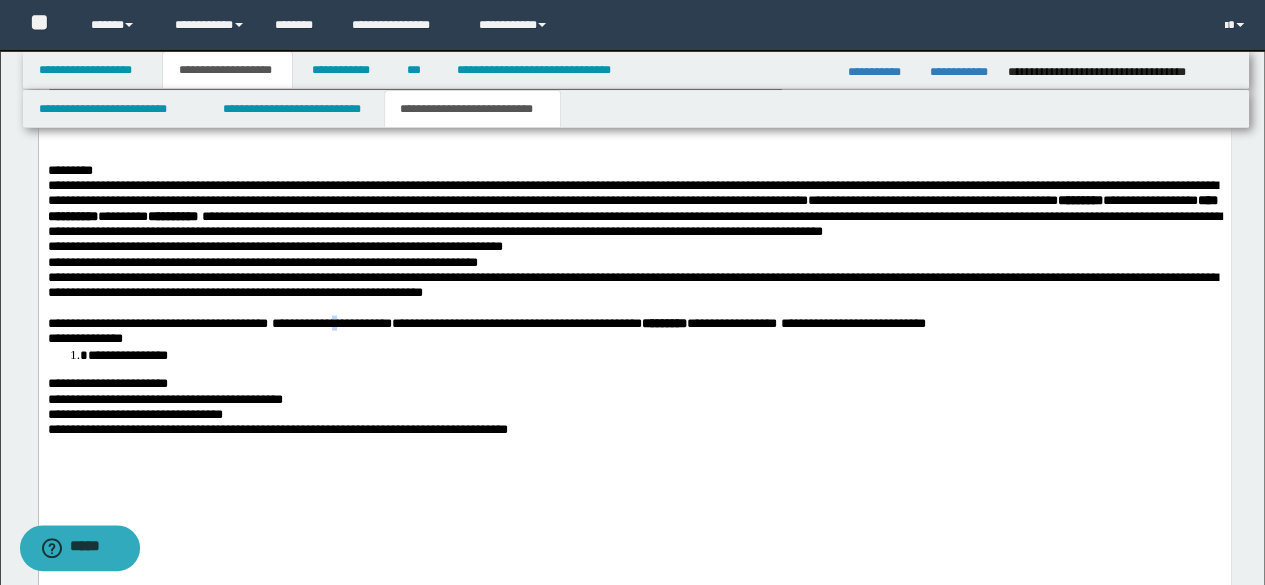 click on "**********" at bounding box center (486, 323) 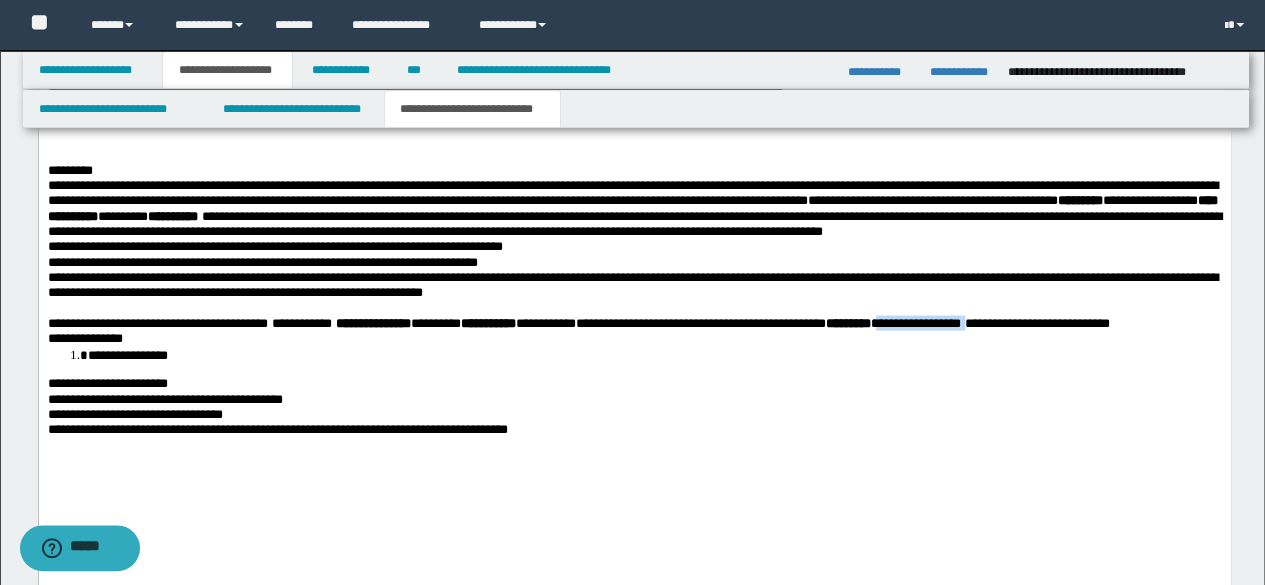 drag, startPoint x: 1050, startPoint y: 352, endPoint x: 1163, endPoint y: 355, distance: 113.03982 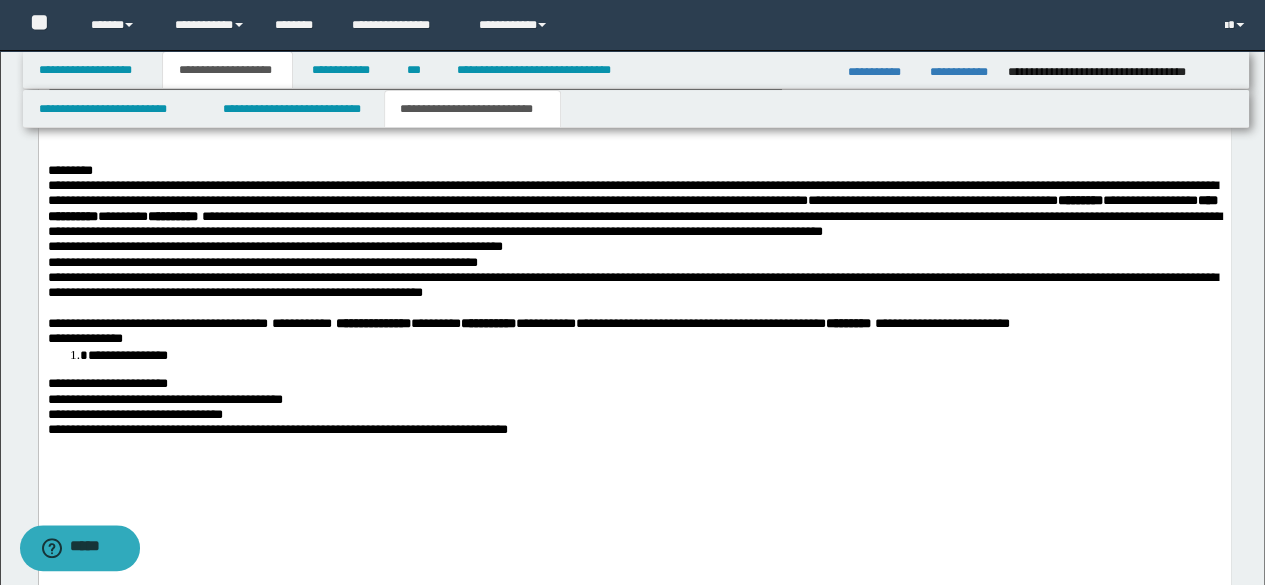 click on "**********" at bounding box center [634, 201] 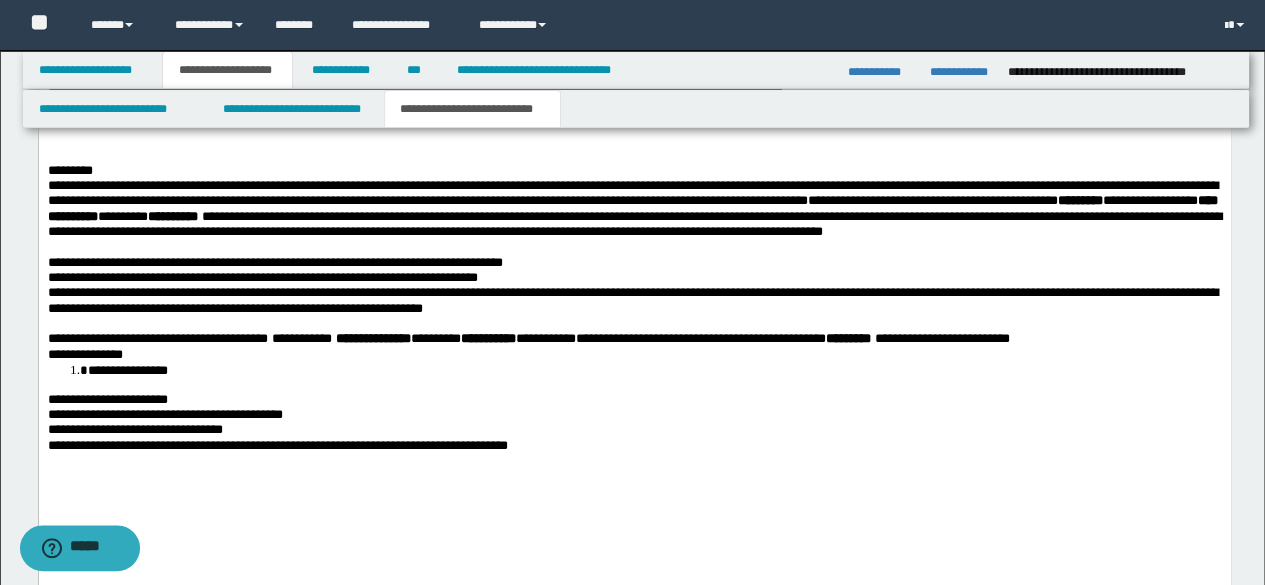 click on "**********" at bounding box center [274, 262] 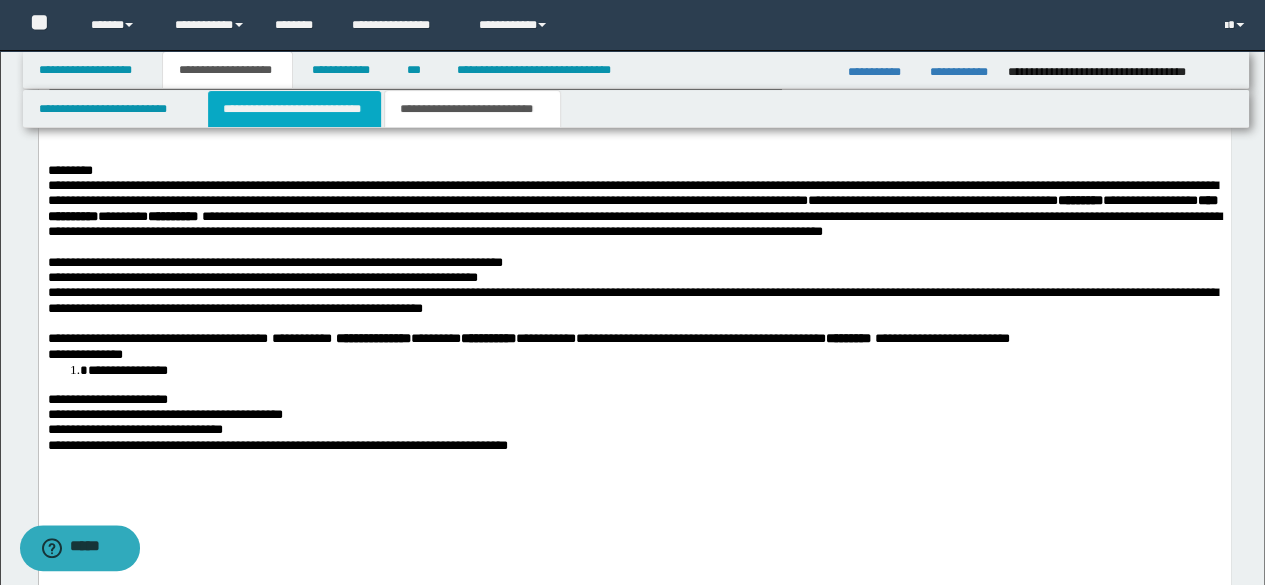 click on "**********" at bounding box center (294, 109) 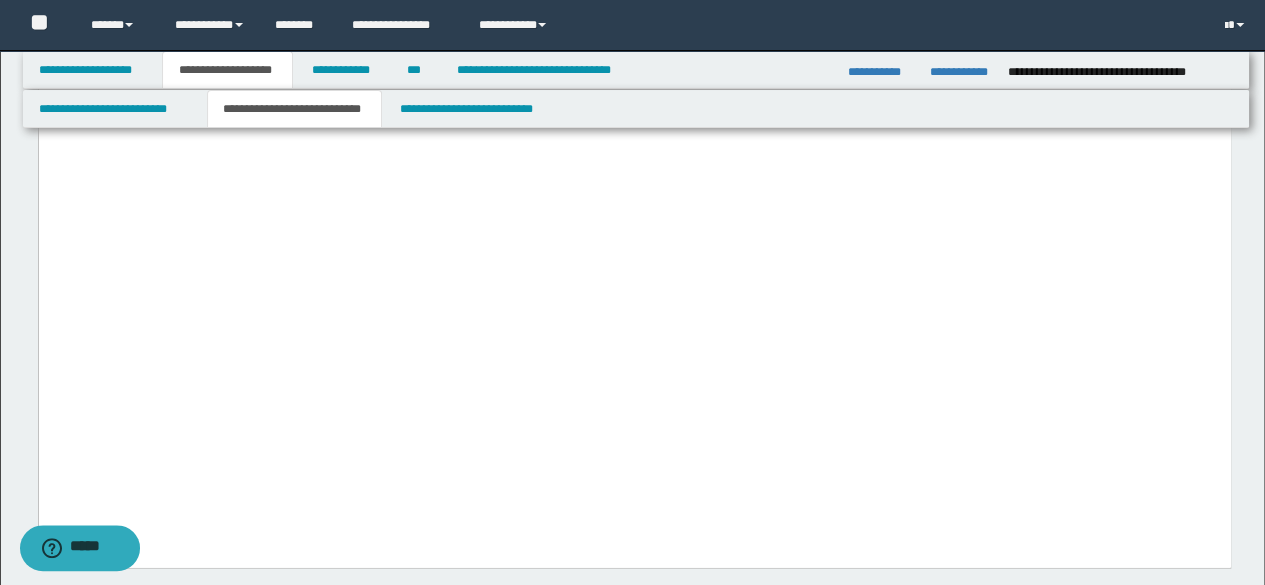scroll, scrollTop: 2000, scrollLeft: 0, axis: vertical 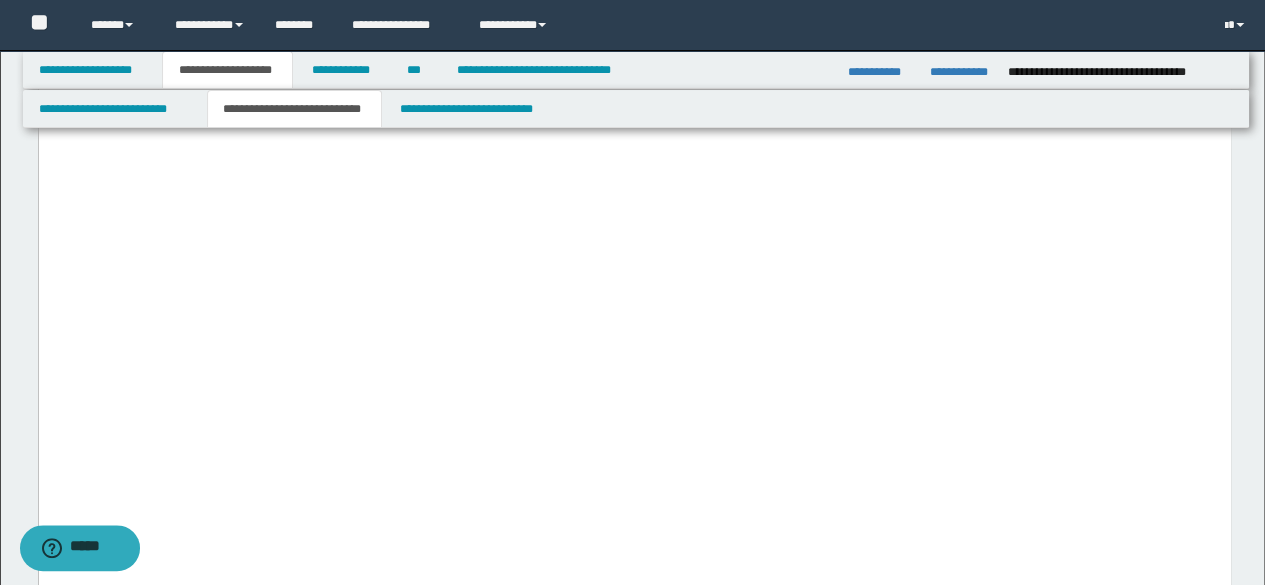 drag, startPoint x: 247, startPoint y: 325, endPoint x: 368, endPoint y: 331, distance: 121.14867 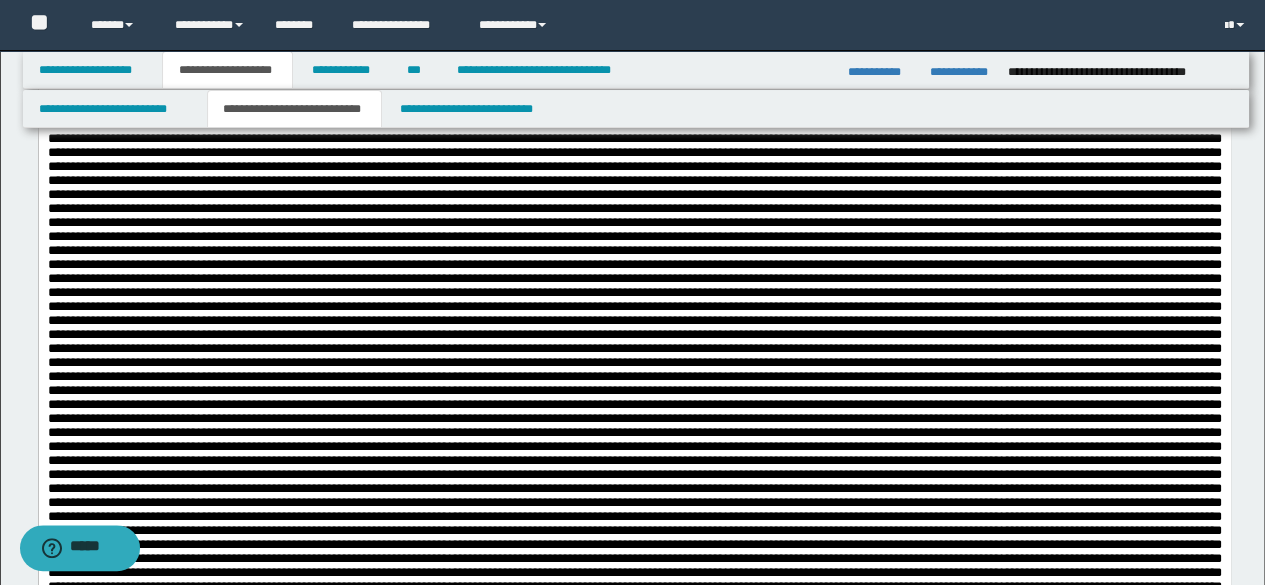 scroll, scrollTop: 800, scrollLeft: 0, axis: vertical 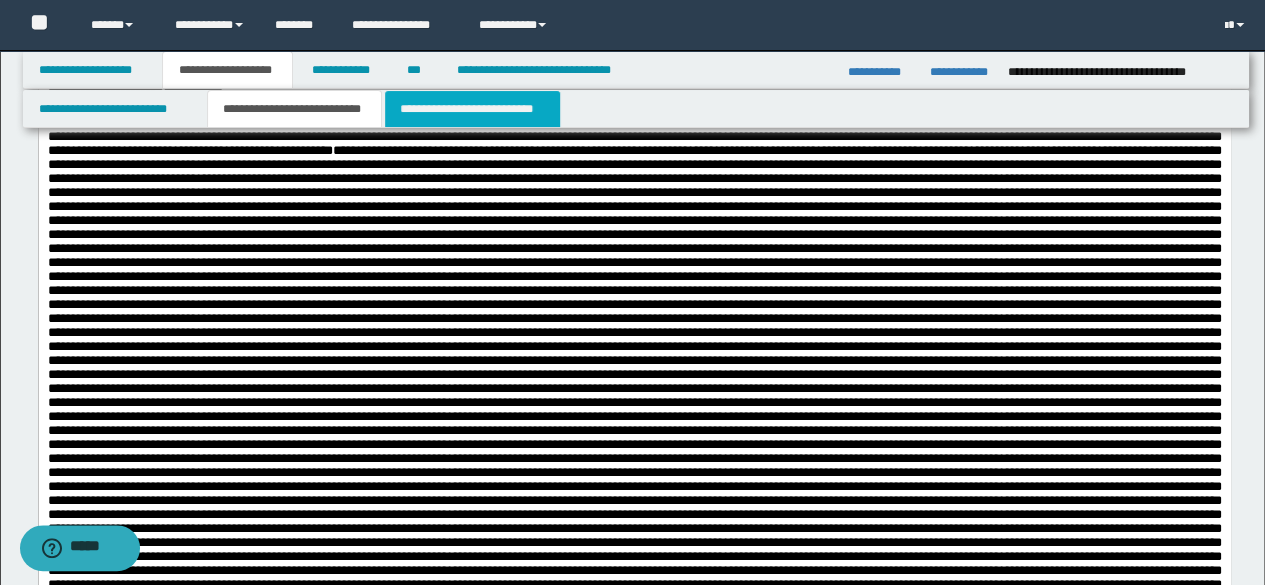 click on "**********" at bounding box center (472, 109) 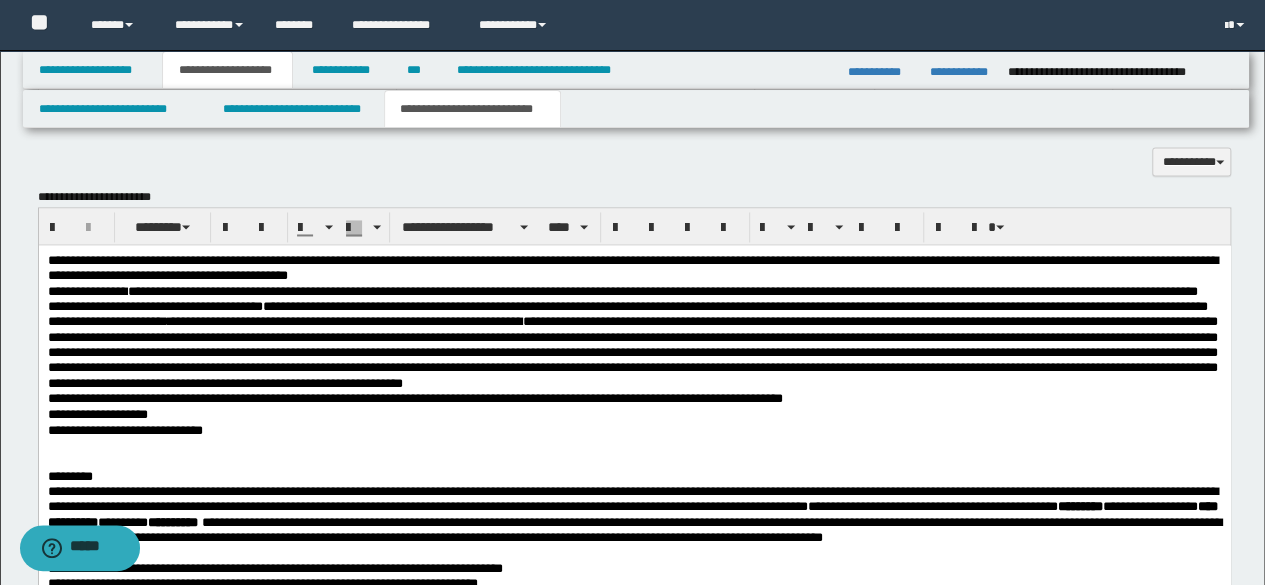 scroll, scrollTop: 1500, scrollLeft: 0, axis: vertical 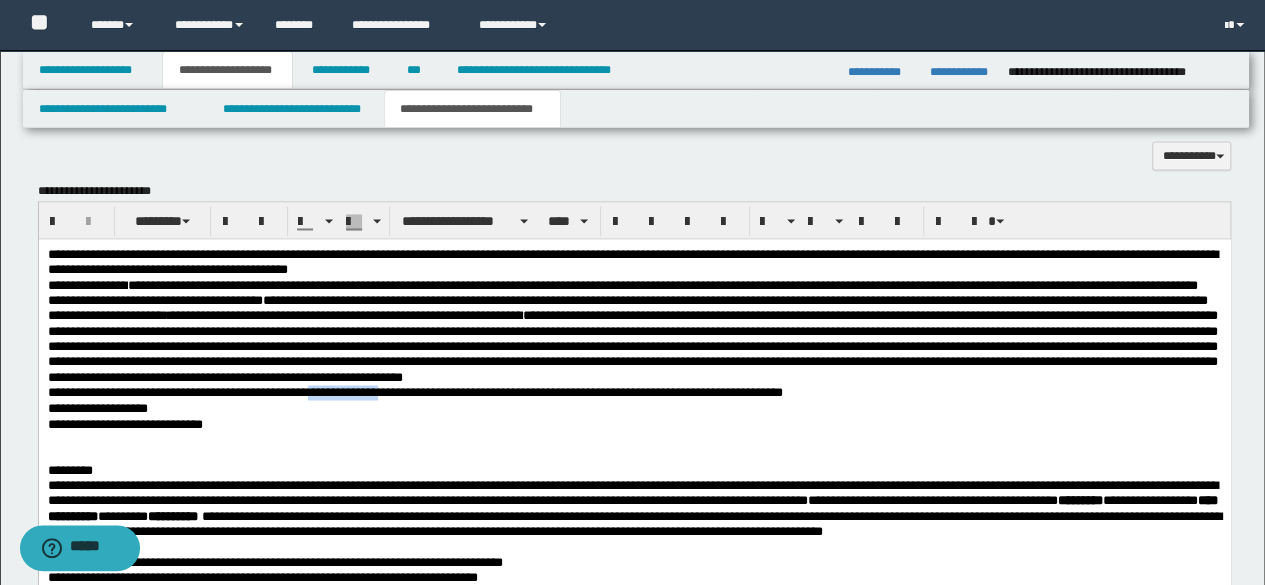 drag, startPoint x: 353, startPoint y: 404, endPoint x: 473, endPoint y: 408, distance: 120.06665 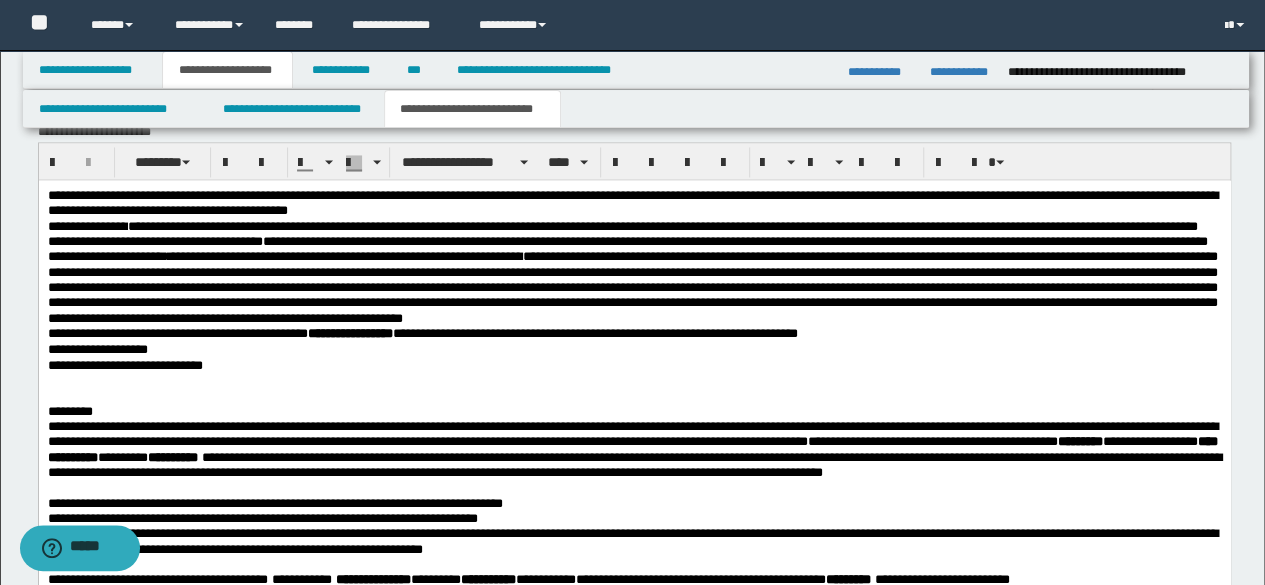 scroll, scrollTop: 1600, scrollLeft: 0, axis: vertical 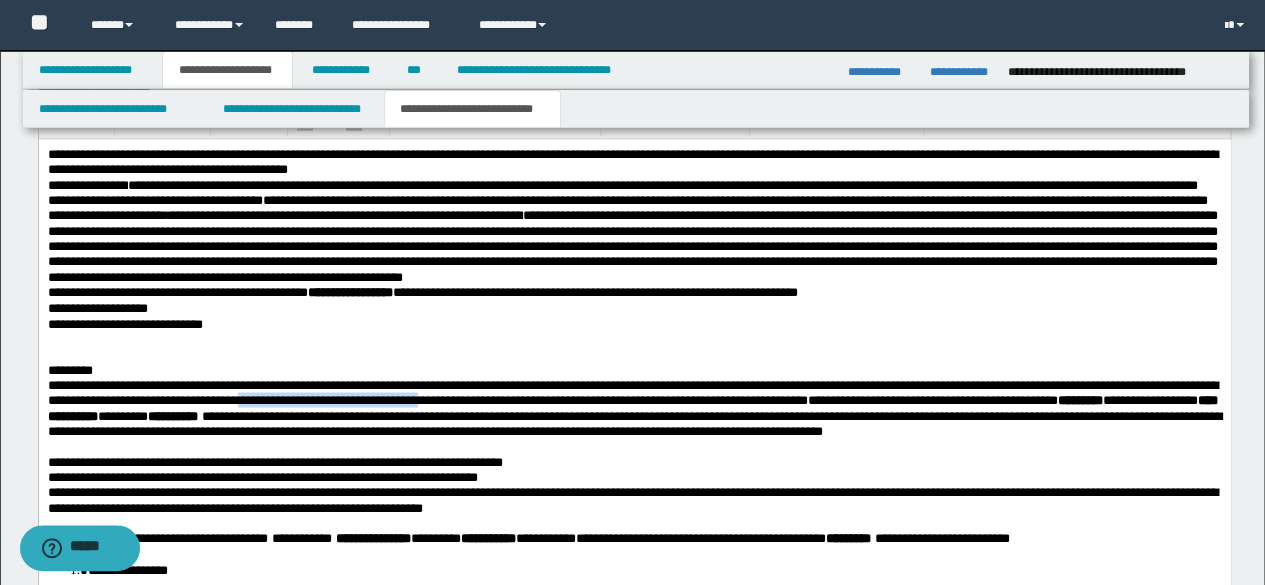 drag, startPoint x: 436, startPoint y: 414, endPoint x: 677, endPoint y: 414, distance: 241 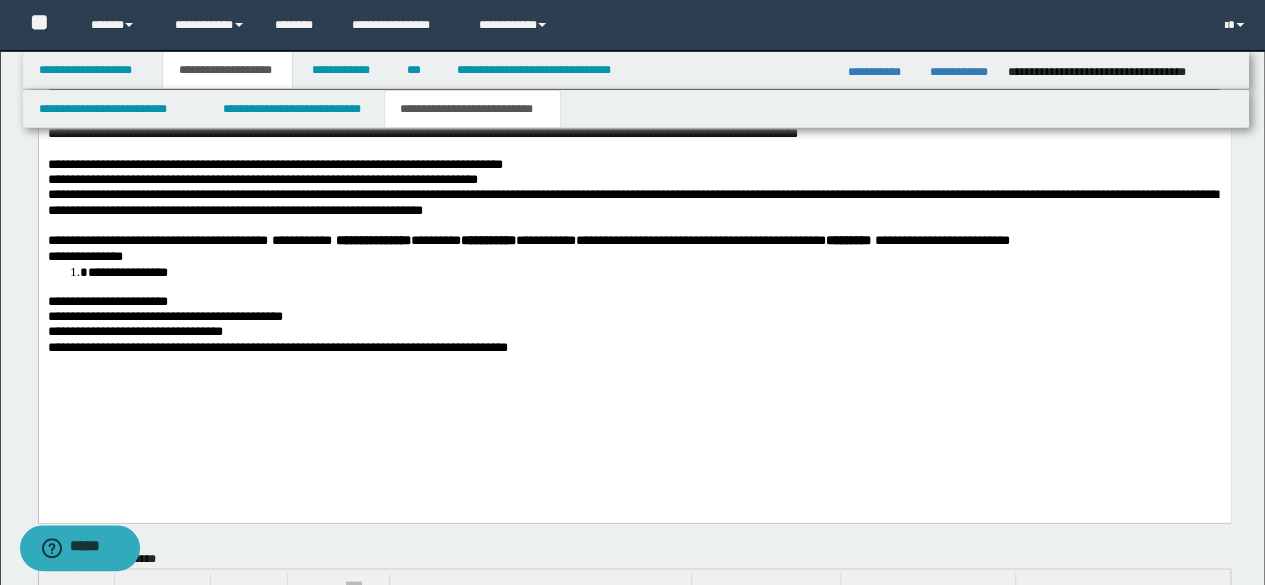 scroll, scrollTop: 1900, scrollLeft: 0, axis: vertical 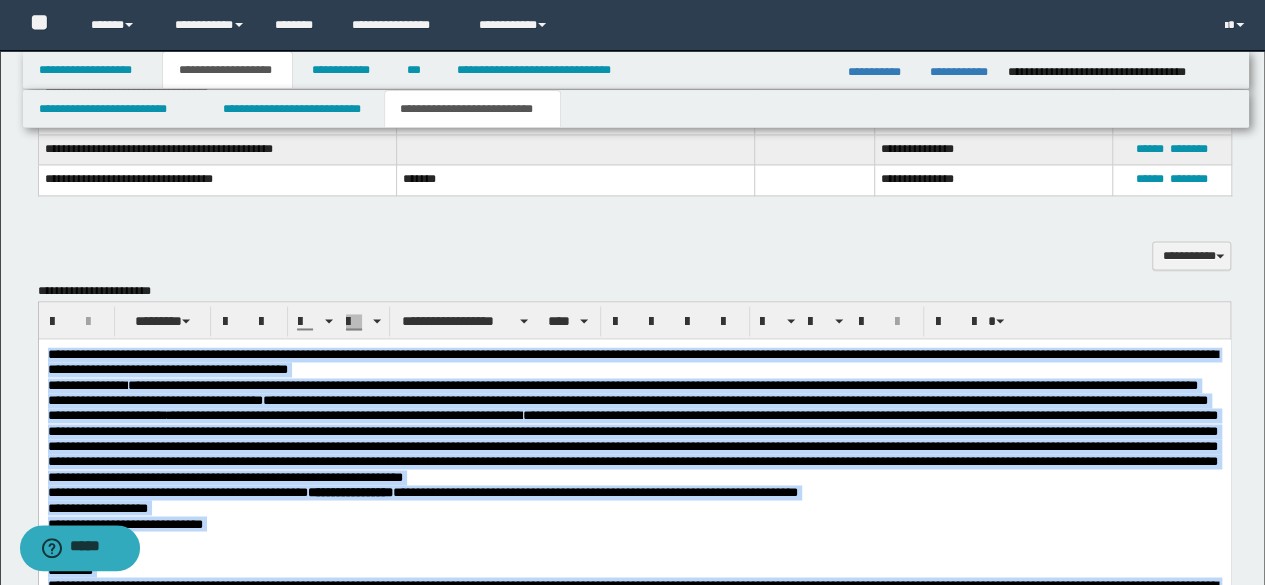 drag, startPoint x: 610, startPoint y: 881, endPoint x: 6, endPoint y: 346, distance: 806.8711 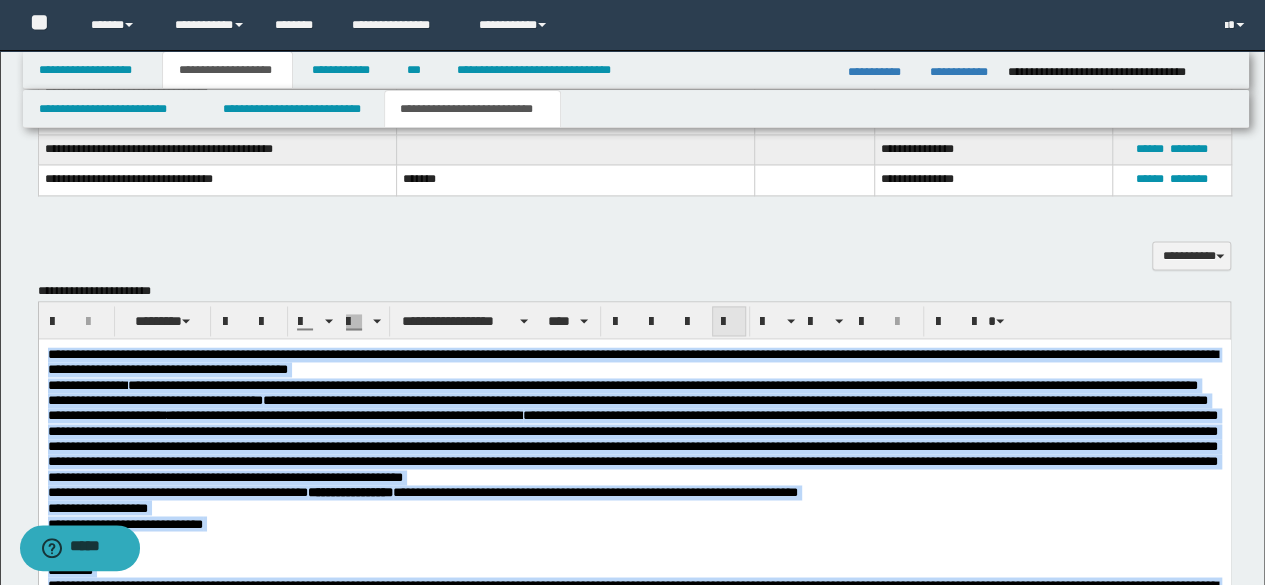 click at bounding box center [729, 322] 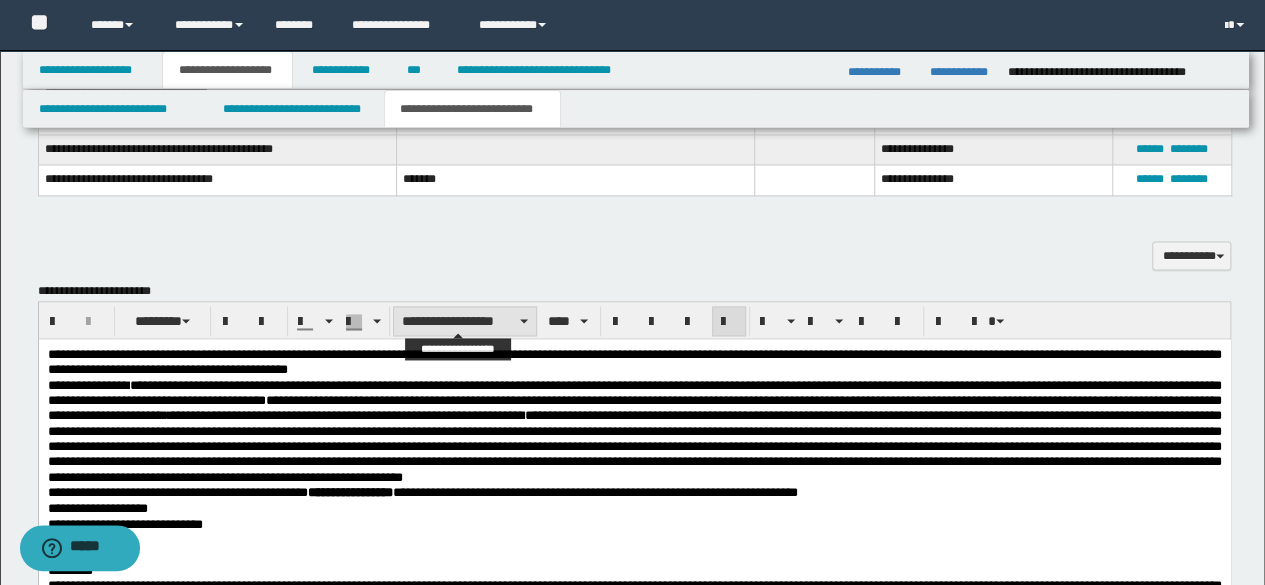 click on "**********" at bounding box center [465, 321] 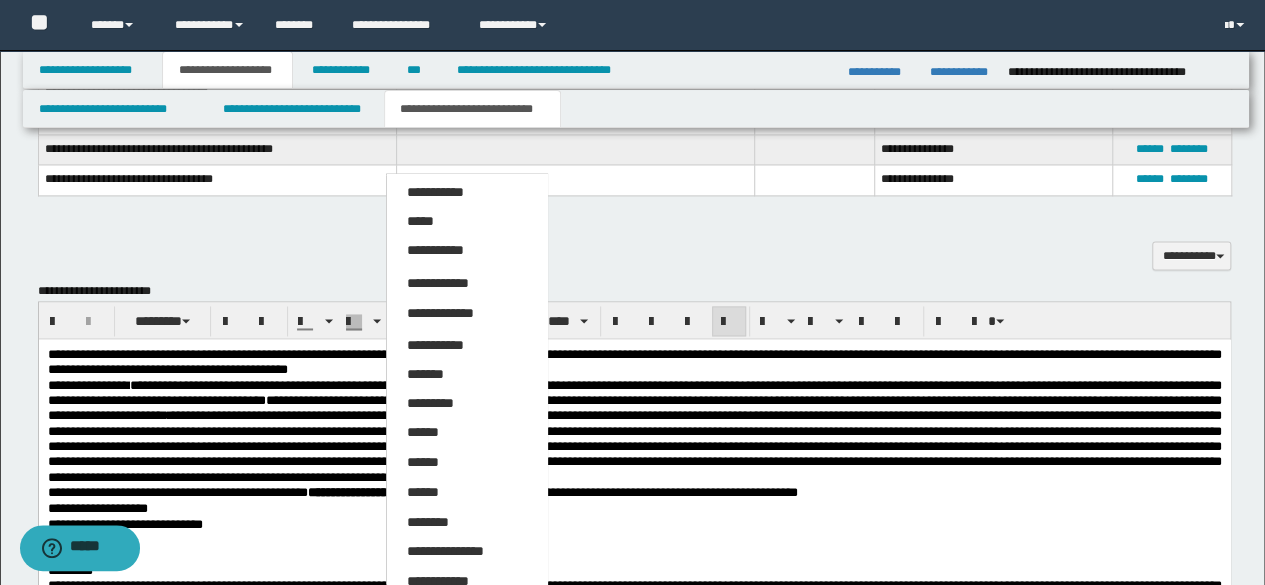 drag, startPoint x: 202, startPoint y: 408, endPoint x: 202, endPoint y: 393, distance: 15 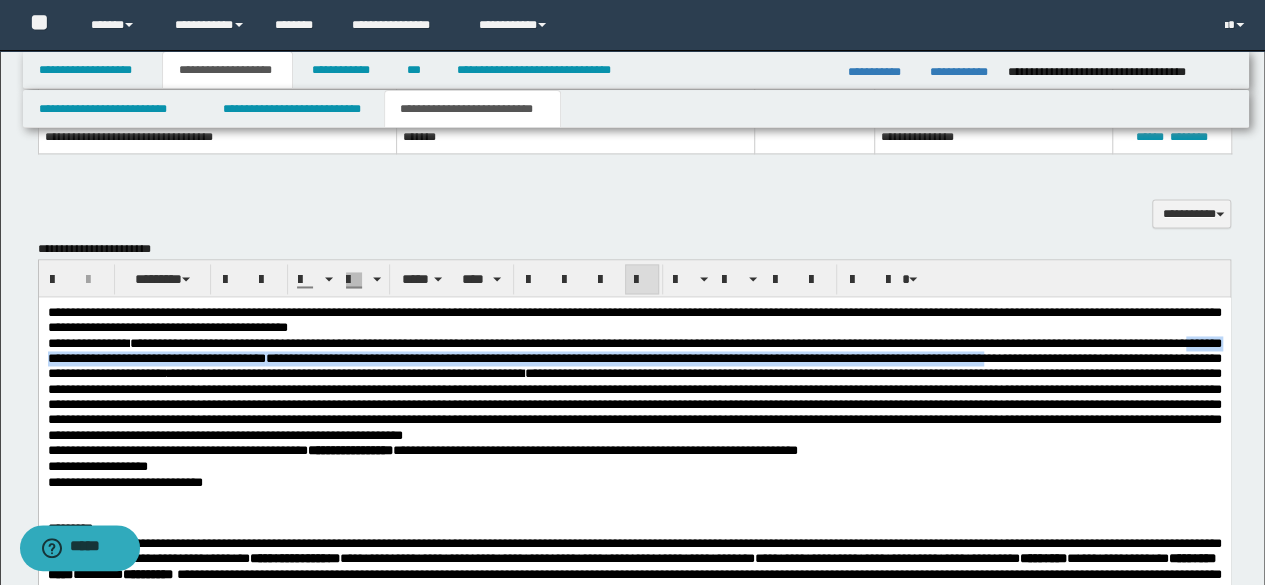 scroll, scrollTop: 1452, scrollLeft: 0, axis: vertical 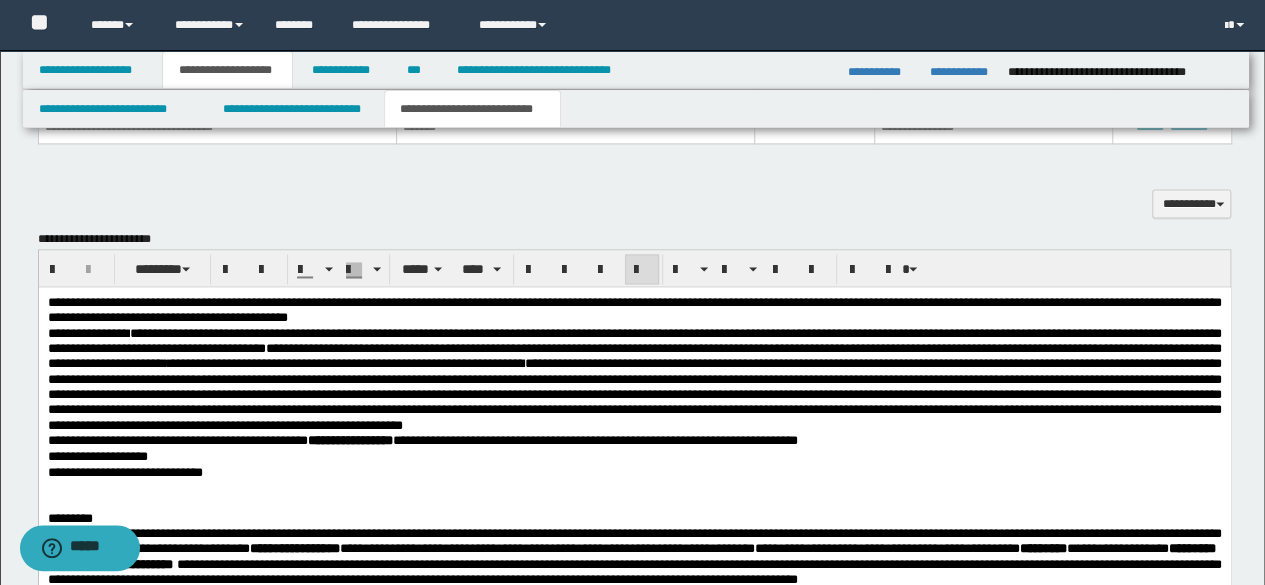 click on "**********" at bounding box center (634, 487) 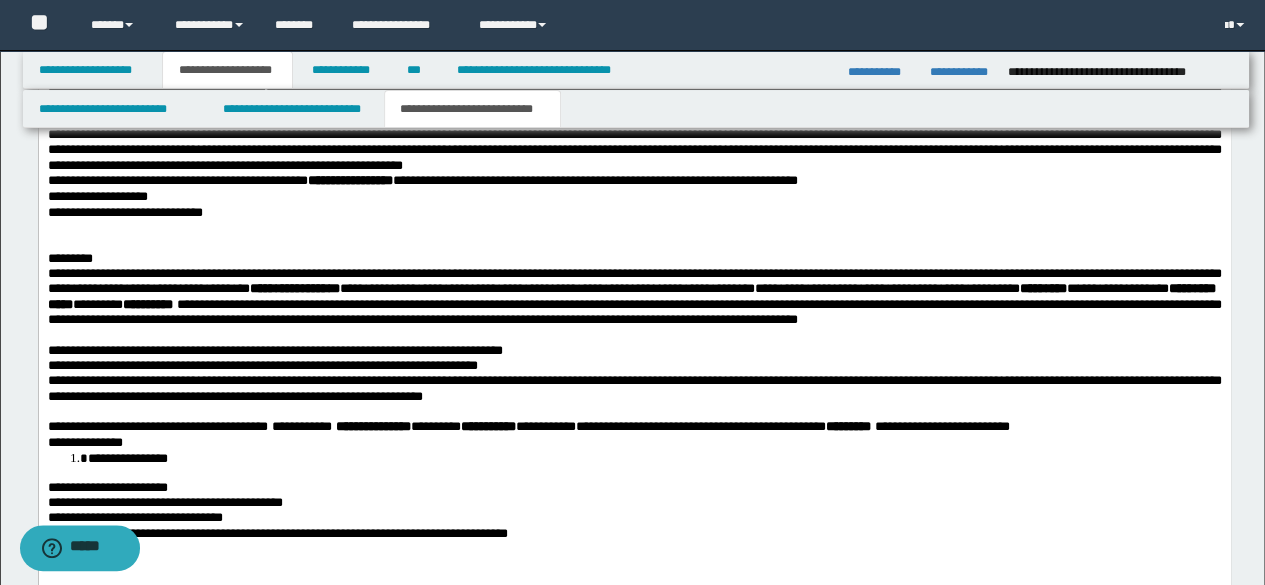 scroll, scrollTop: 1752, scrollLeft: 0, axis: vertical 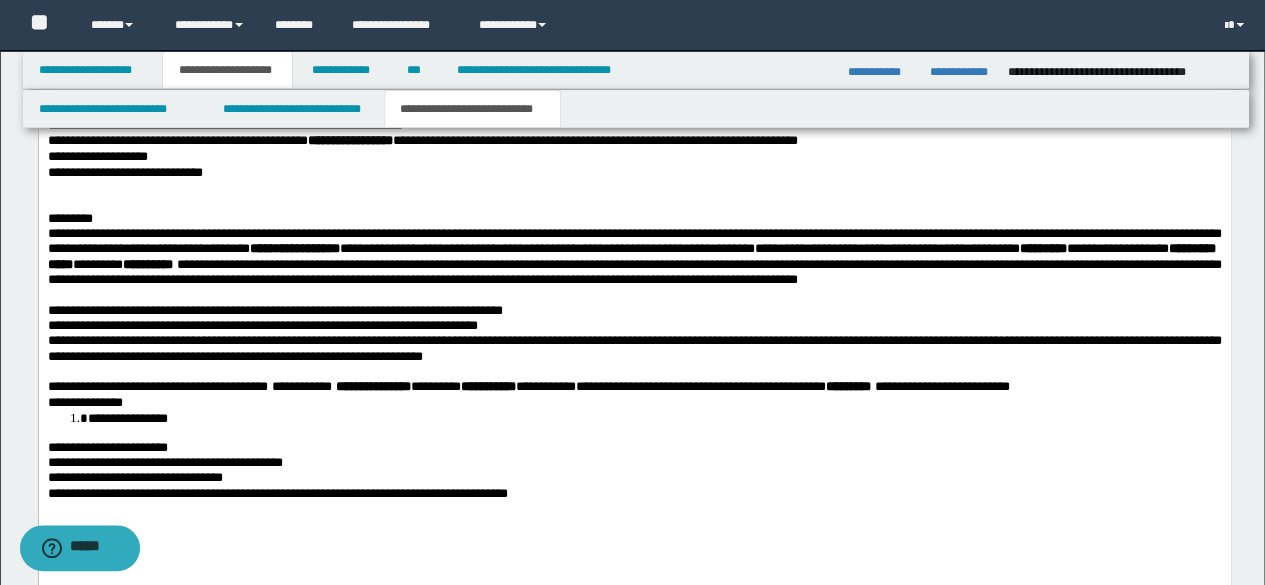 click on "**********" at bounding box center (634, 249) 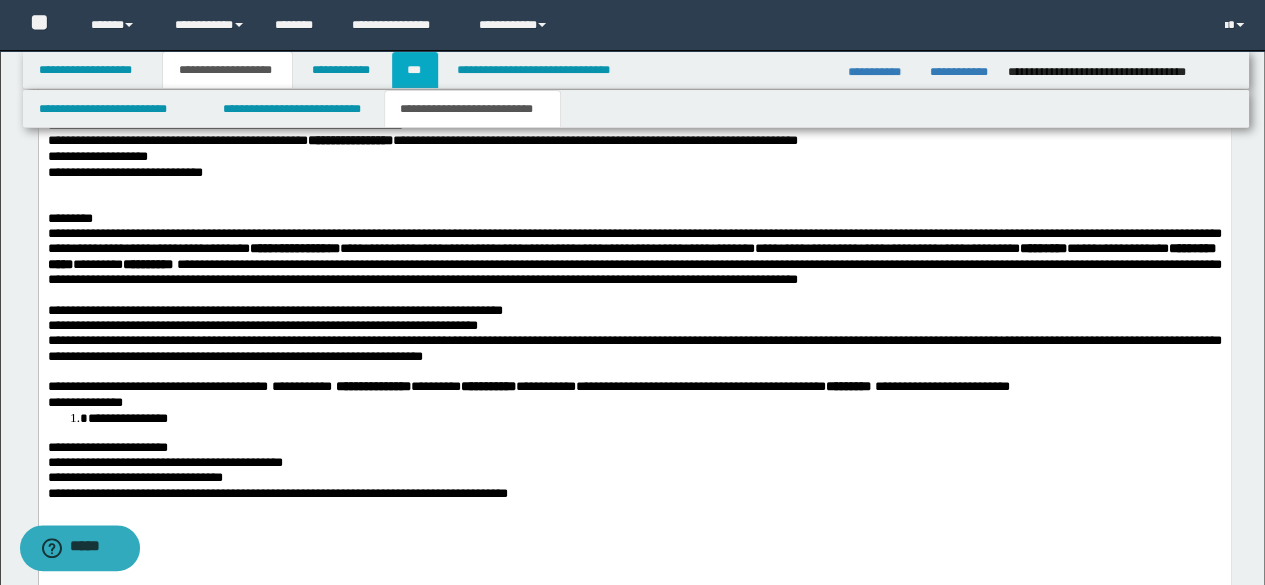 click on "***" at bounding box center [415, 70] 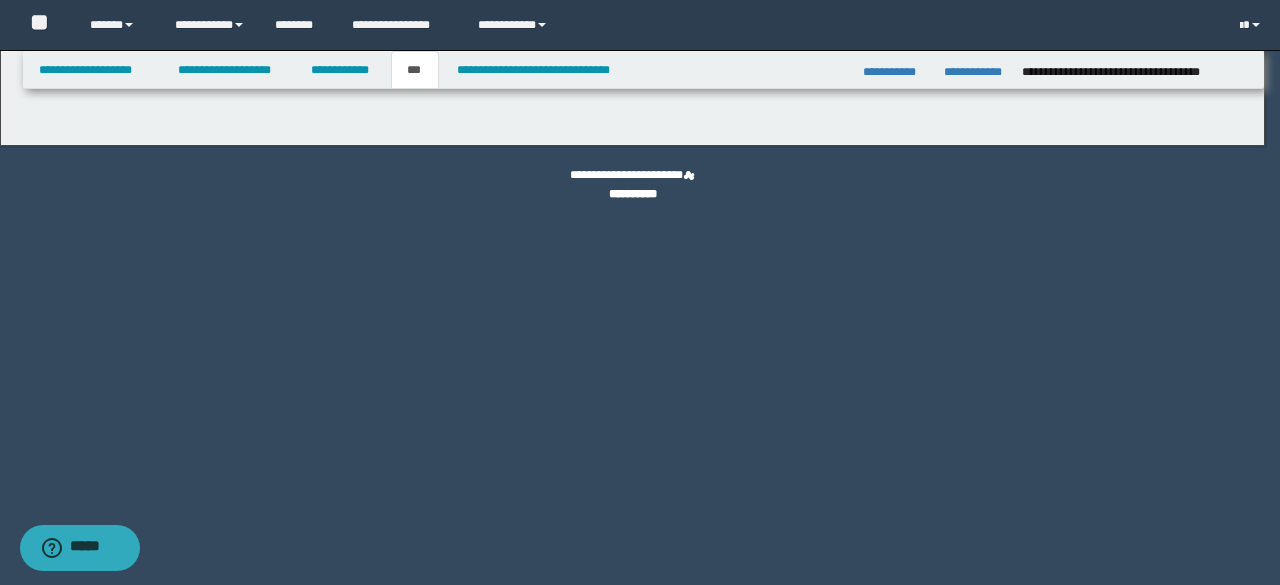select on "**" 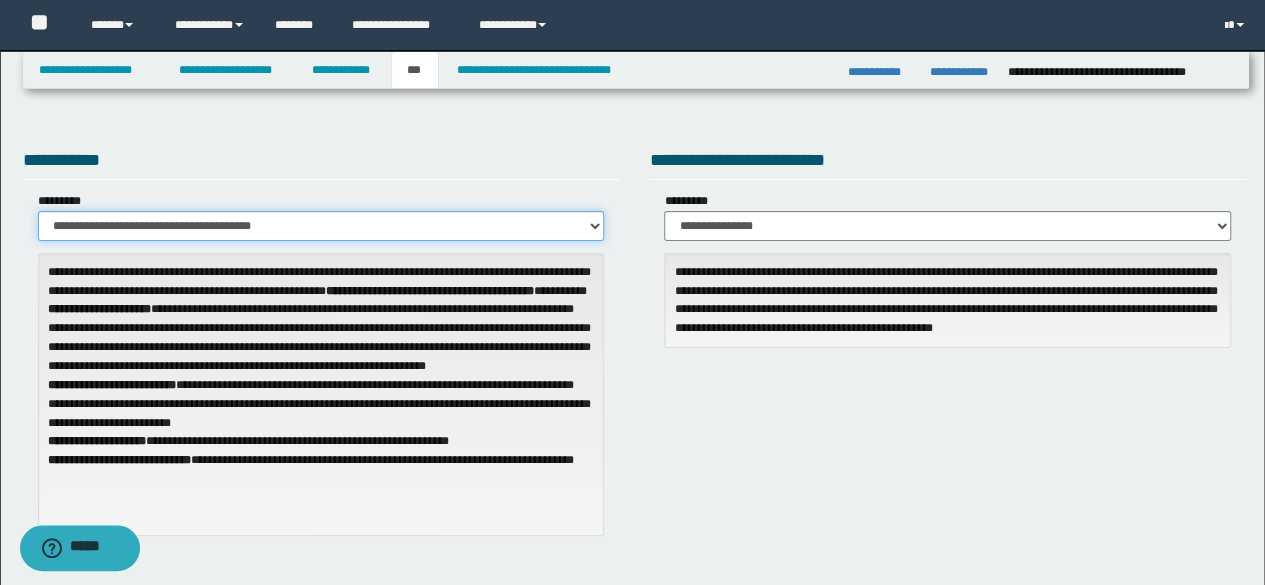 click on "**********" at bounding box center (321, 226) 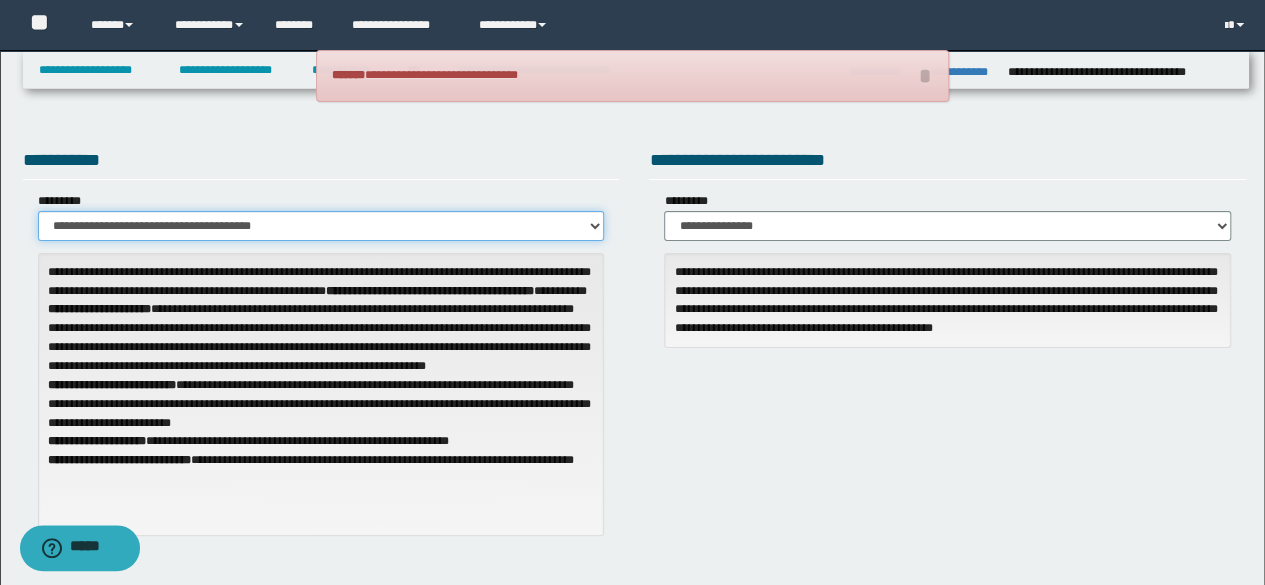 click on "**********" at bounding box center (321, 226) 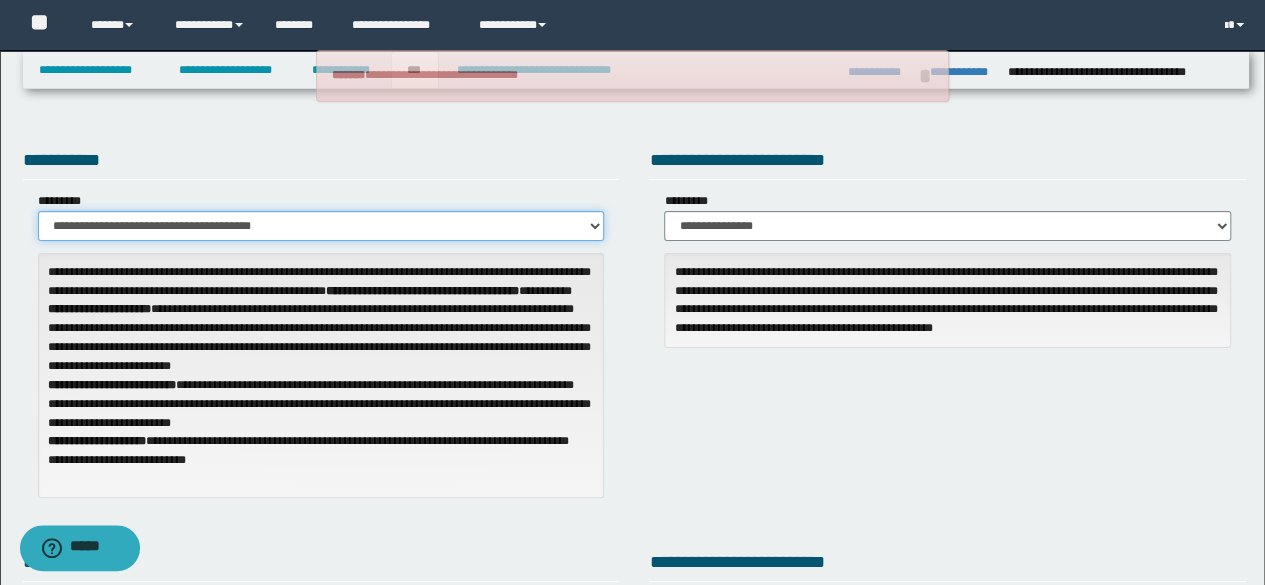 click on "**********" at bounding box center [321, 226] 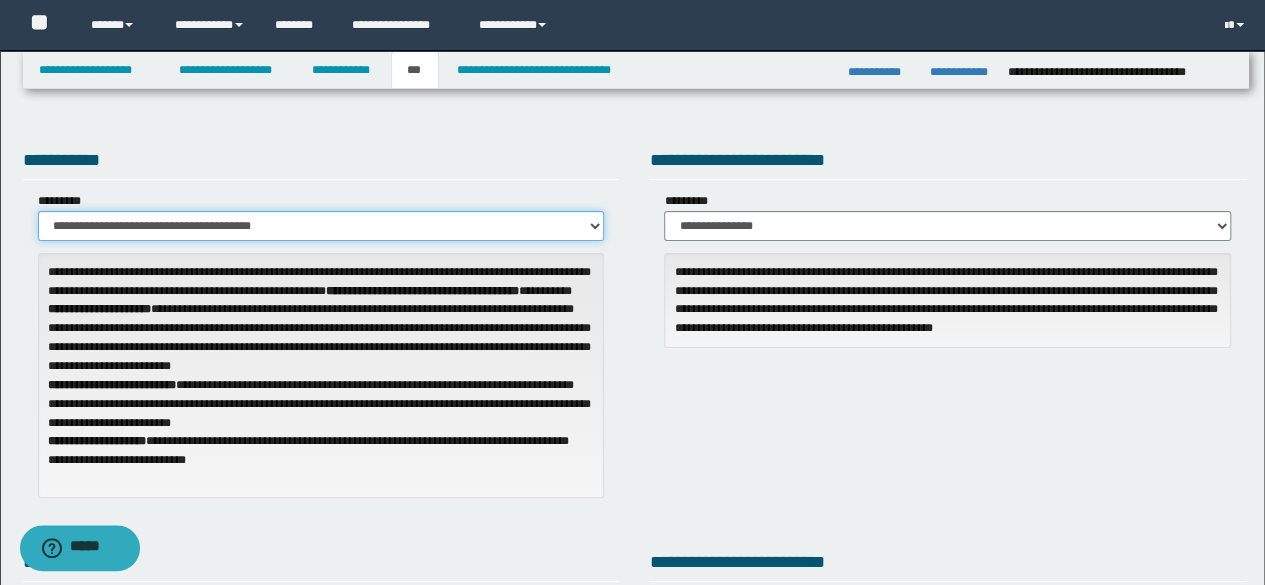 select on "**" 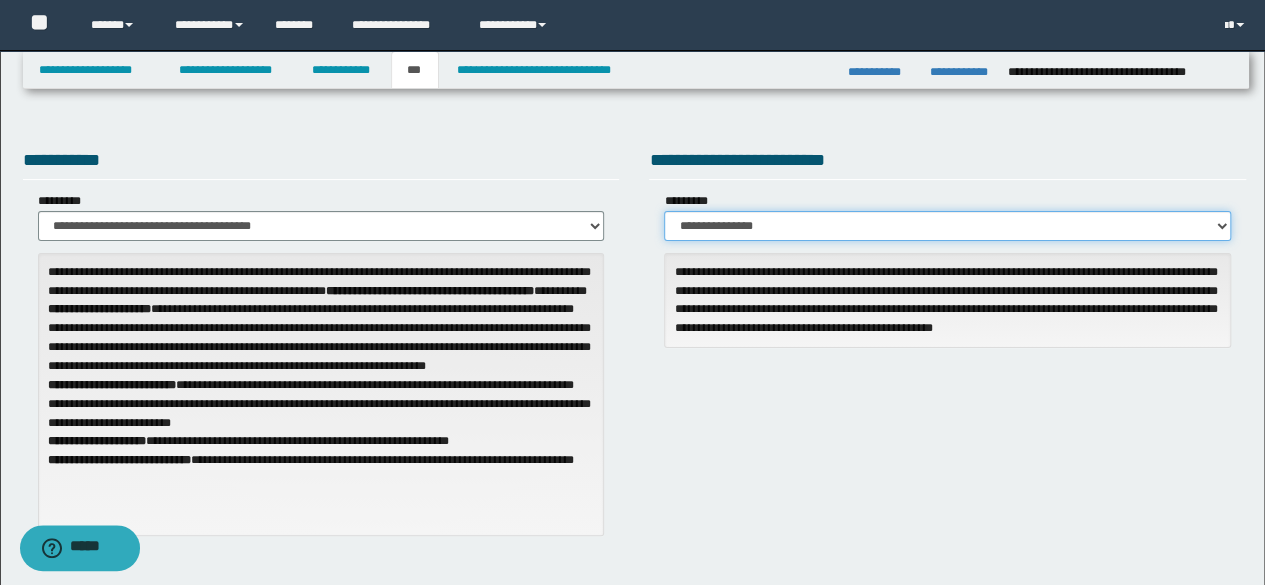 click on "**********" at bounding box center [947, 226] 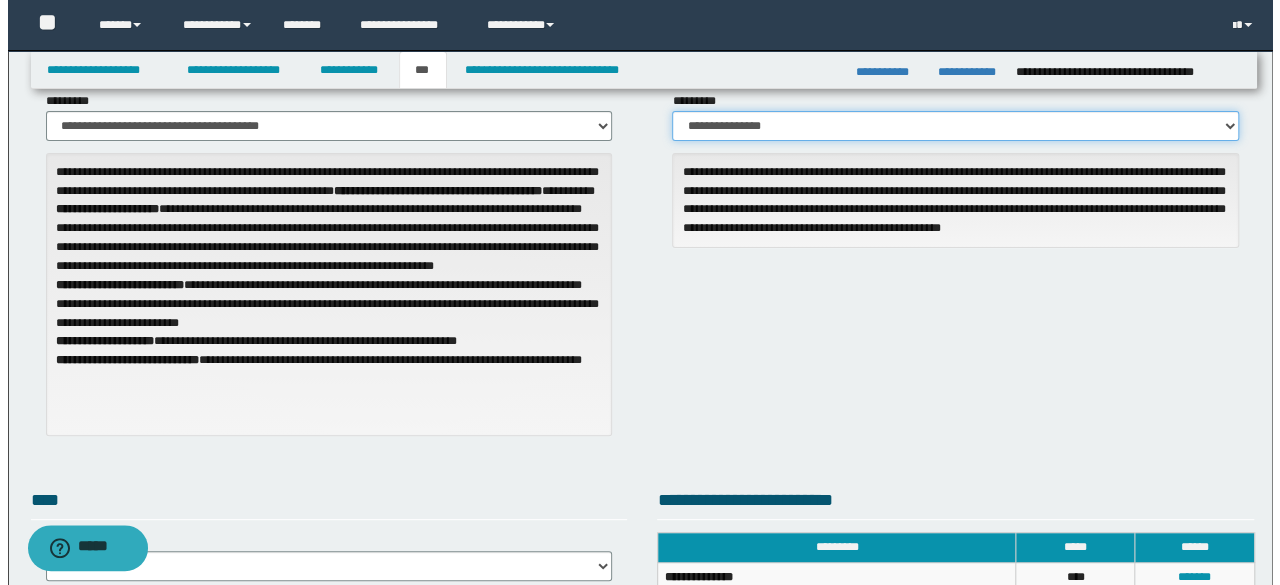scroll, scrollTop: 300, scrollLeft: 0, axis: vertical 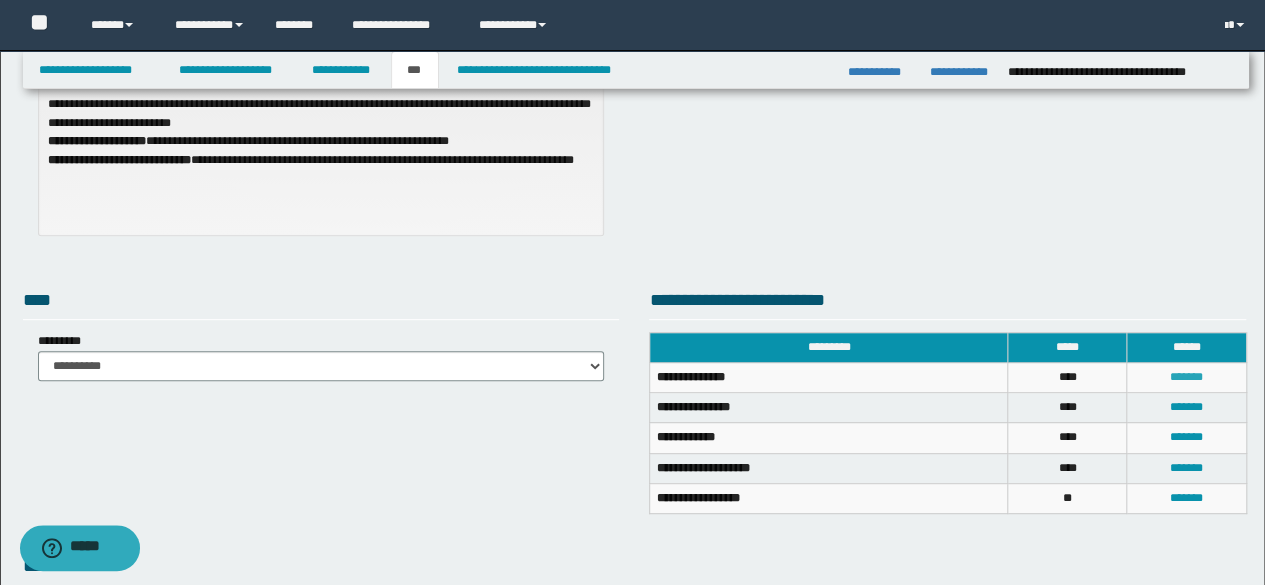 click on "*******" at bounding box center (1186, 377) 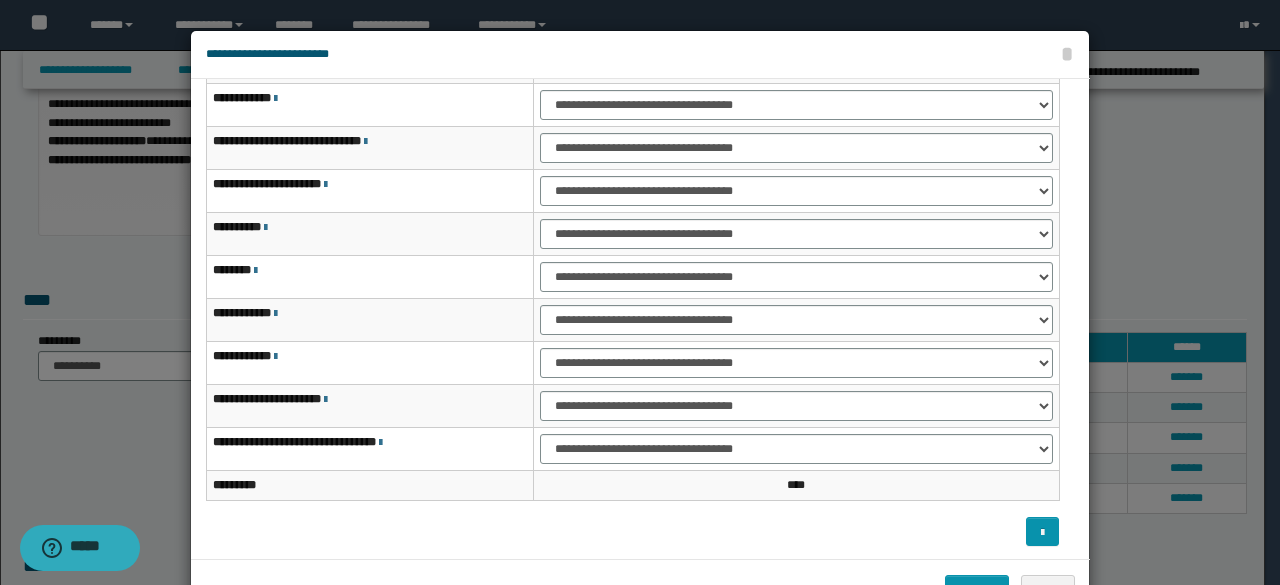 scroll, scrollTop: 116, scrollLeft: 0, axis: vertical 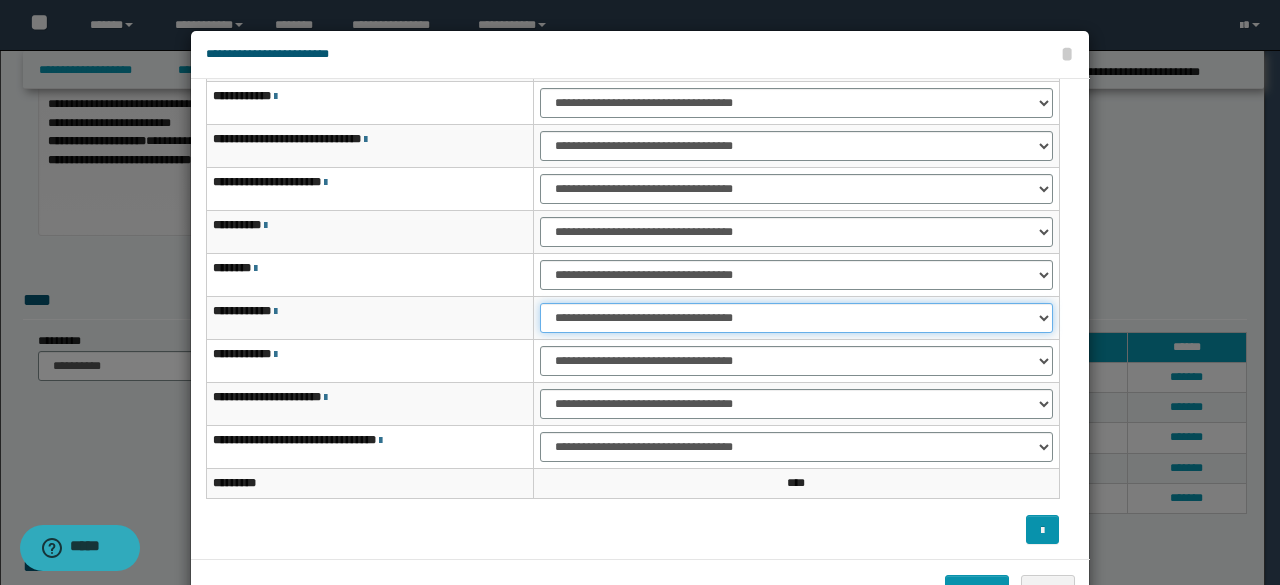click on "**********" at bounding box center (796, 318) 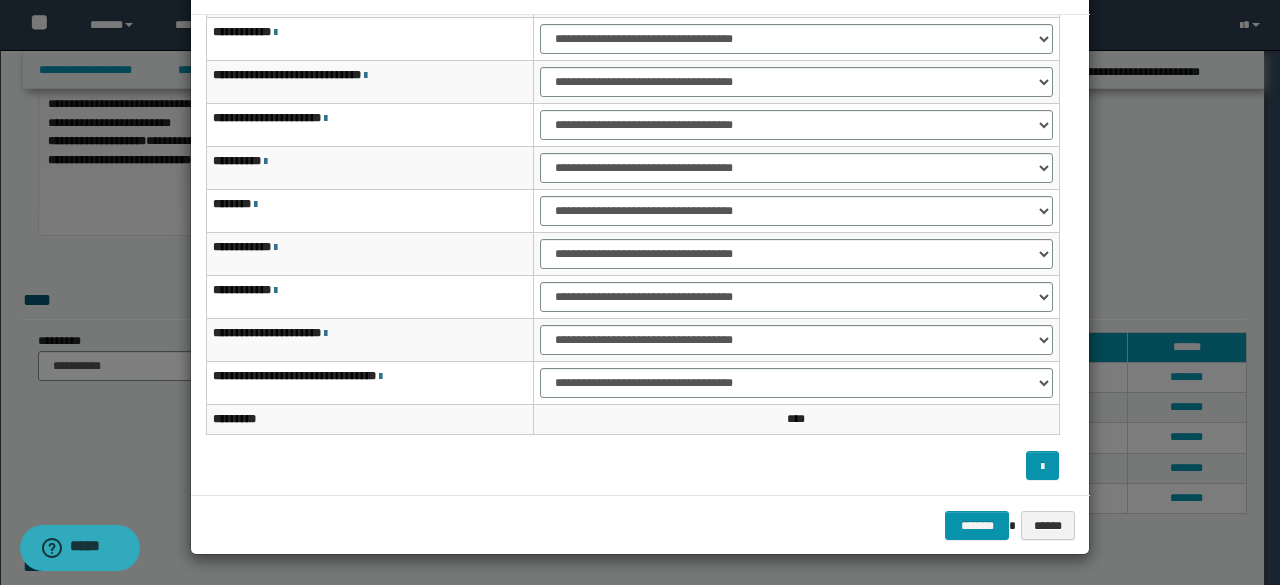 click on "*******
******" at bounding box center [640, 525] 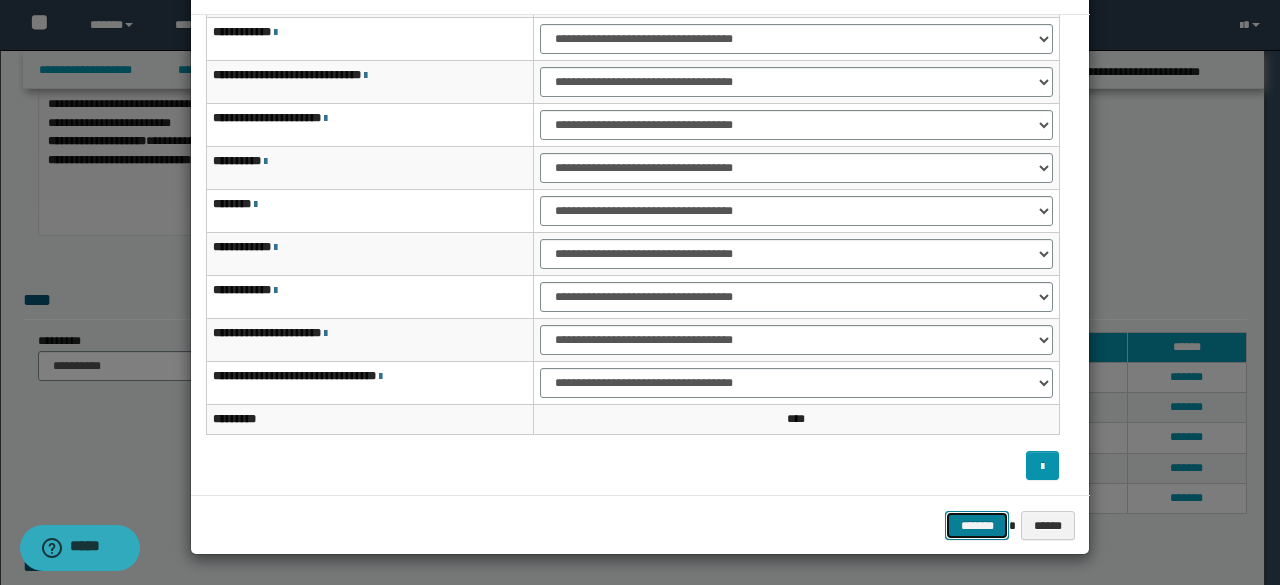 click on "*******" at bounding box center [977, 525] 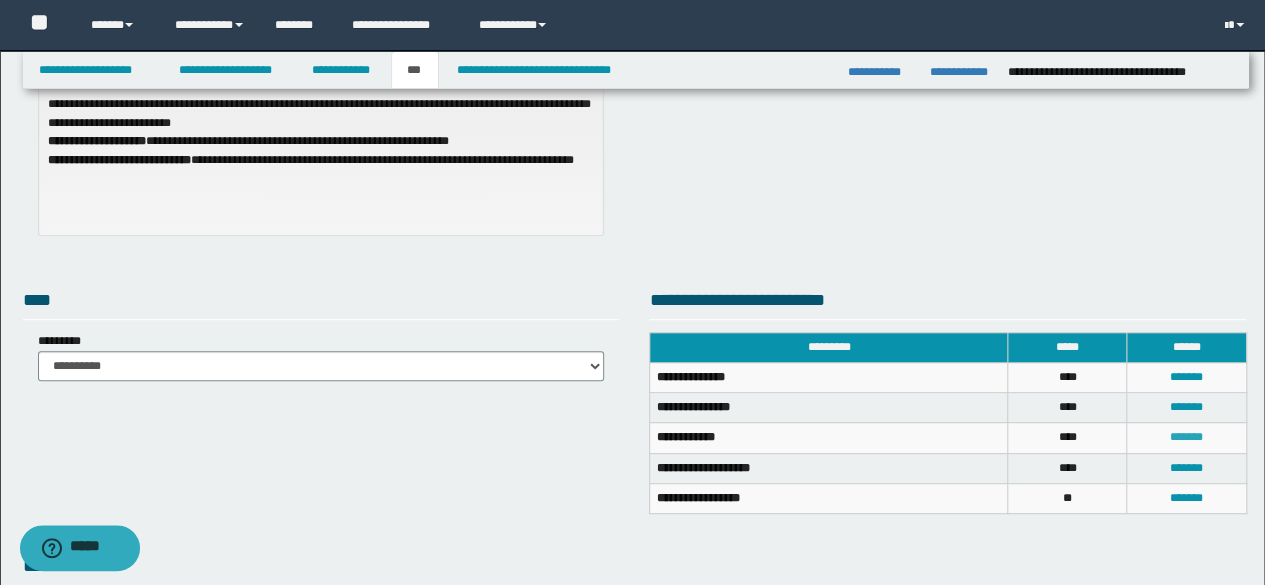click on "*******" at bounding box center [1186, 437] 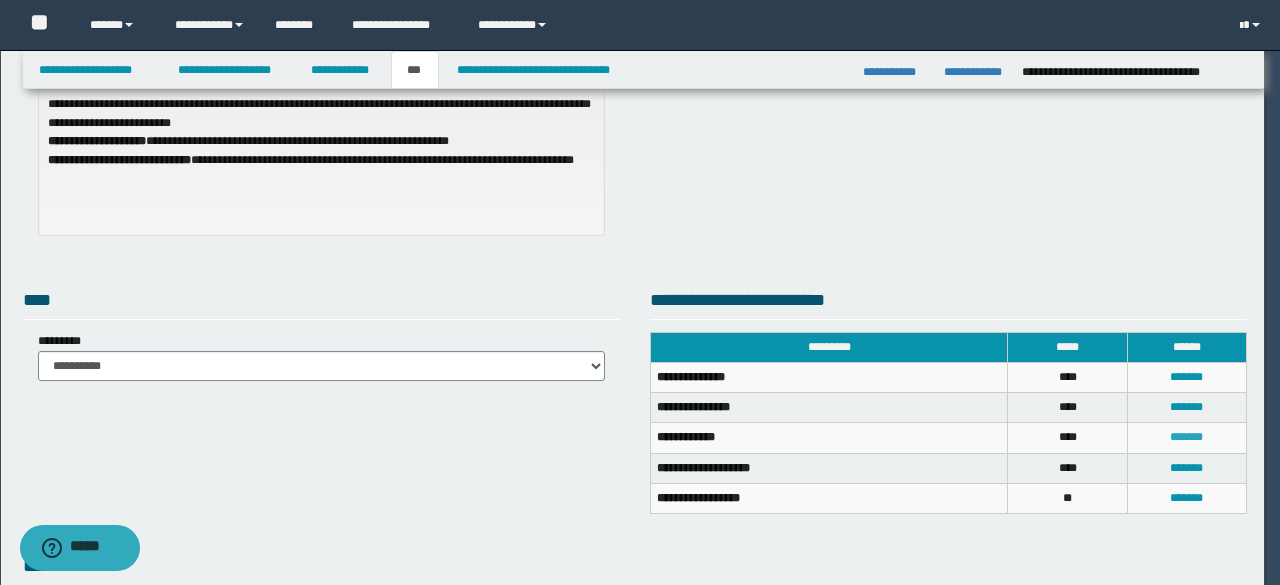 scroll, scrollTop: 0, scrollLeft: 0, axis: both 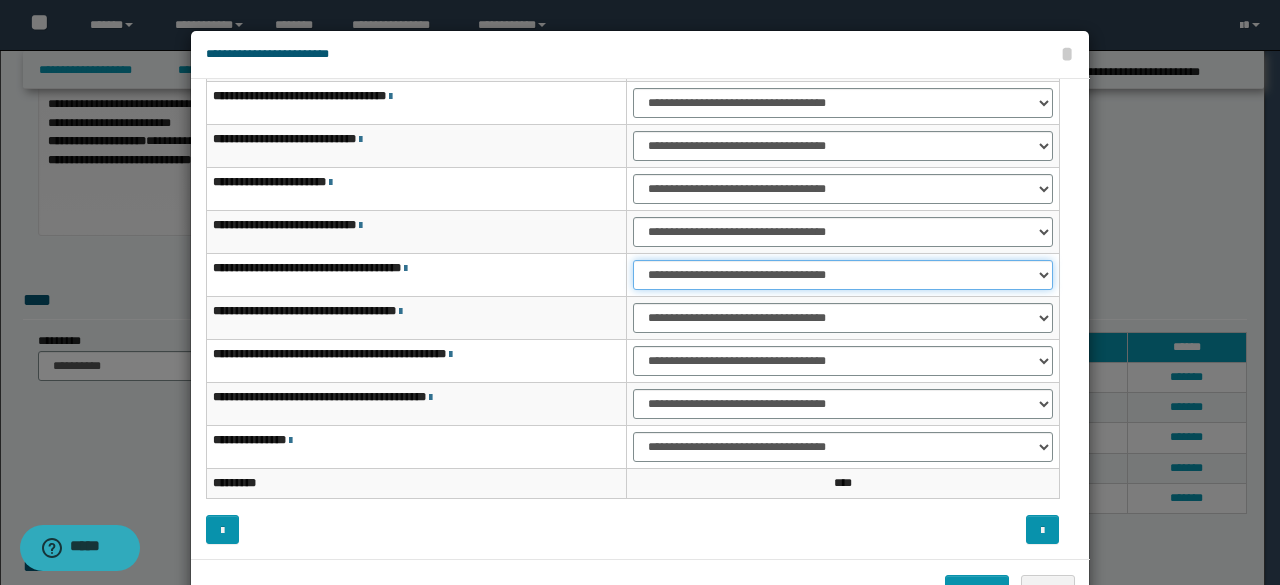 click on "**********" at bounding box center (843, 275) 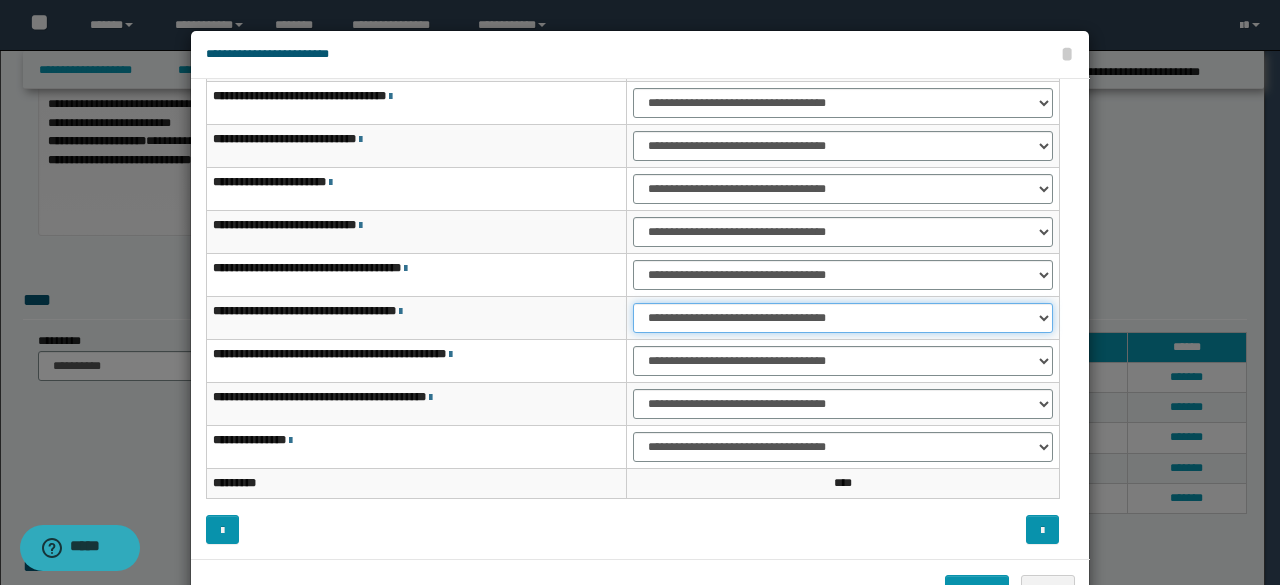 click on "**********" at bounding box center [843, 318] 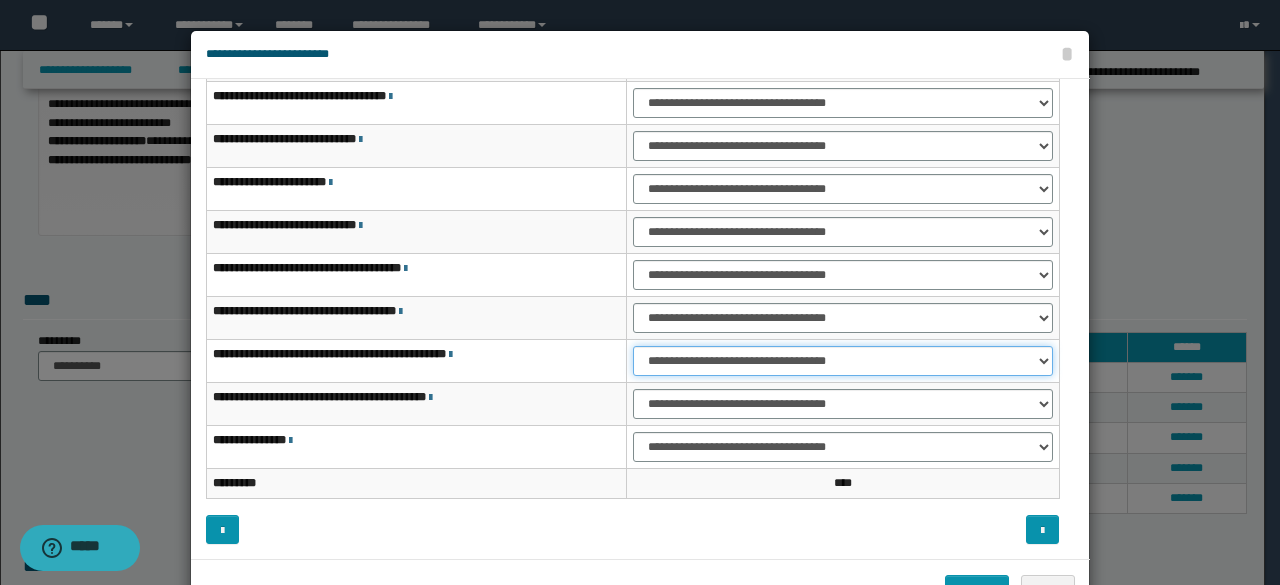 click on "**********" at bounding box center [843, 361] 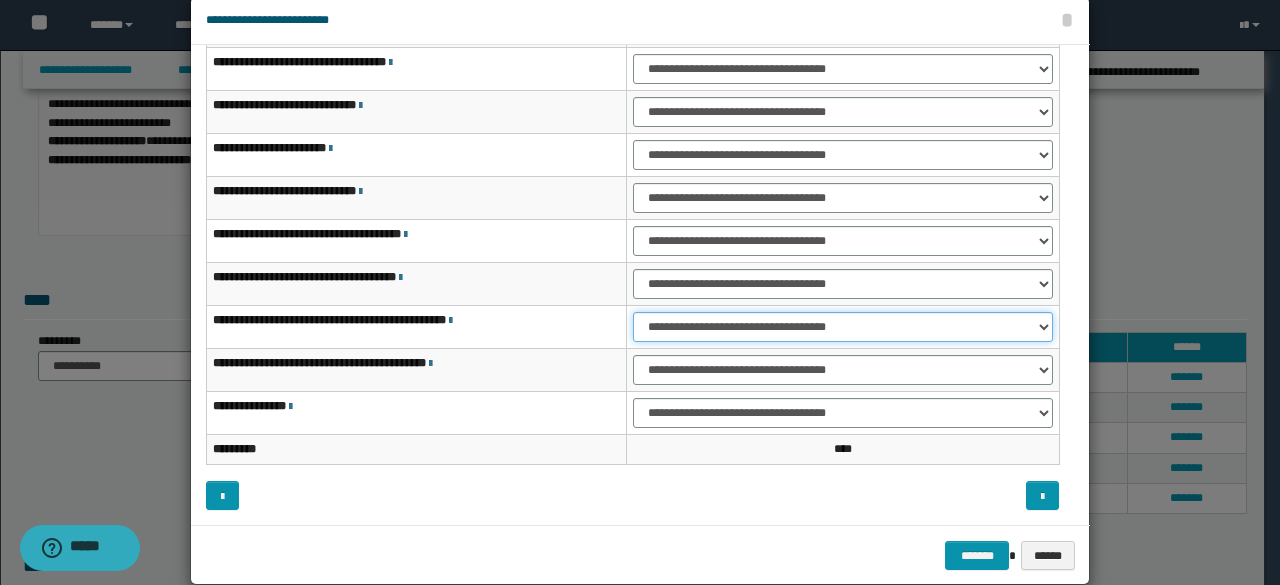 scroll, scrollTop: 64, scrollLeft: 0, axis: vertical 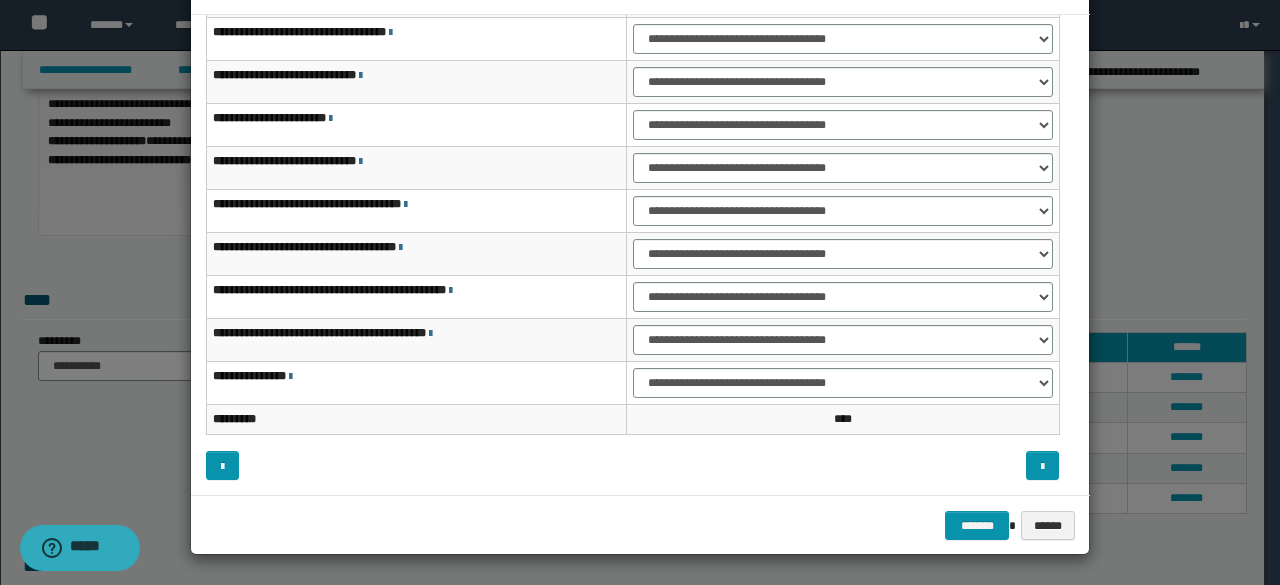 click on "*******
******" at bounding box center [640, 525] 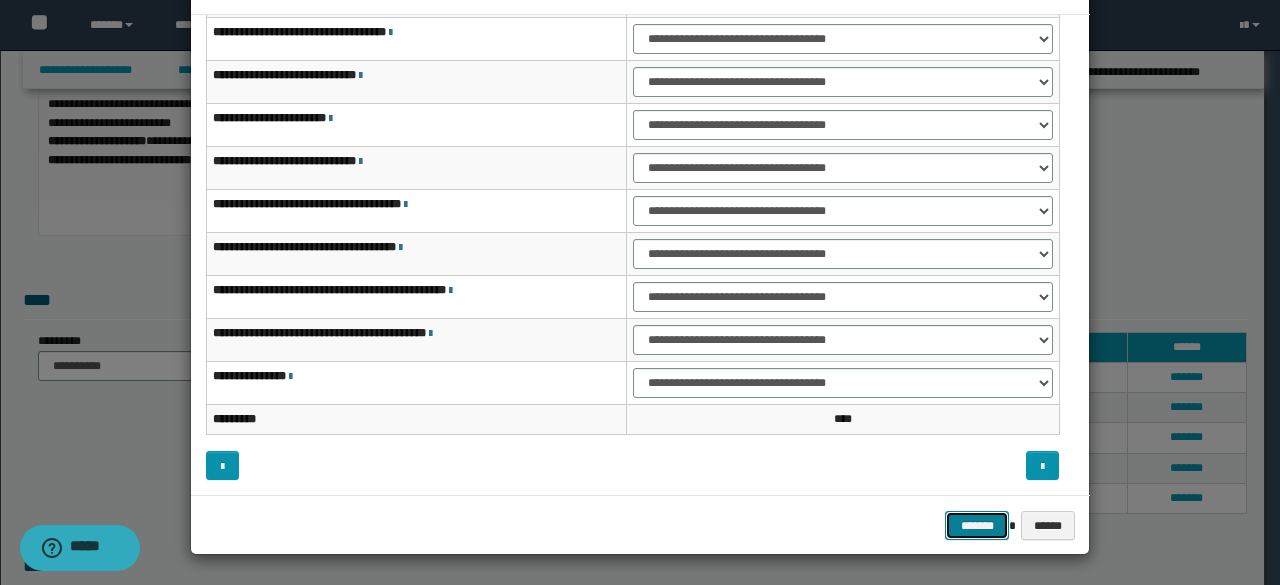 click on "*******" at bounding box center [977, 525] 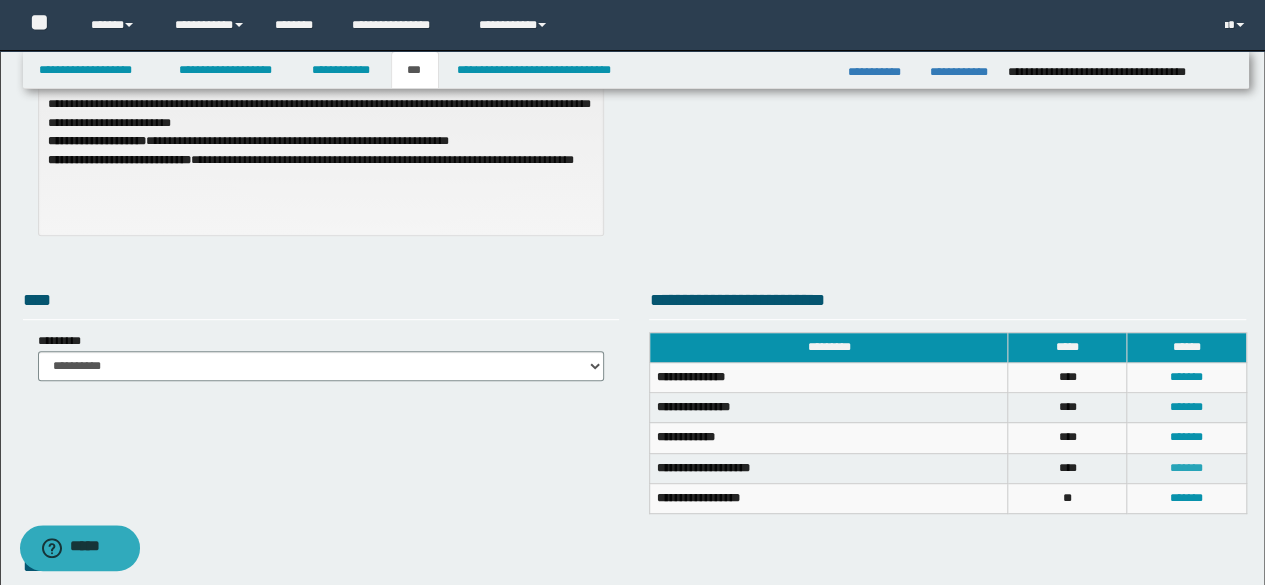 click on "*******" at bounding box center (1186, 468) 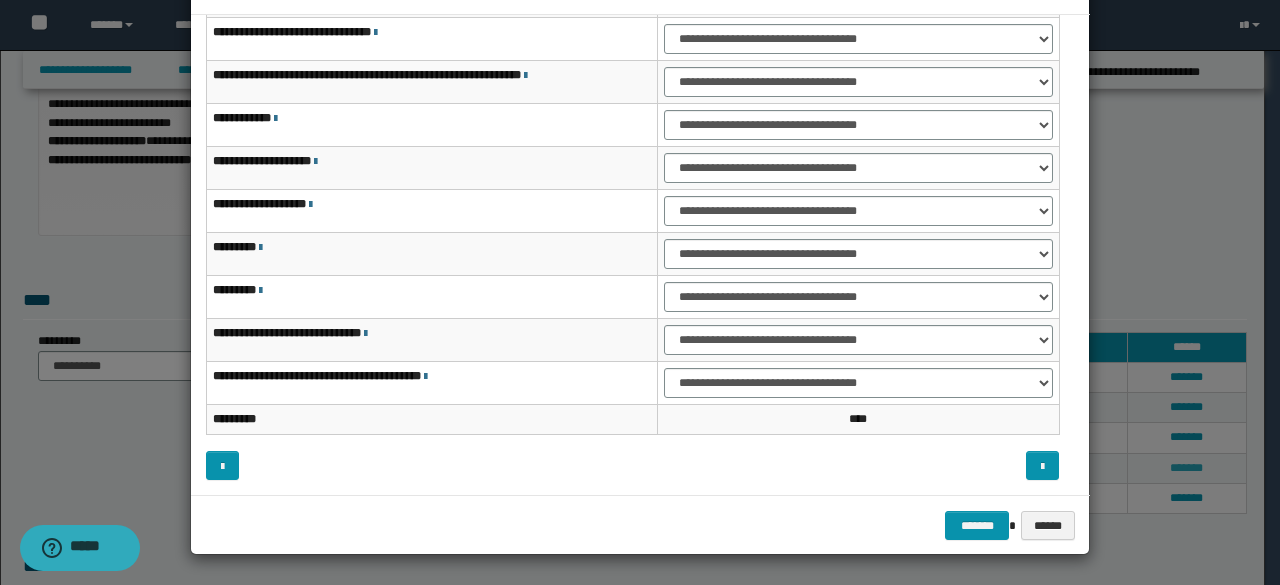 scroll, scrollTop: 0, scrollLeft: 0, axis: both 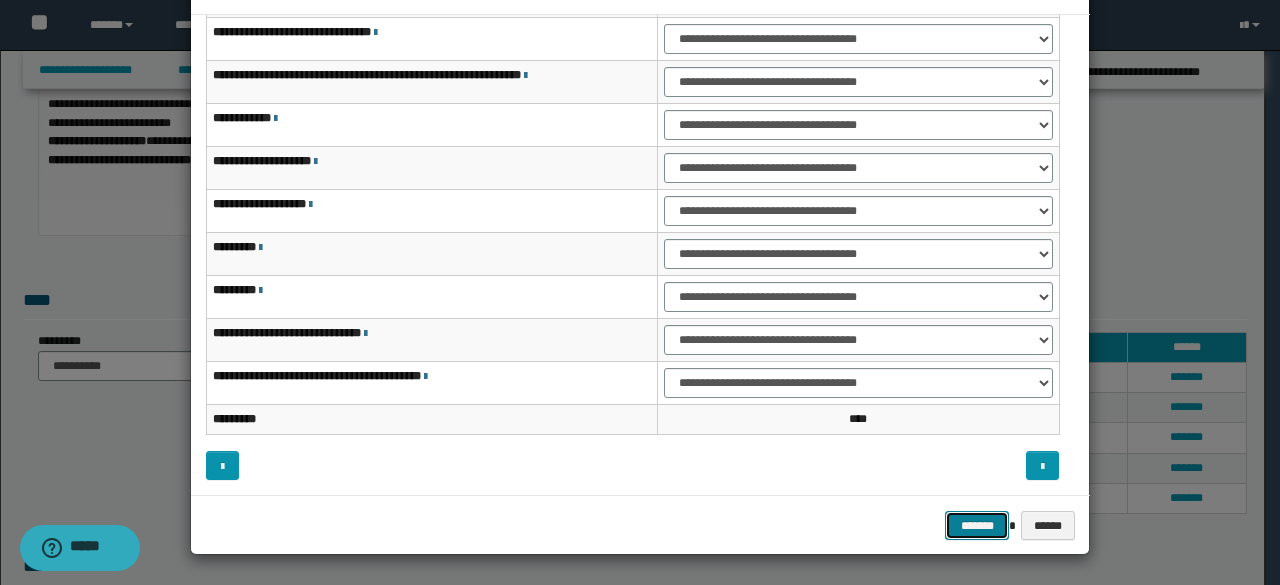 click on "*******" at bounding box center (977, 525) 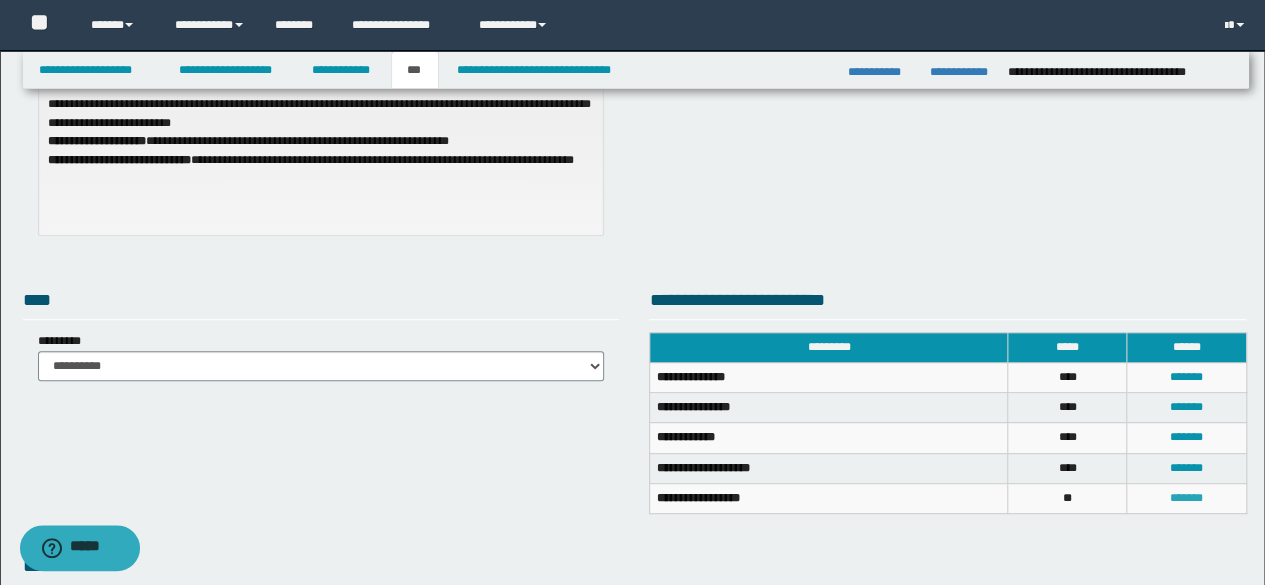 click on "*******" at bounding box center (1186, 498) 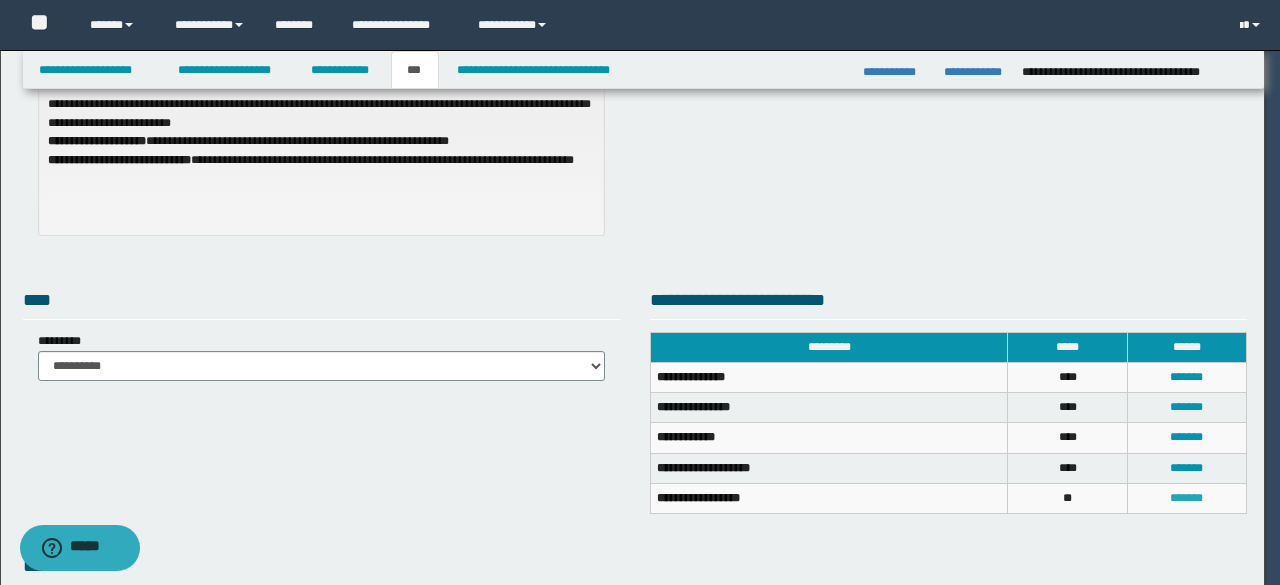 scroll, scrollTop: 0, scrollLeft: 0, axis: both 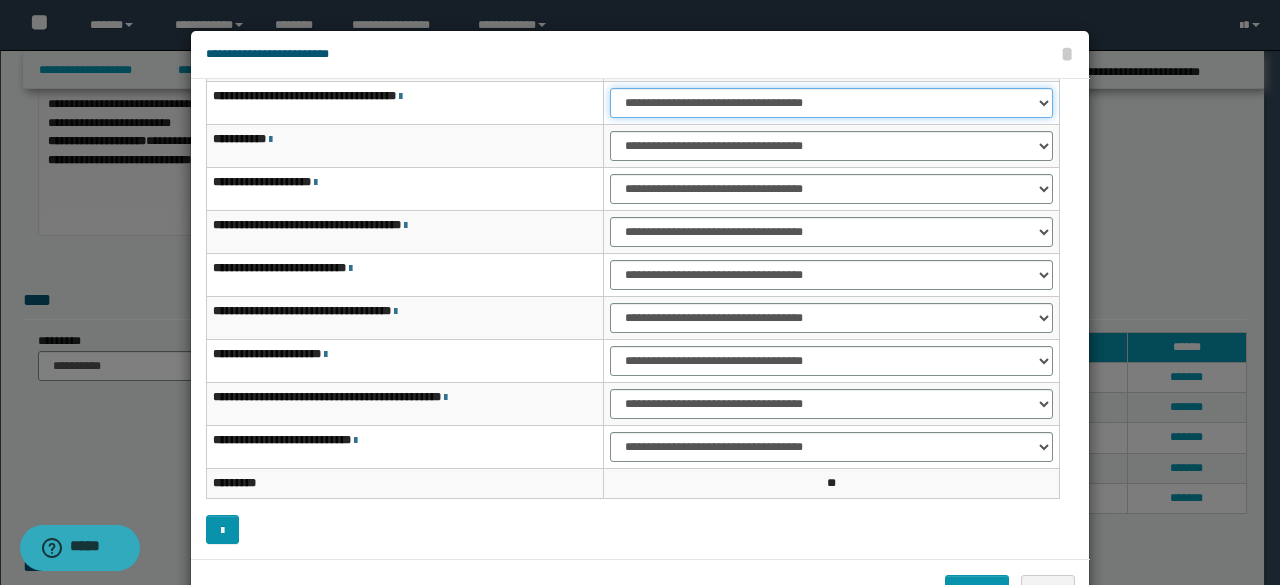 click on "**********" at bounding box center [831, 103] 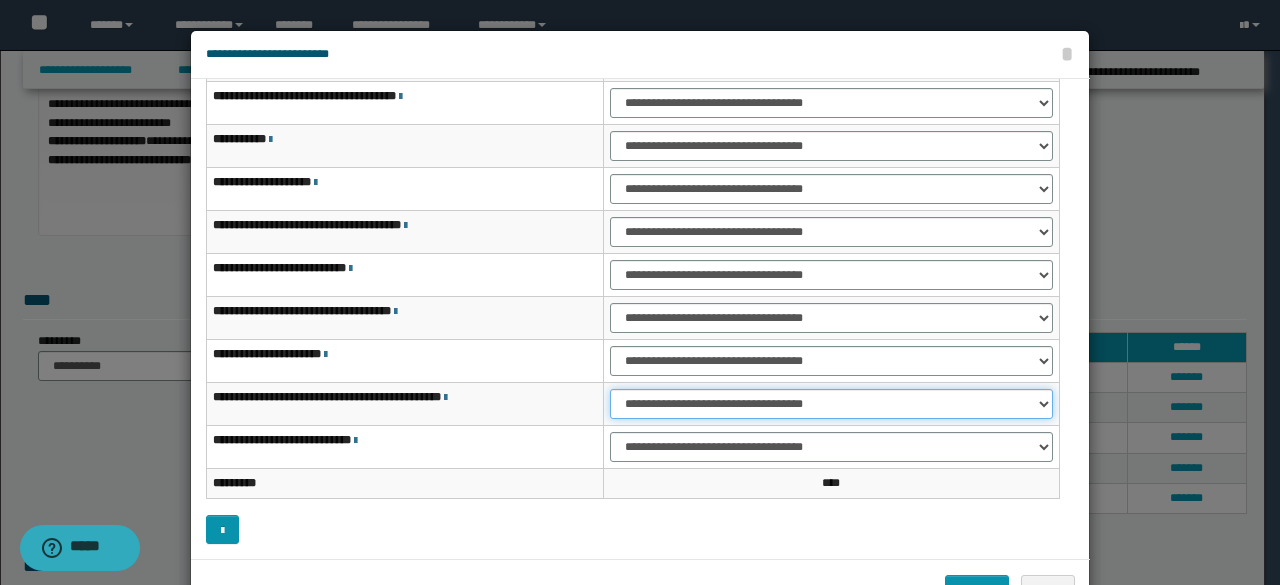 click on "**********" at bounding box center (831, 404) 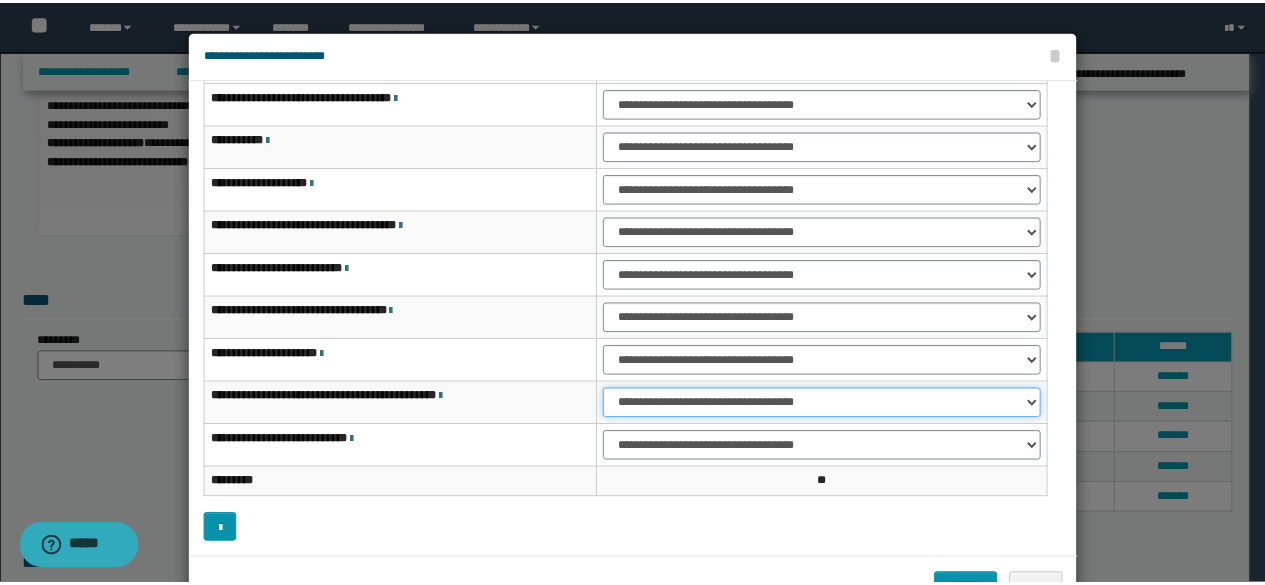 scroll, scrollTop: 64, scrollLeft: 0, axis: vertical 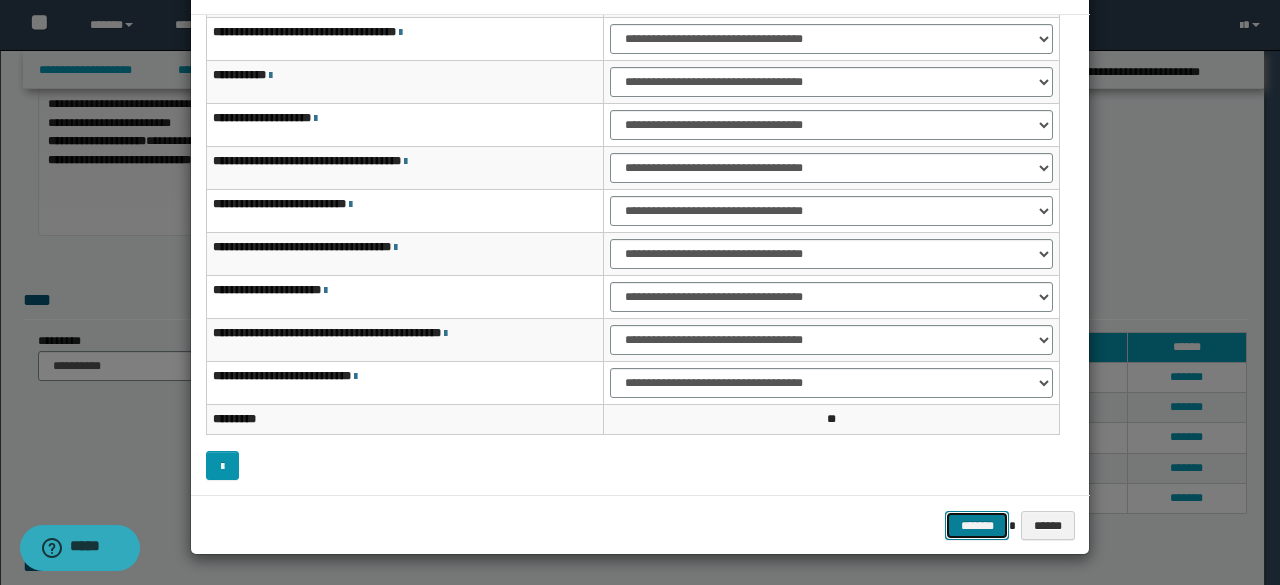 click on "*******" at bounding box center (977, 525) 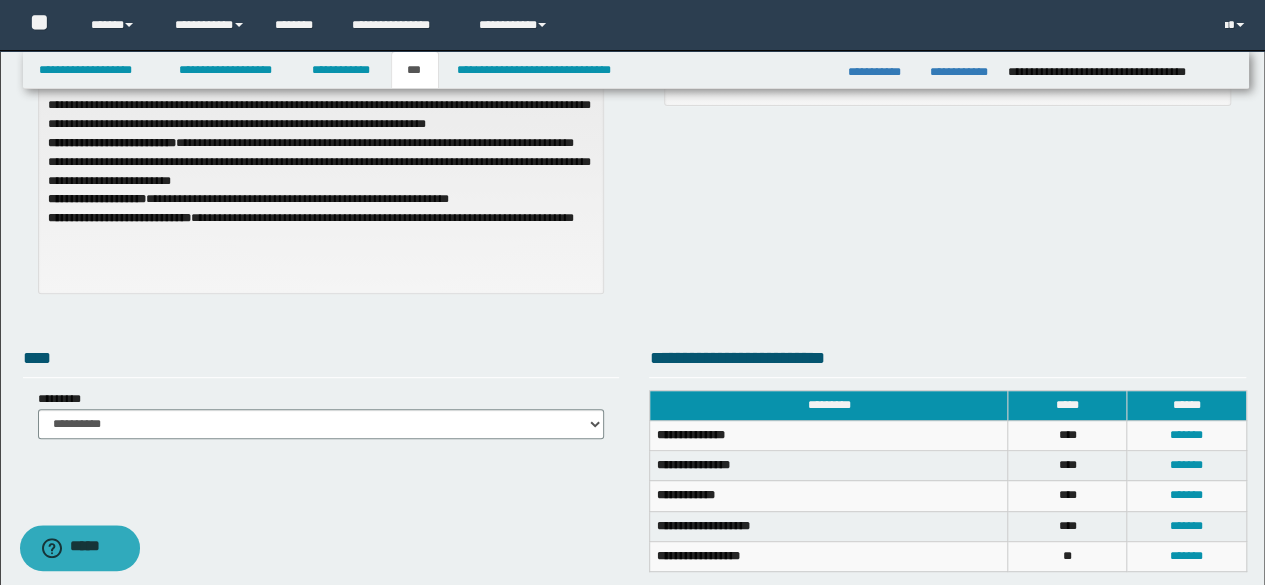 scroll, scrollTop: 200, scrollLeft: 0, axis: vertical 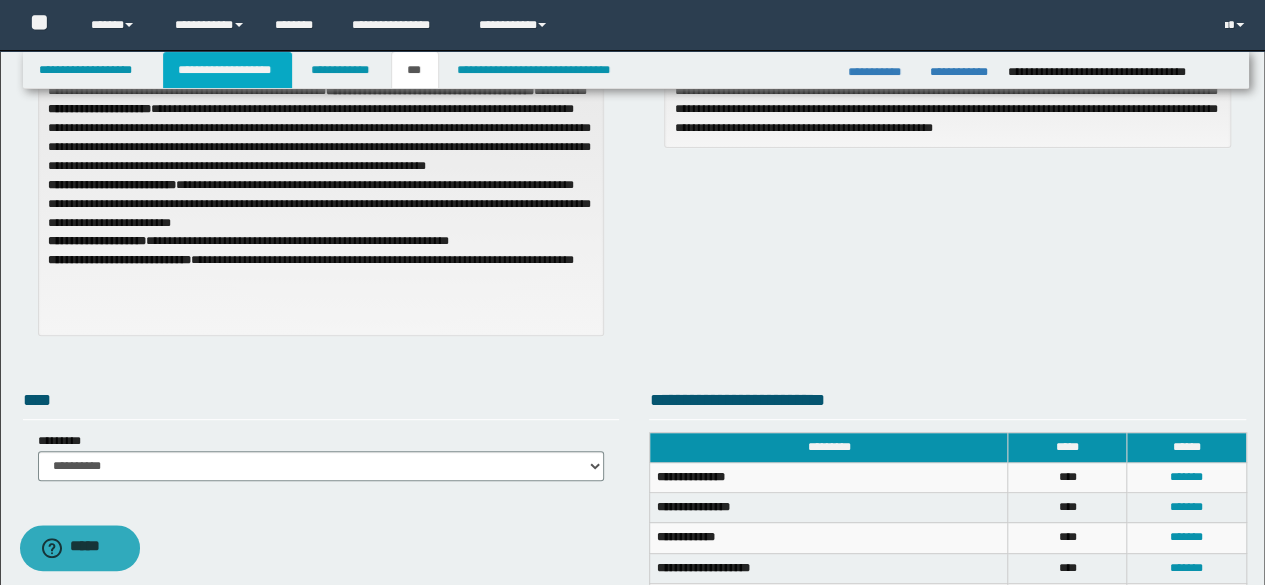 click on "**********" at bounding box center (227, 70) 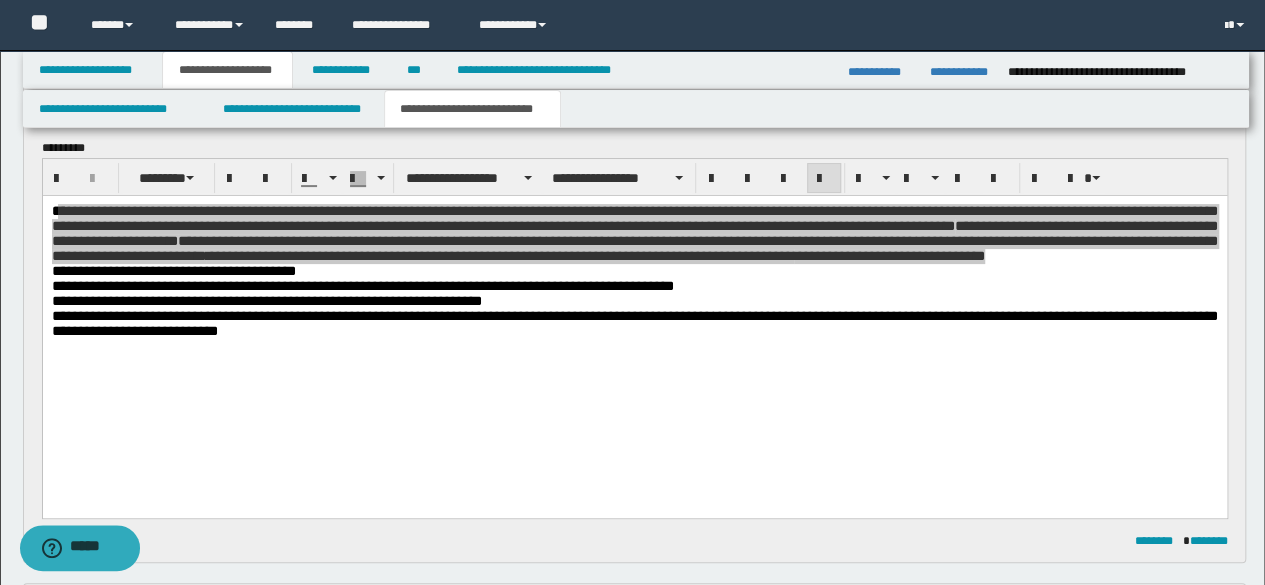 scroll, scrollTop: 30, scrollLeft: 0, axis: vertical 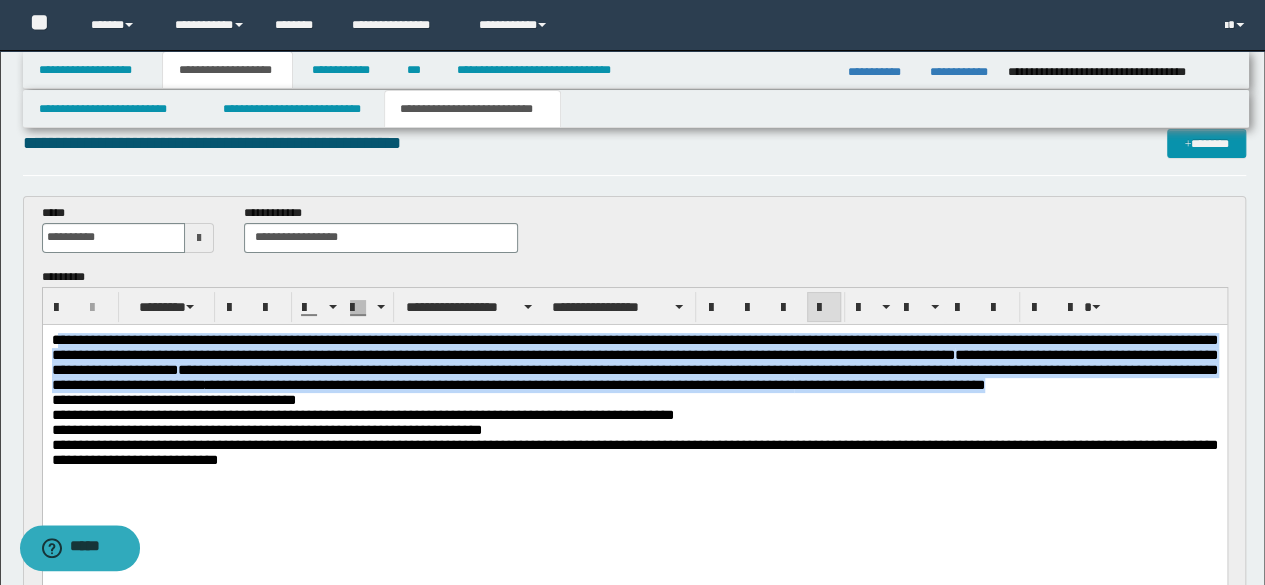 click on "**********" at bounding box center (633, 376) 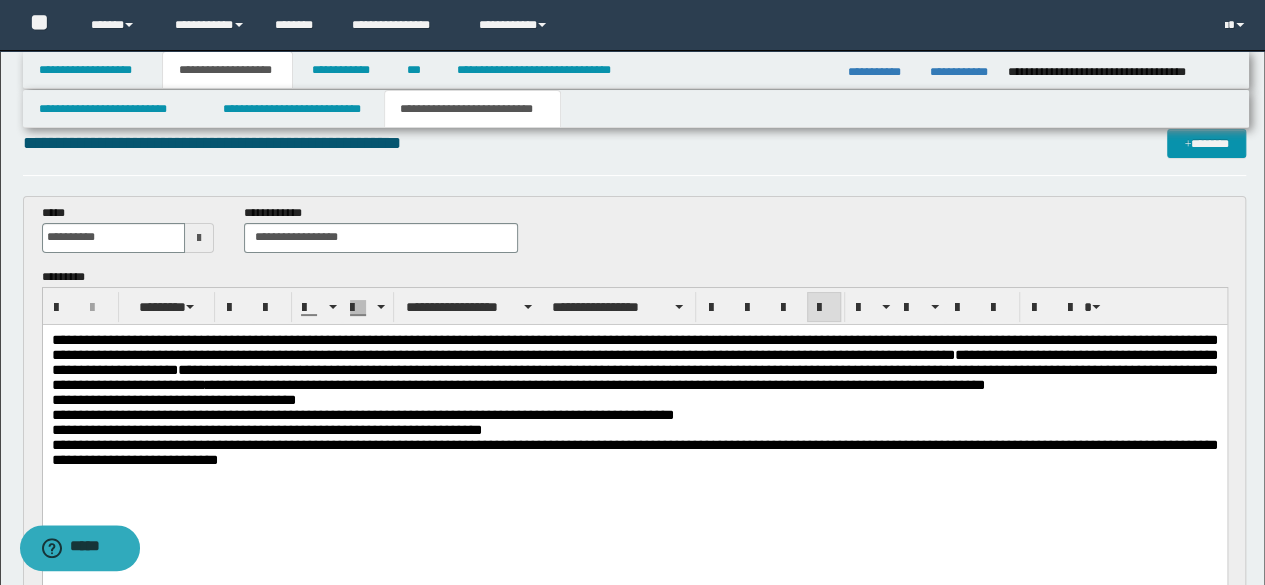 click on "**********" at bounding box center (634, 346) 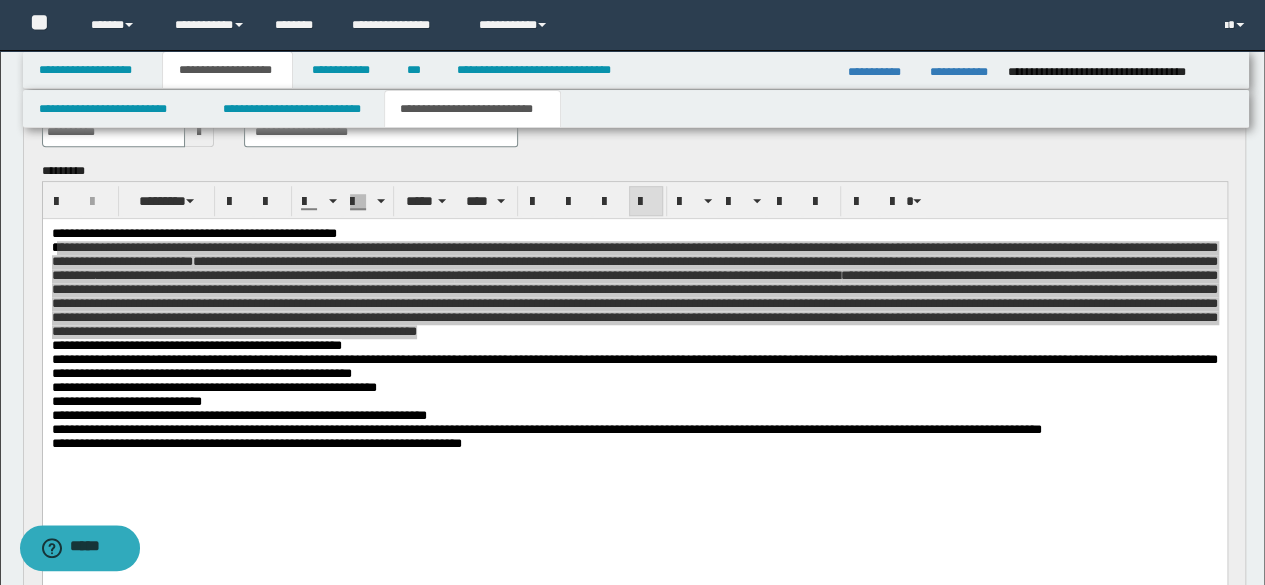 scroll, scrollTop: 700, scrollLeft: 0, axis: vertical 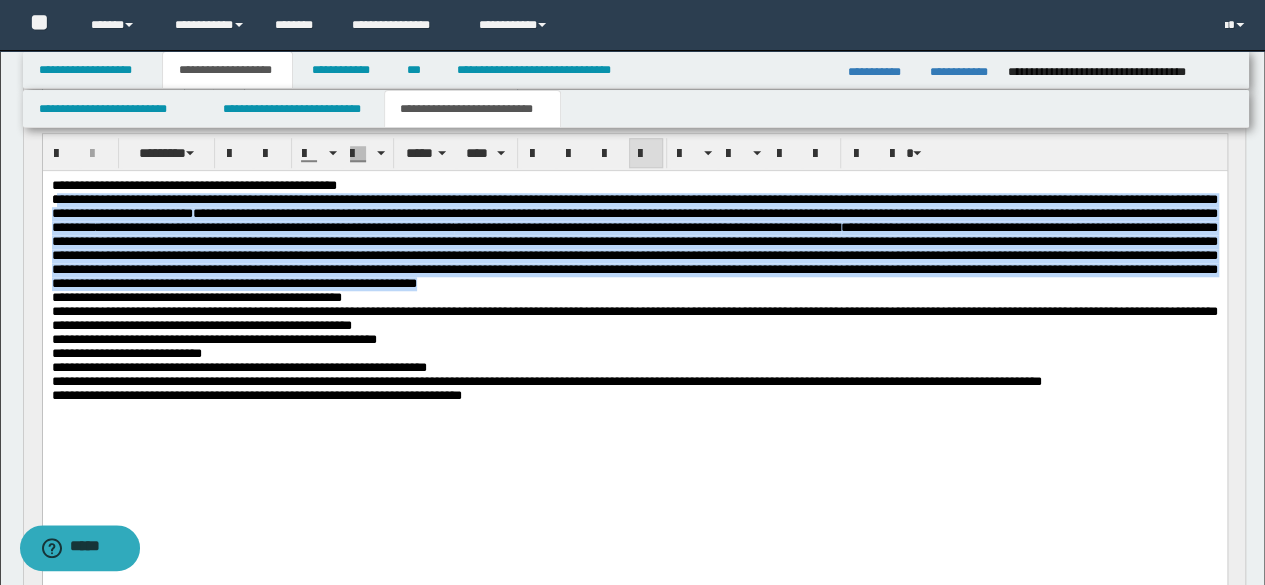 click on "**********" at bounding box center [634, 255] 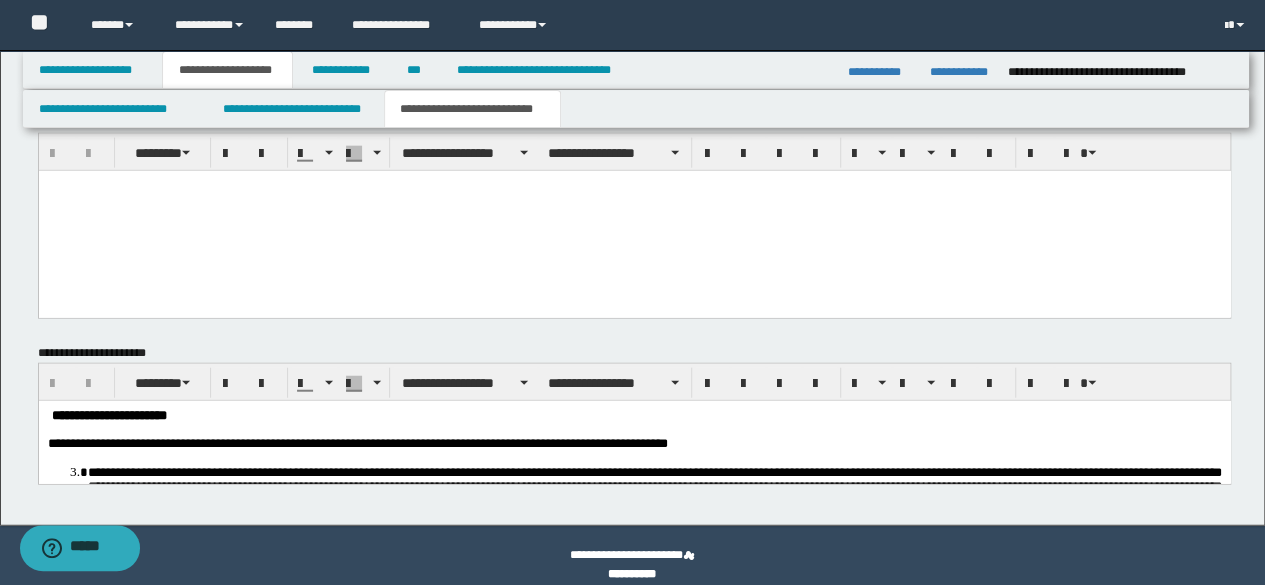 scroll, scrollTop: 2352, scrollLeft: 0, axis: vertical 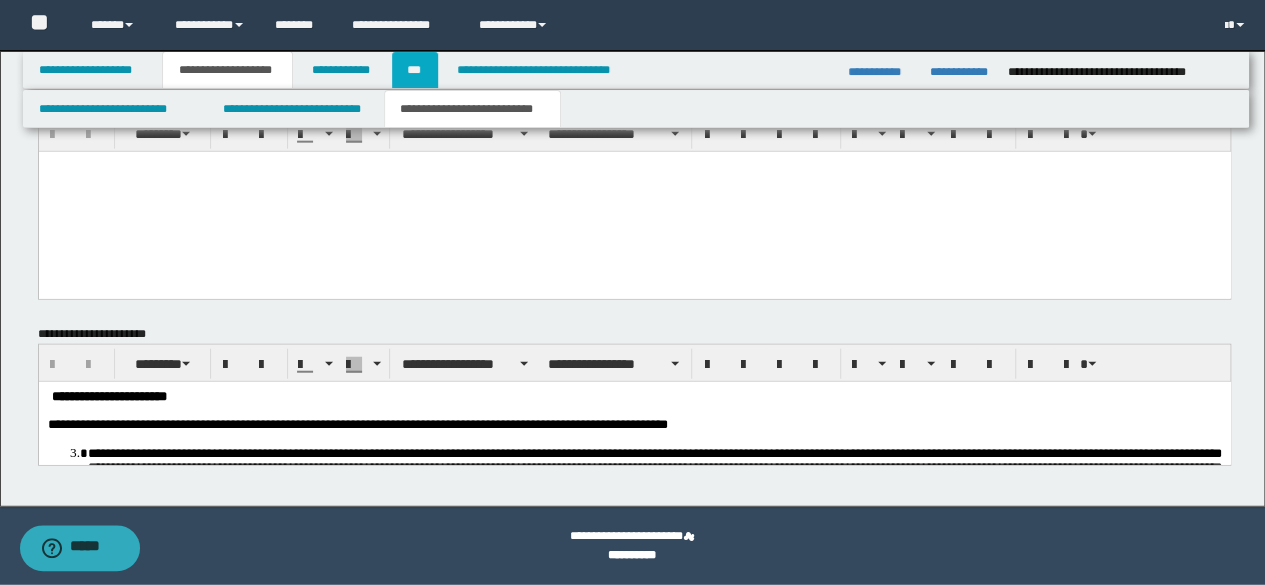 click on "***" at bounding box center [415, 70] 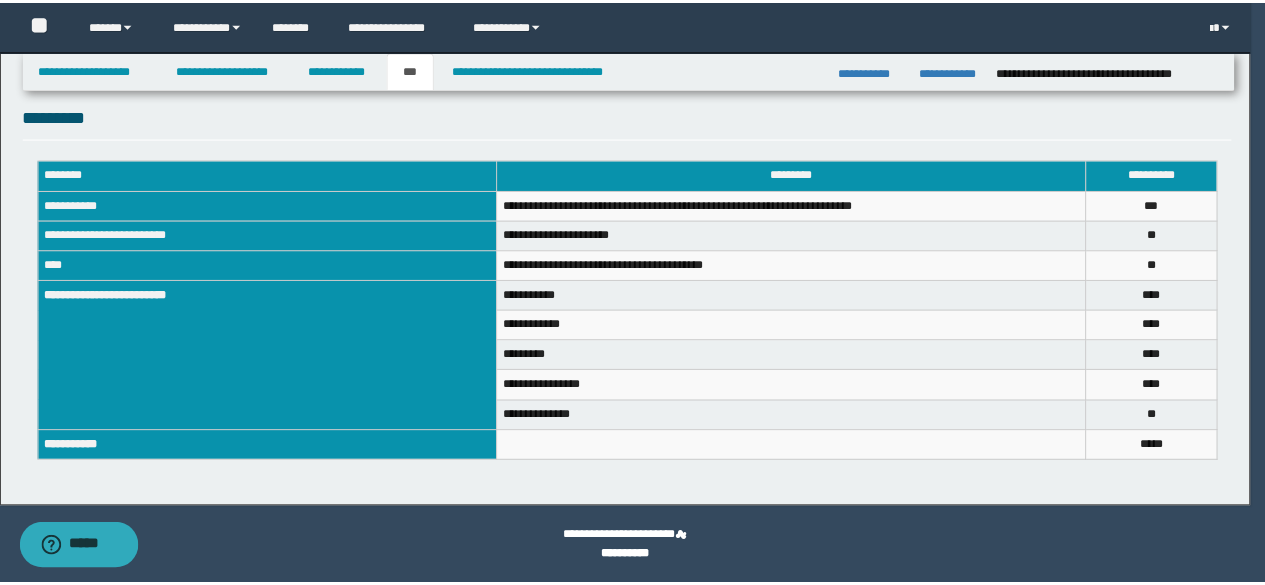 scroll, scrollTop: 732, scrollLeft: 0, axis: vertical 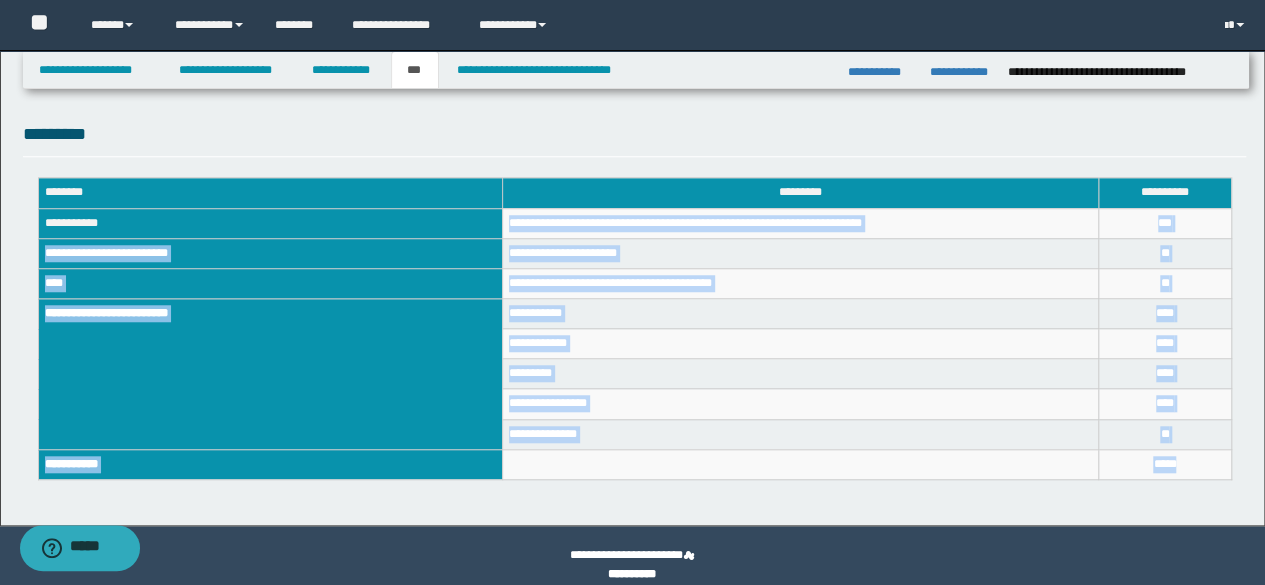 drag, startPoint x: 508, startPoint y: 219, endPoint x: 1220, endPoint y: 467, distance: 753.9549 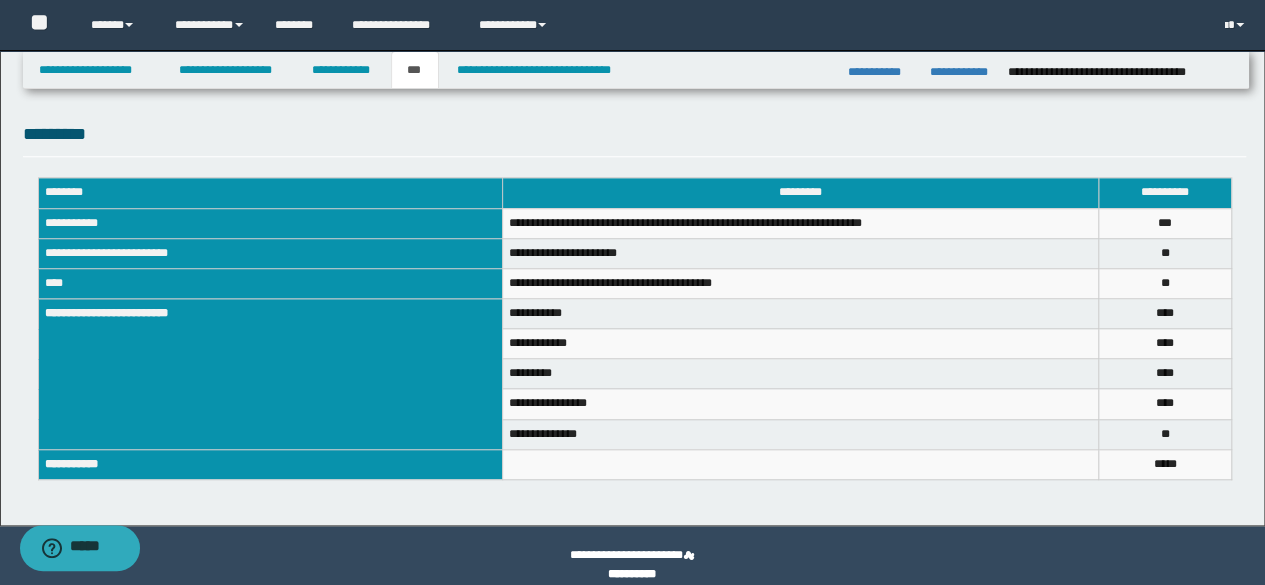 click on "**********" at bounding box center (632, -78) 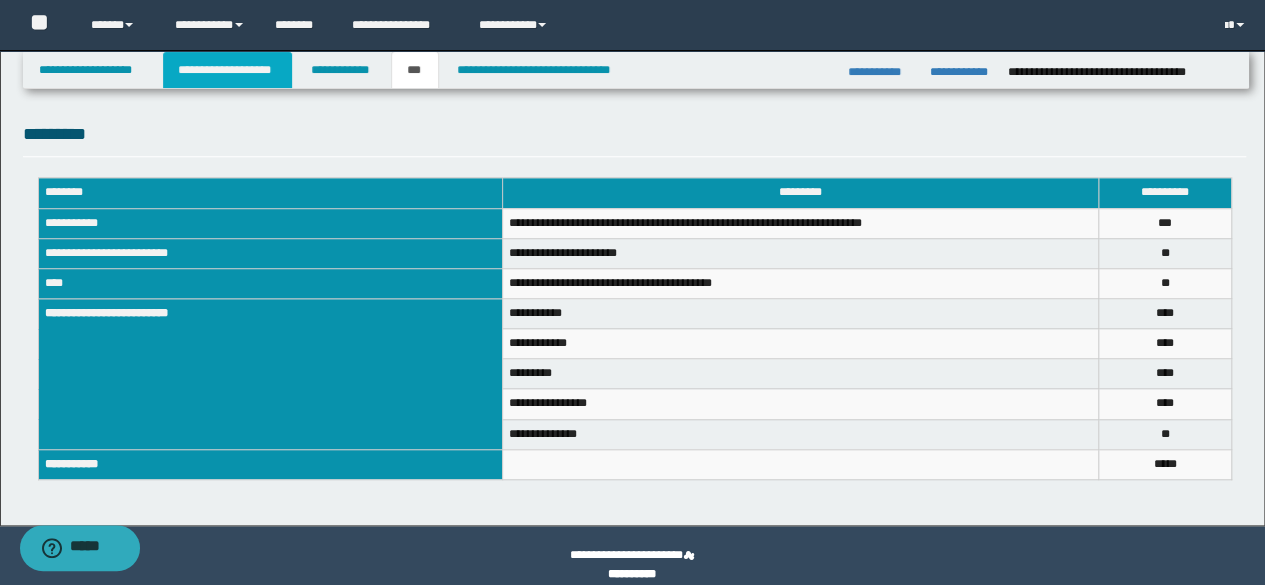 click on "**********" at bounding box center (227, 70) 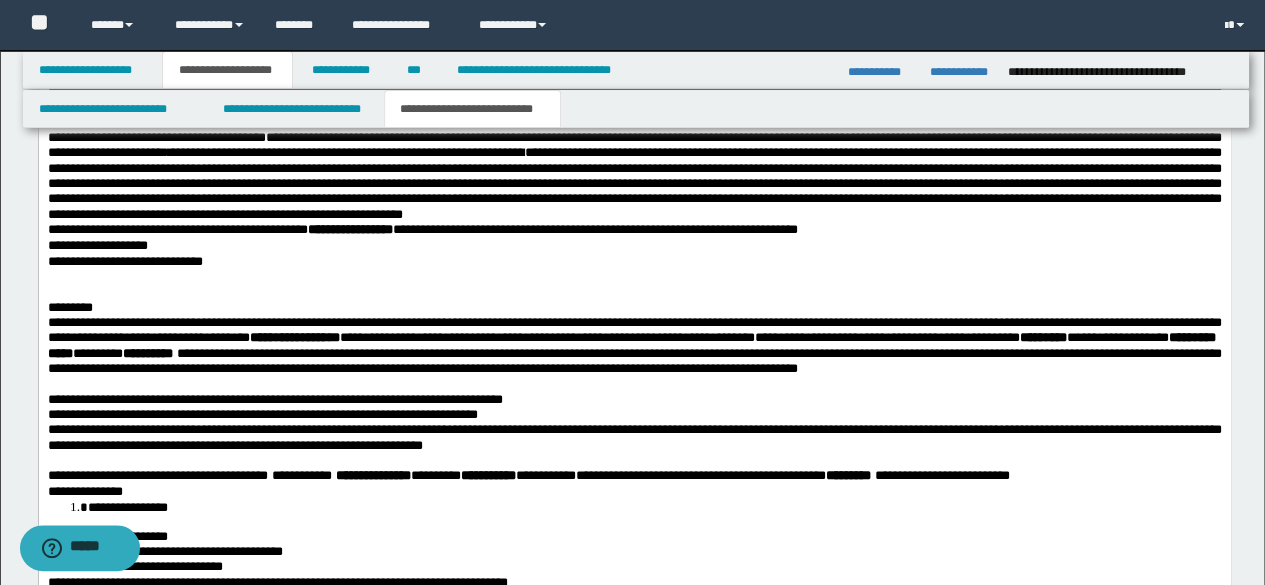 scroll, scrollTop: 1762, scrollLeft: 0, axis: vertical 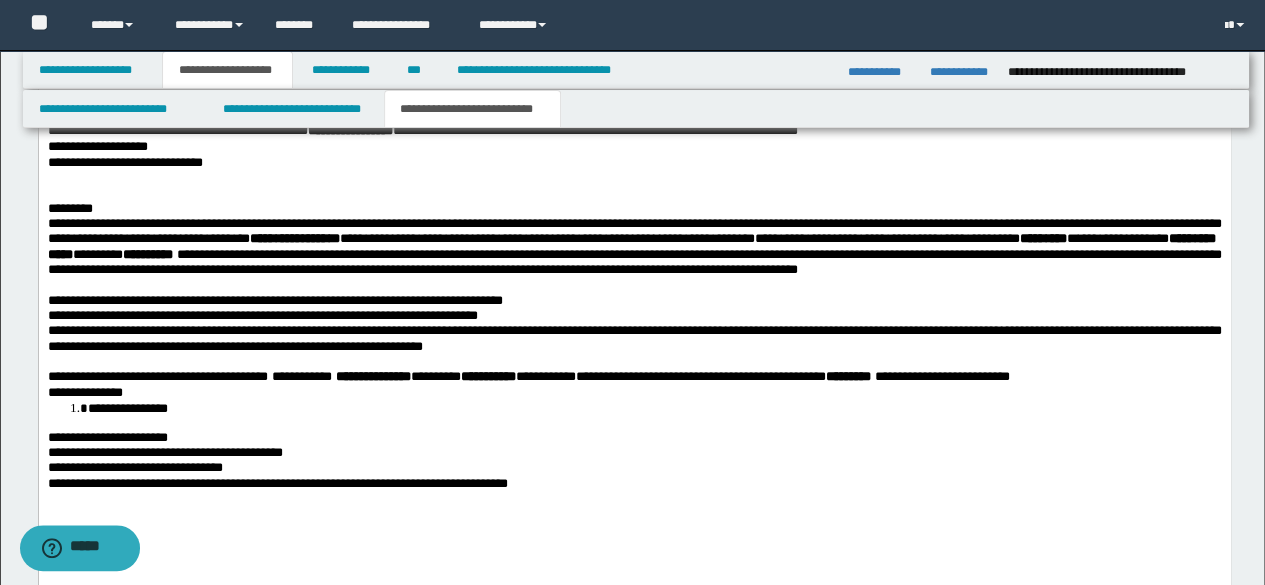 click on "**********" at bounding box center (634, 239) 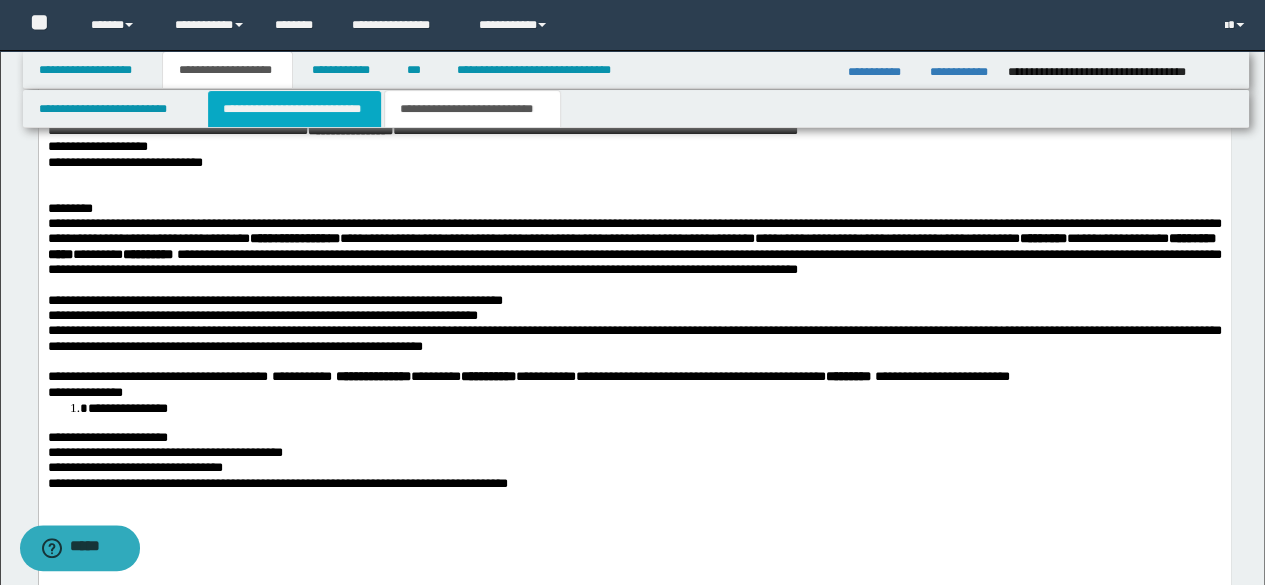 click on "**********" at bounding box center (294, 109) 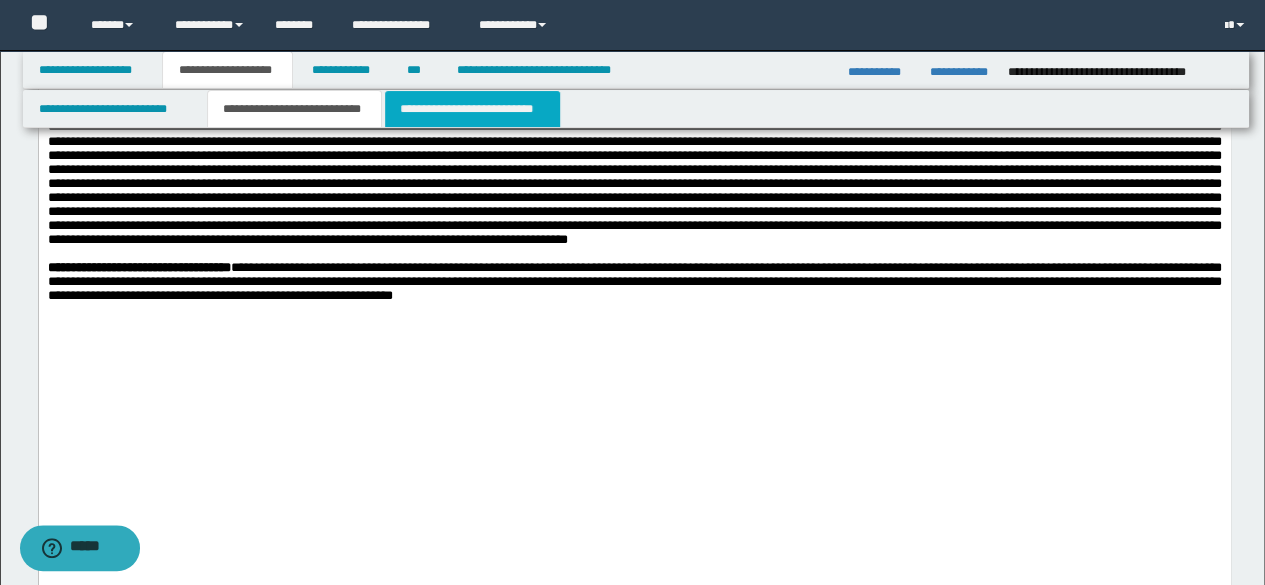 click on "**********" at bounding box center (472, 109) 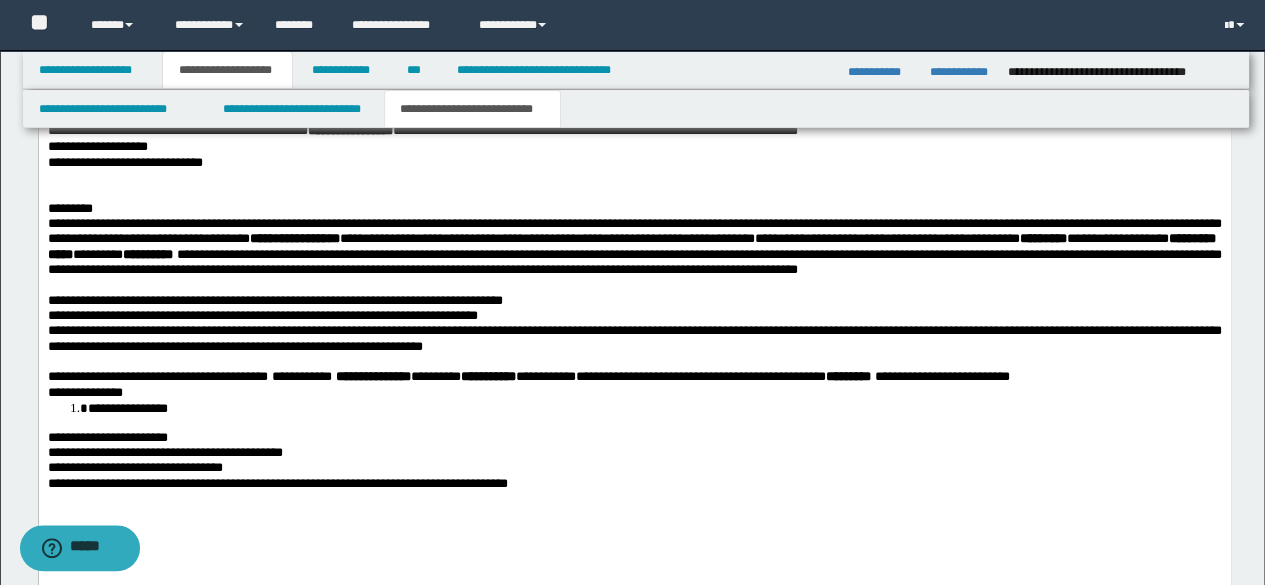 click on "**********" at bounding box center [634, 239] 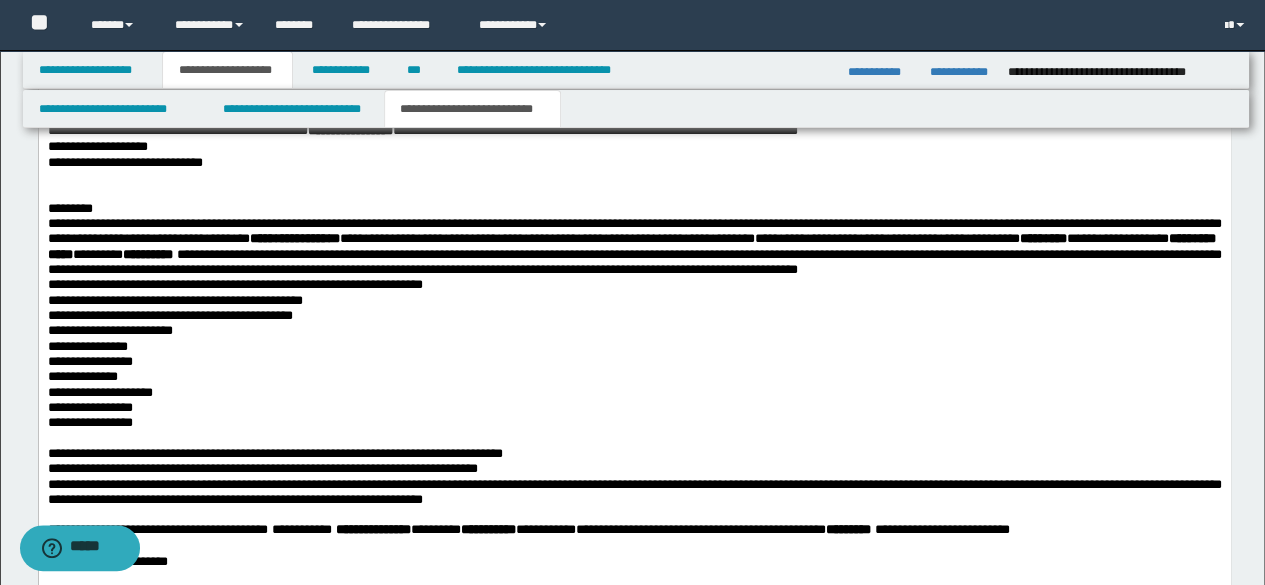 click at bounding box center (634, 438) 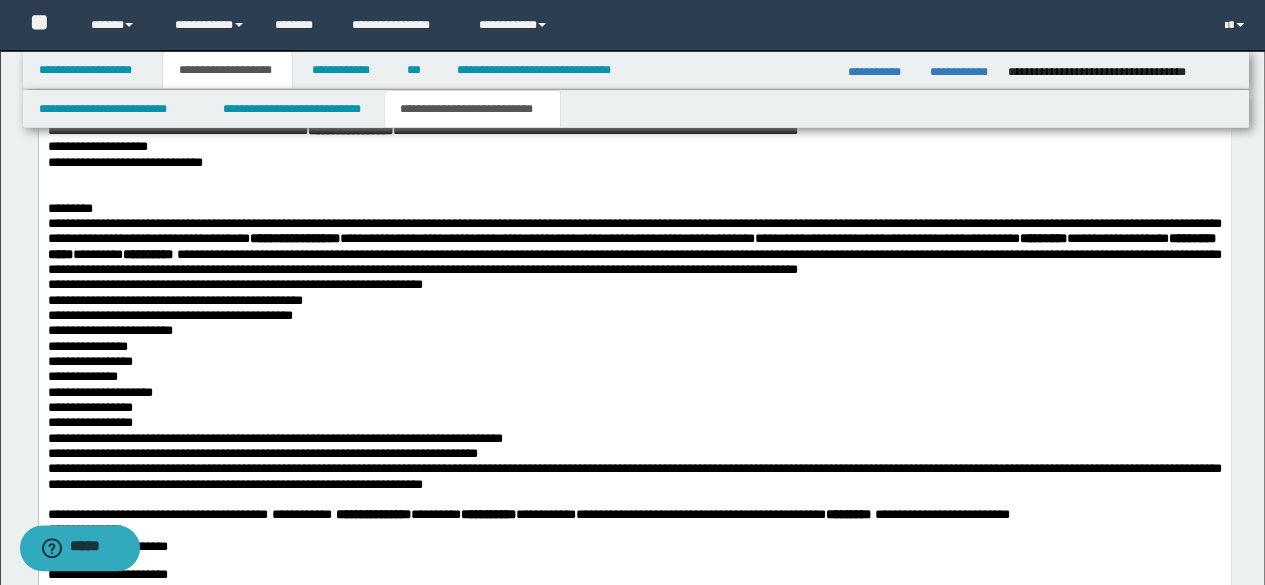 click on "**********" at bounding box center [634, 353] 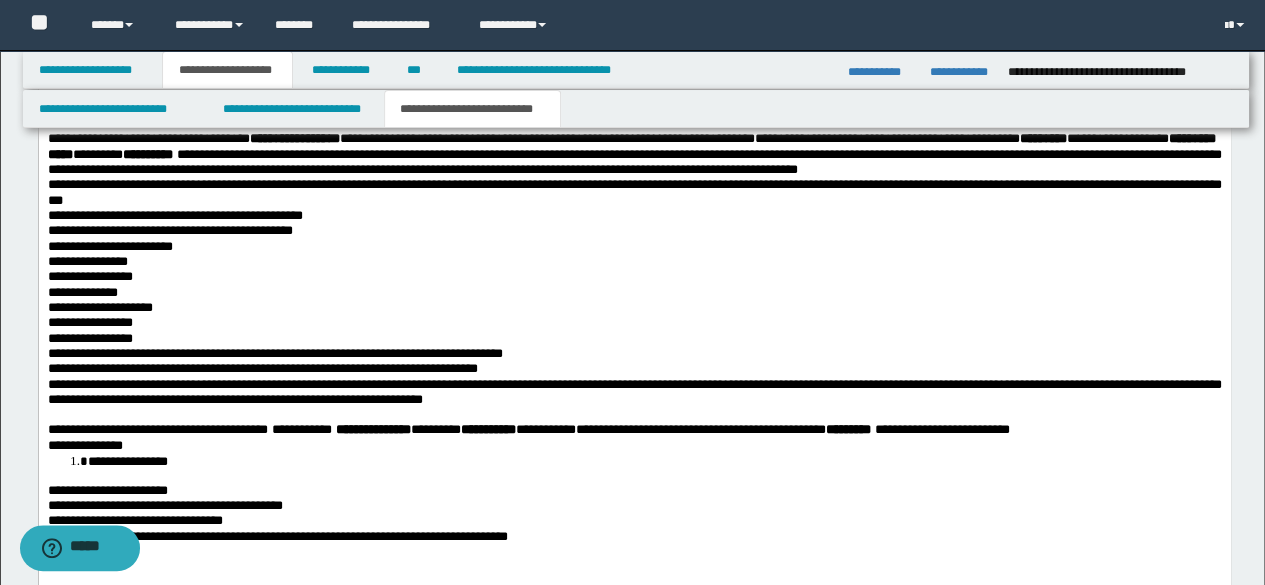 scroll, scrollTop: 1862, scrollLeft: 0, axis: vertical 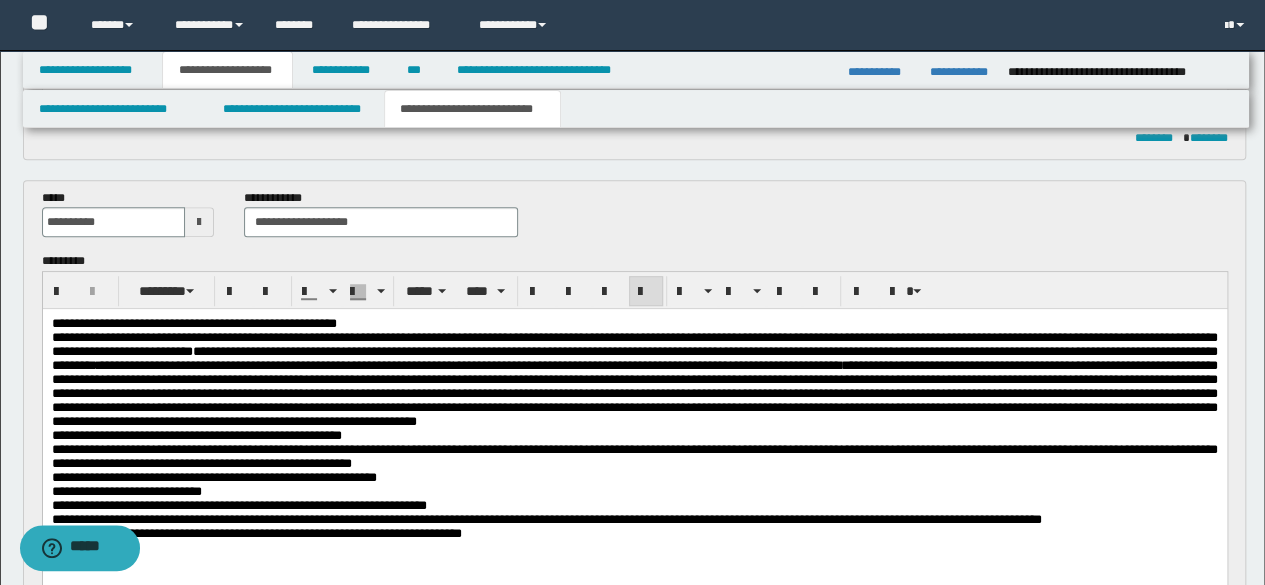 click on "**********" at bounding box center [634, 393] 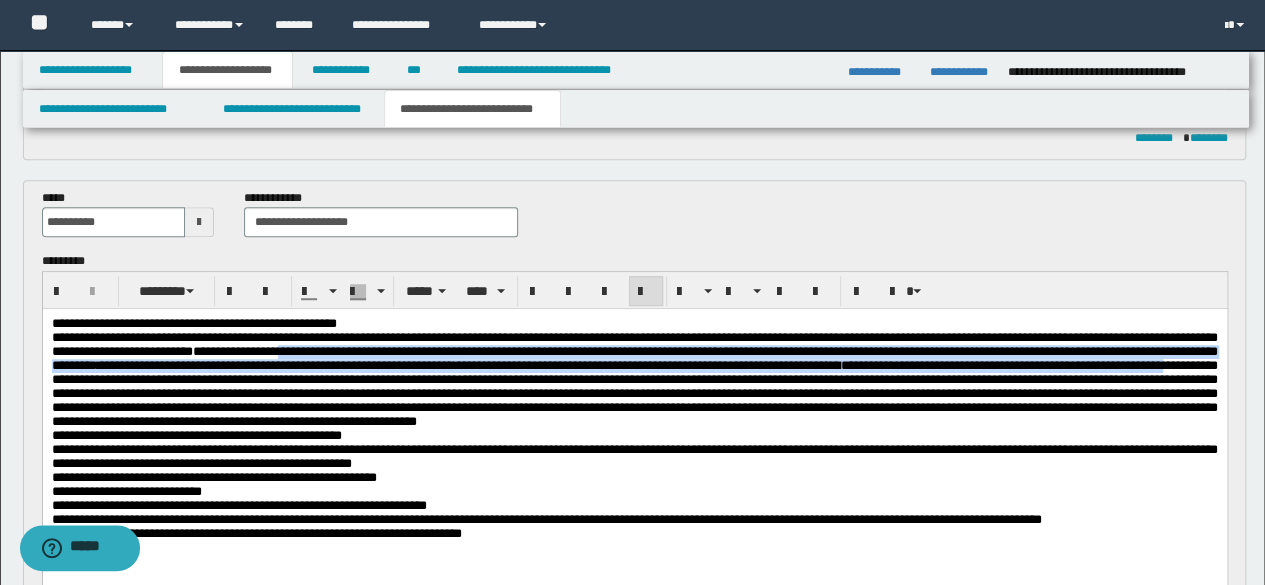 drag, startPoint x: 540, startPoint y: 355, endPoint x: 728, endPoint y: 384, distance: 190.22356 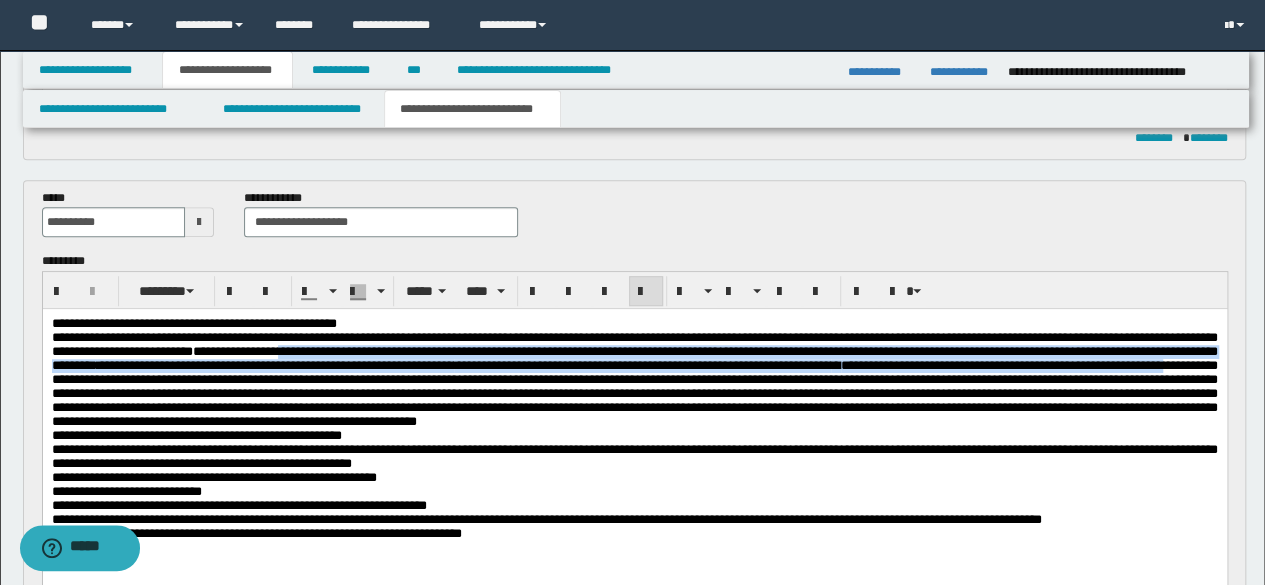 click on "**********" at bounding box center [634, 380] 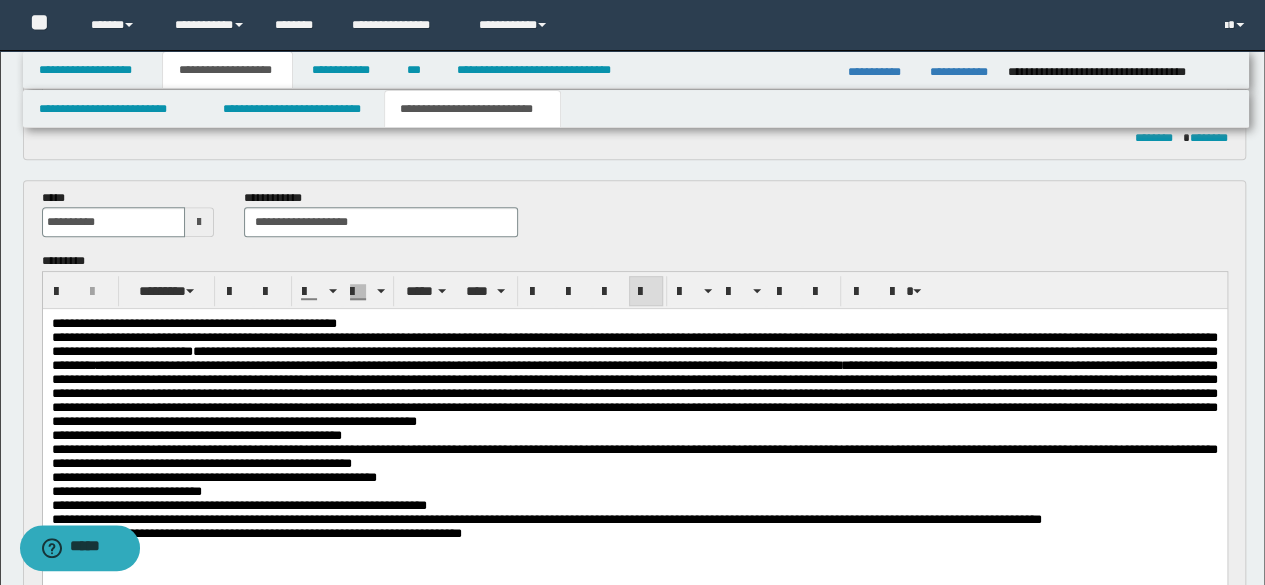 drag, startPoint x: 477, startPoint y: 396, endPoint x: 468, endPoint y: 390, distance: 10.816654 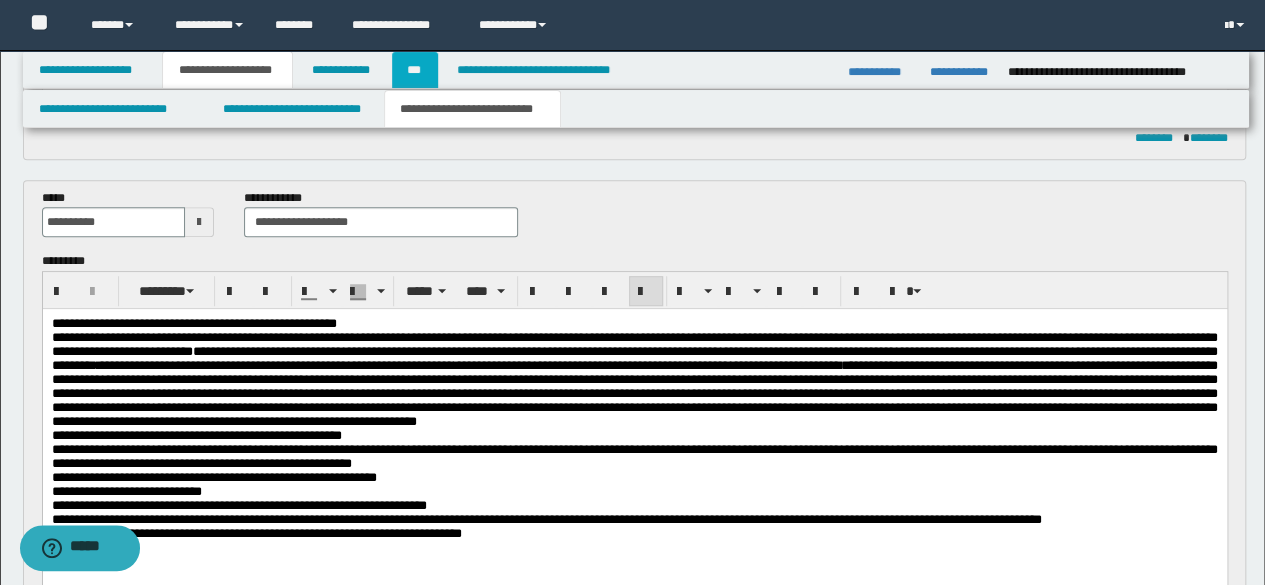 click on "***" at bounding box center [415, 70] 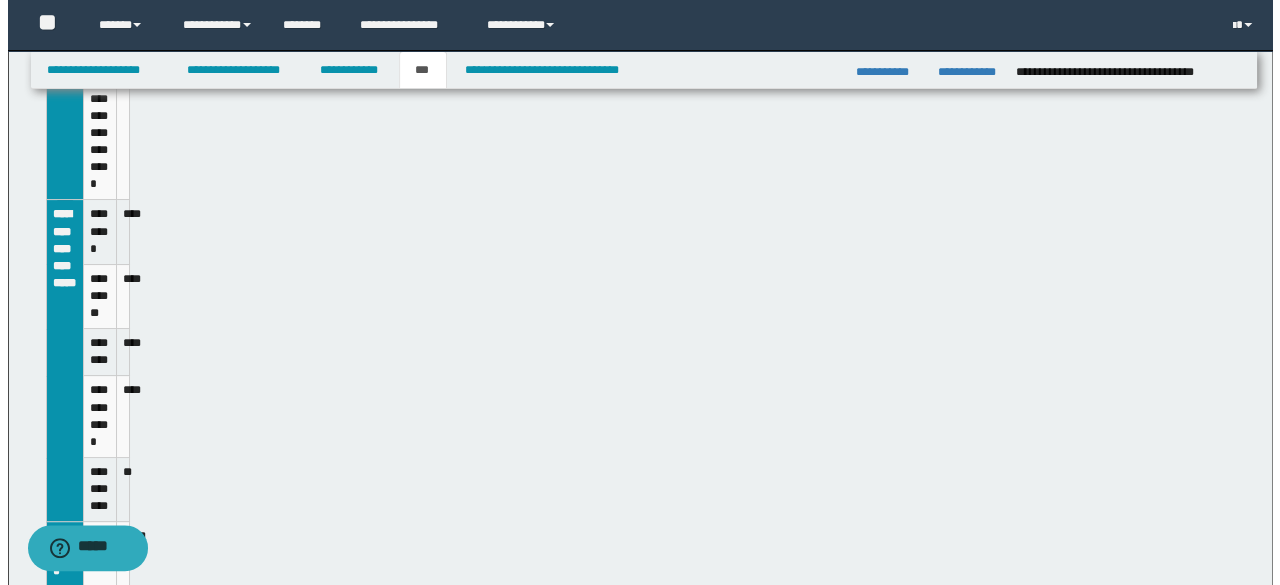 scroll, scrollTop: 532, scrollLeft: 0, axis: vertical 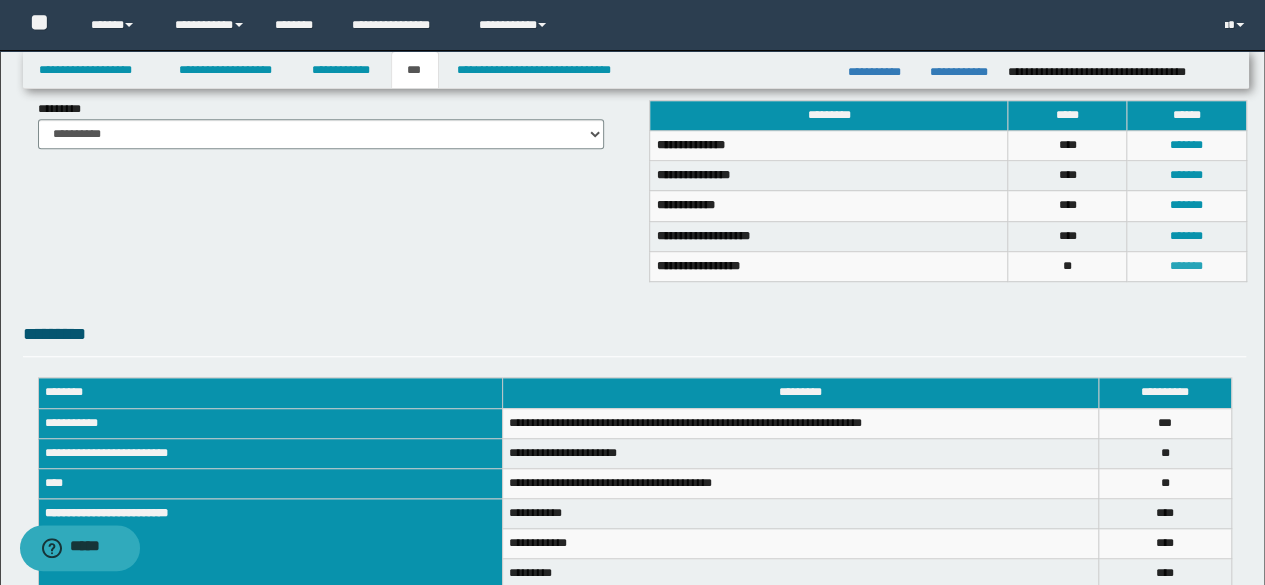 click on "*******" at bounding box center [1186, 266] 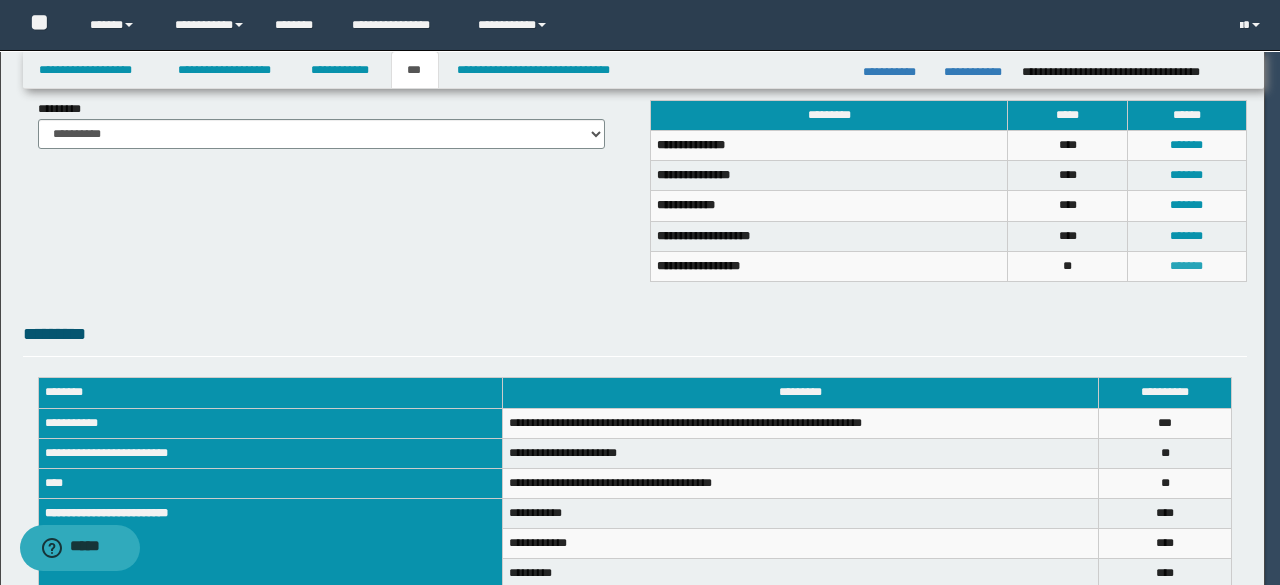 scroll, scrollTop: 0, scrollLeft: 0, axis: both 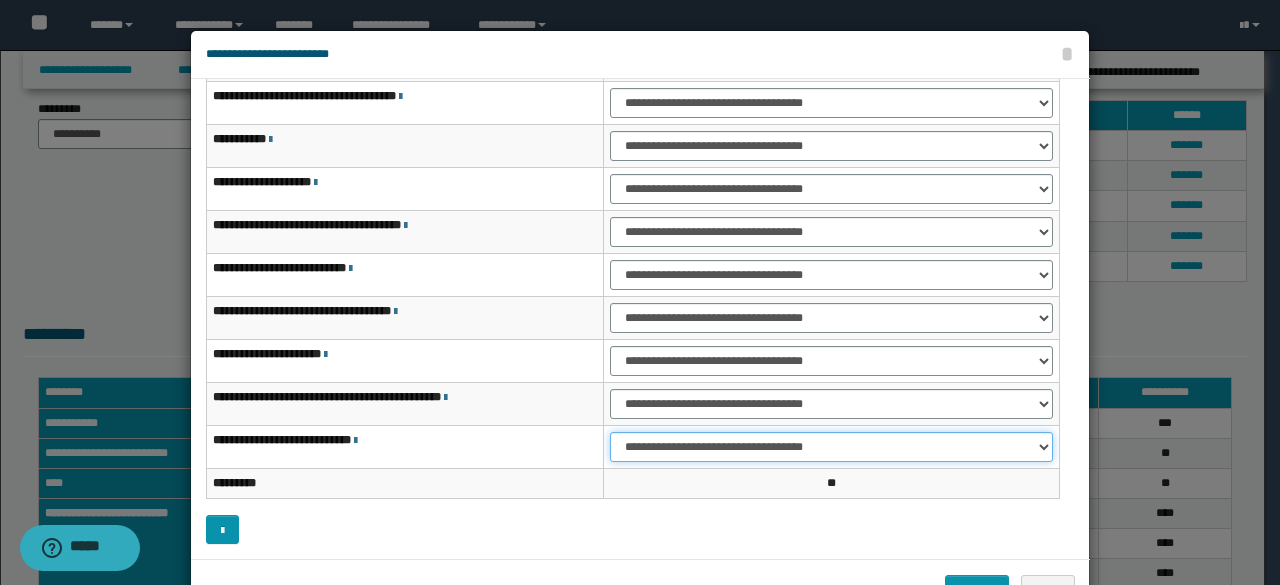 click on "**********" at bounding box center [831, 447] 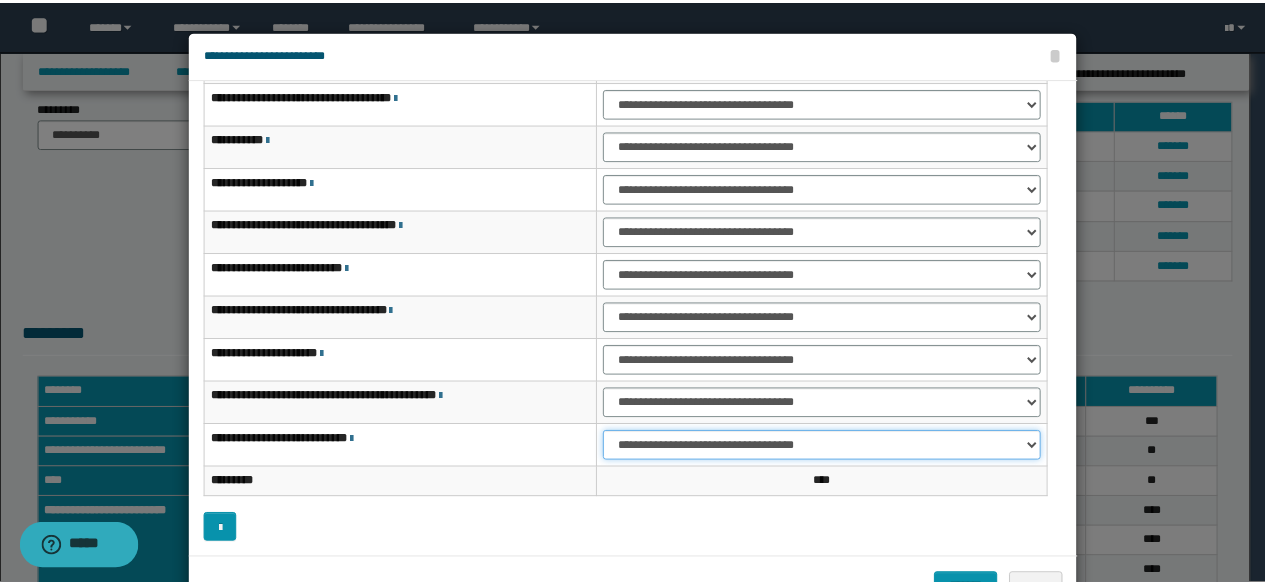 scroll, scrollTop: 64, scrollLeft: 0, axis: vertical 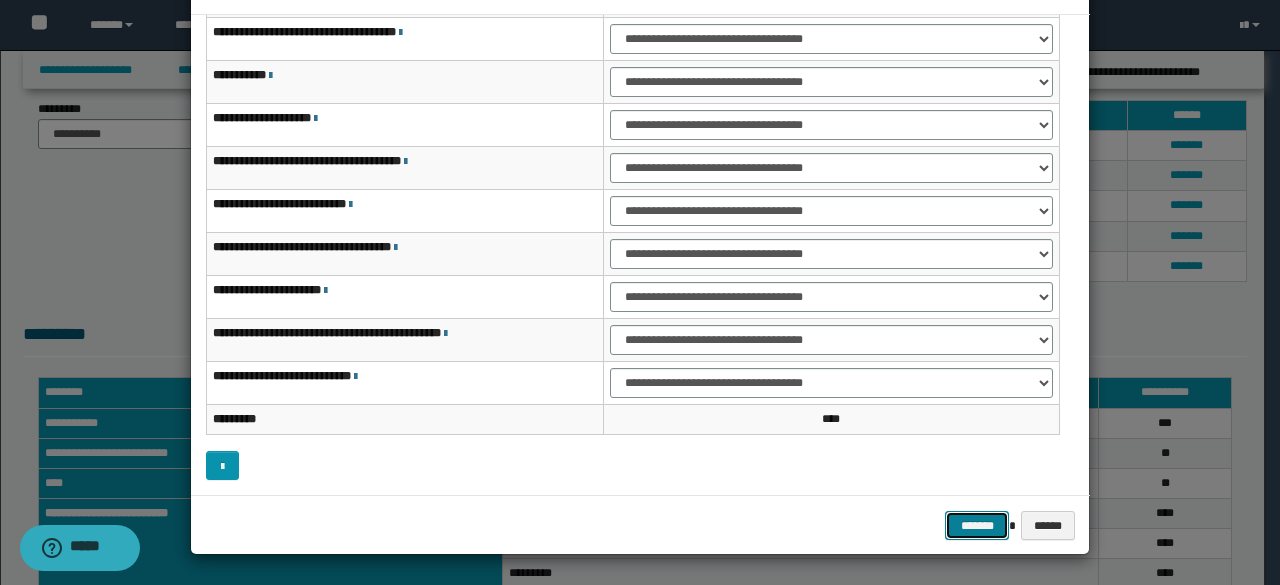 click on "*******" at bounding box center [977, 525] 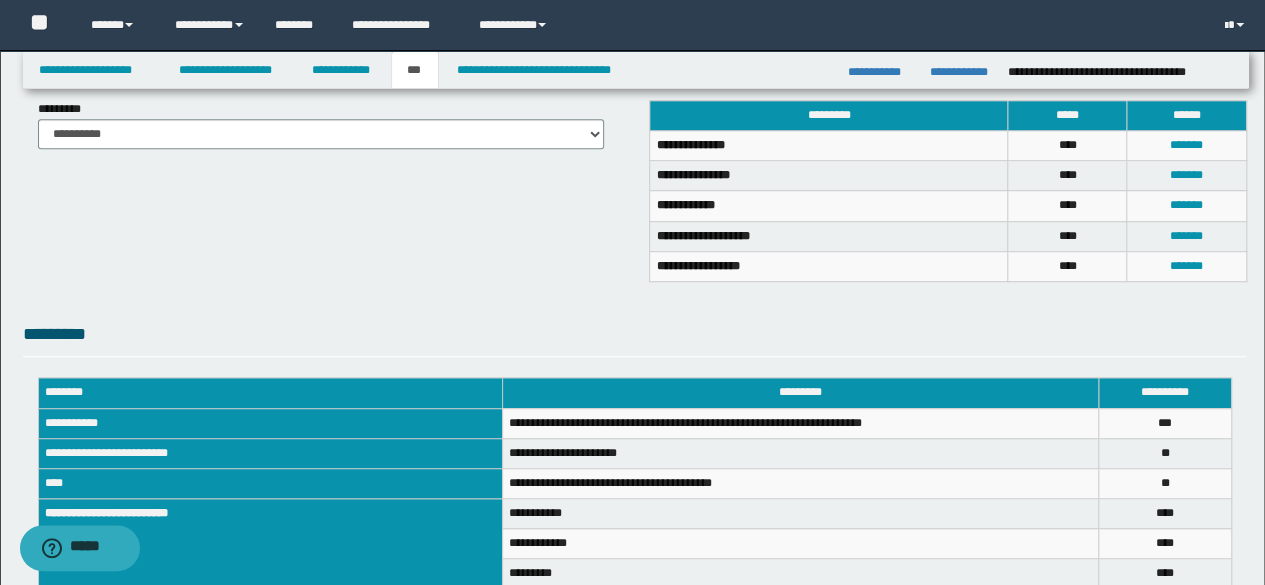 scroll, scrollTop: 732, scrollLeft: 0, axis: vertical 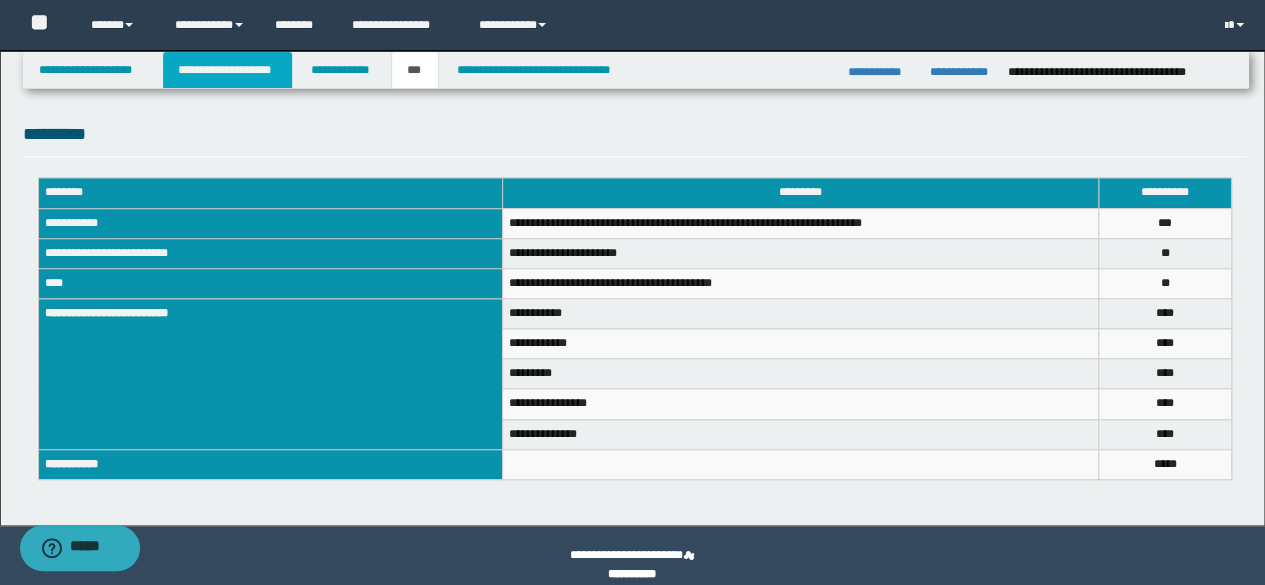 click on "**********" at bounding box center [227, 70] 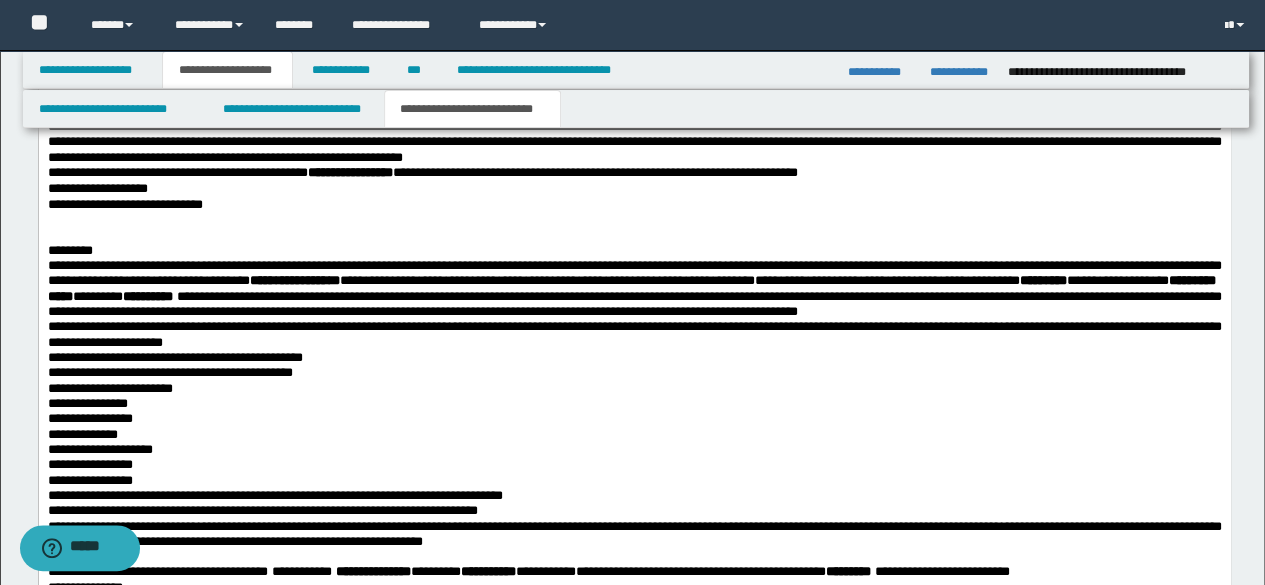 scroll, scrollTop: 1962, scrollLeft: 0, axis: vertical 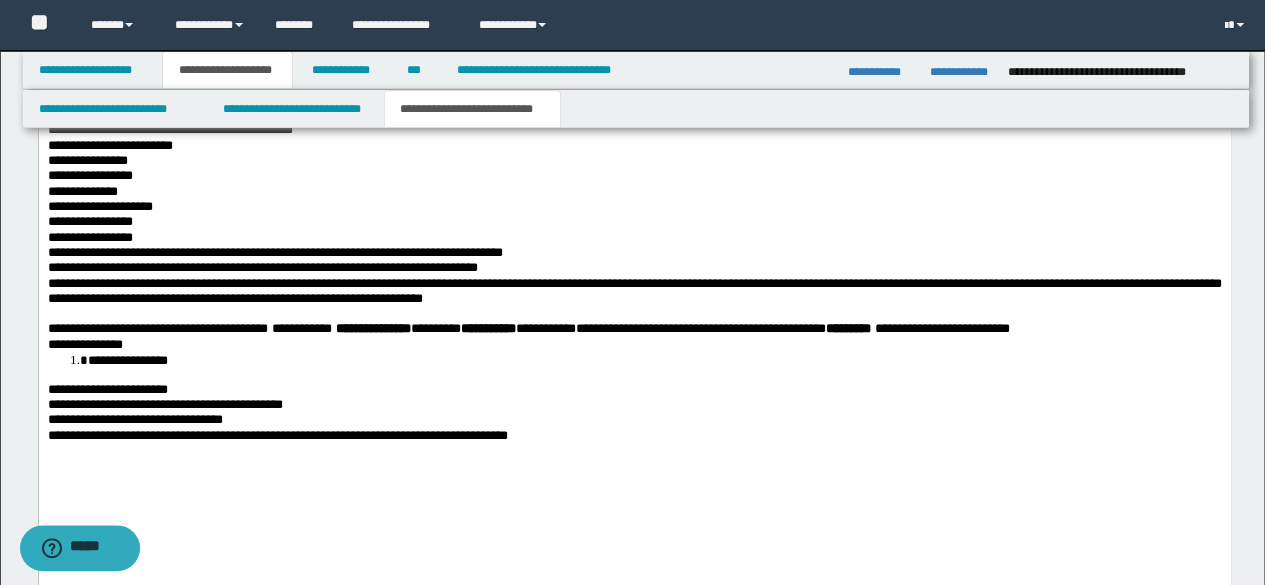 click on "**********" at bounding box center (634, 161) 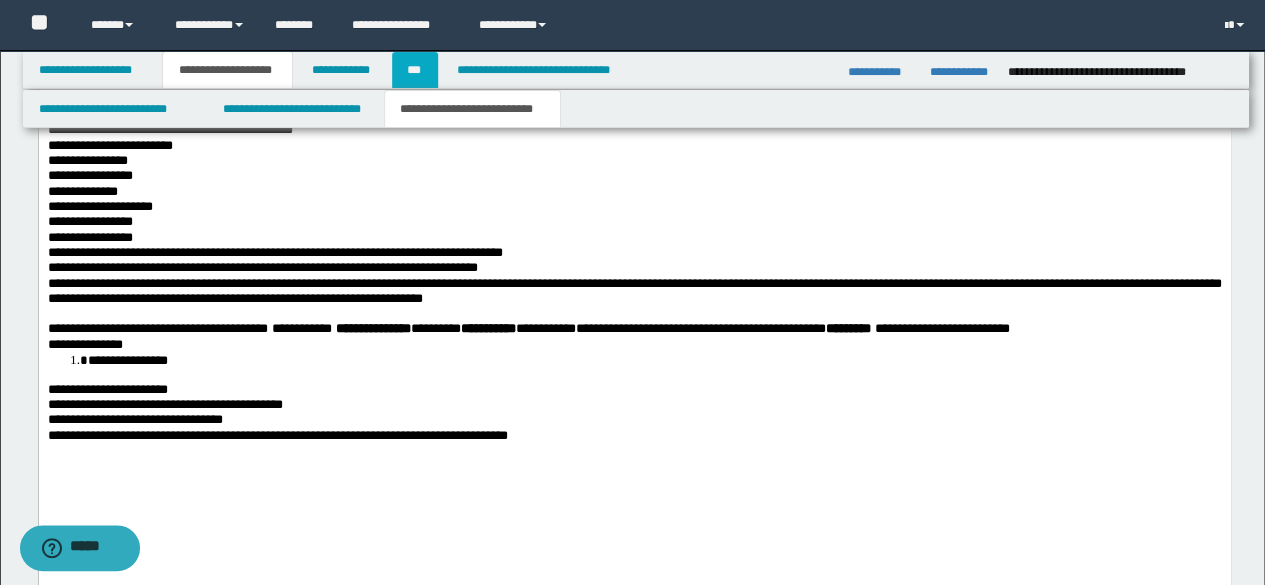 click on "***" at bounding box center (415, 70) 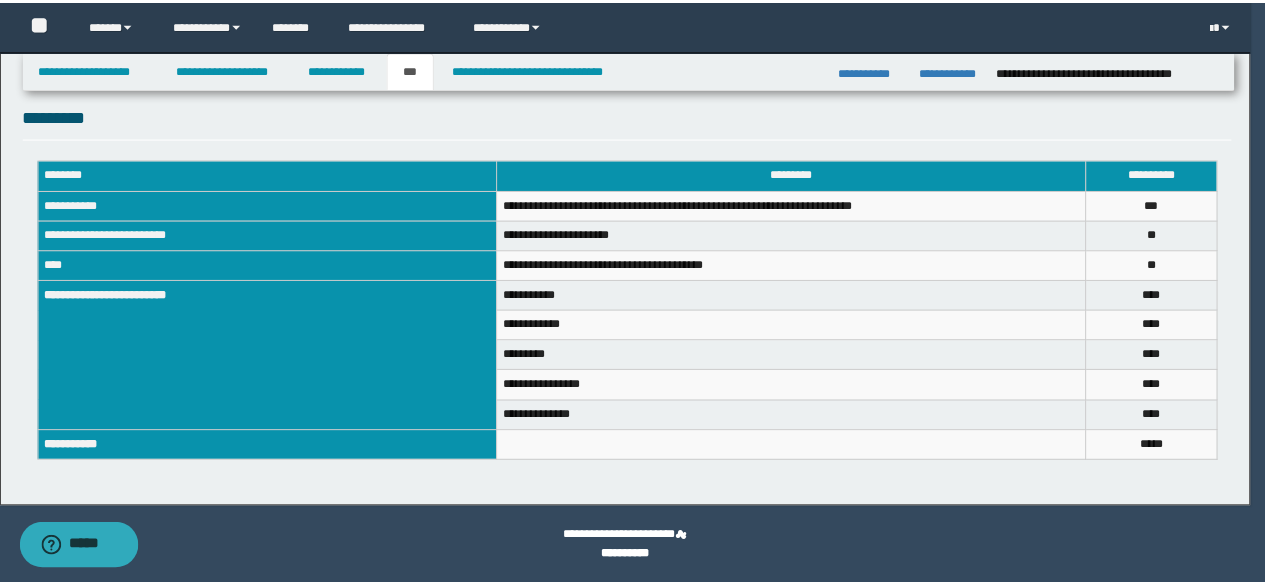 scroll, scrollTop: 732, scrollLeft: 0, axis: vertical 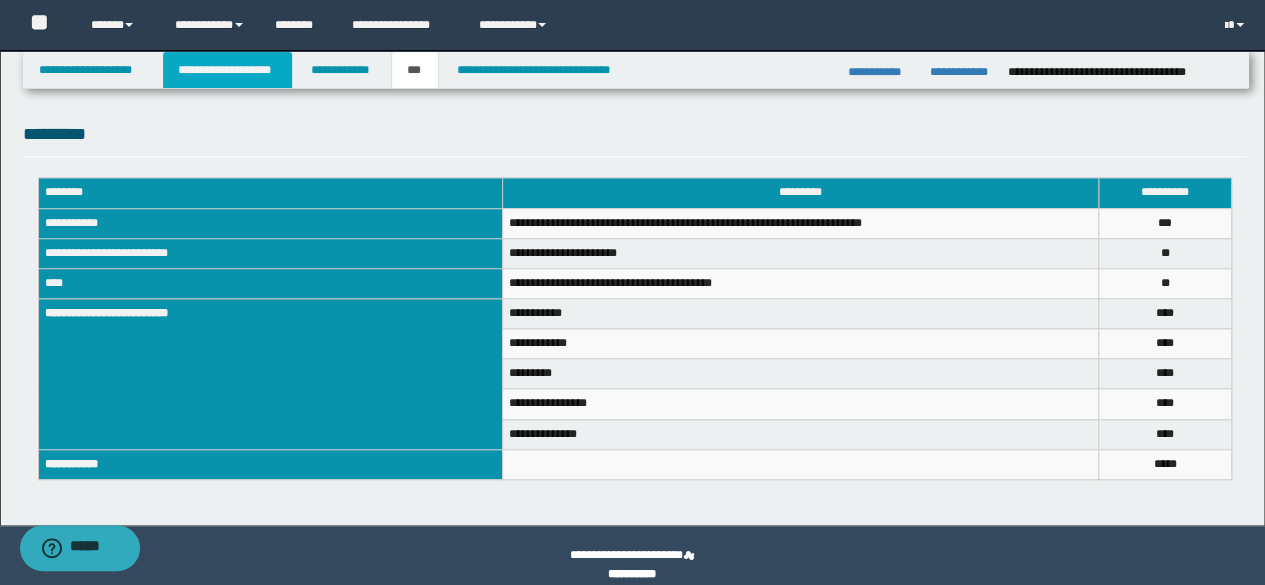 click on "**********" at bounding box center [227, 70] 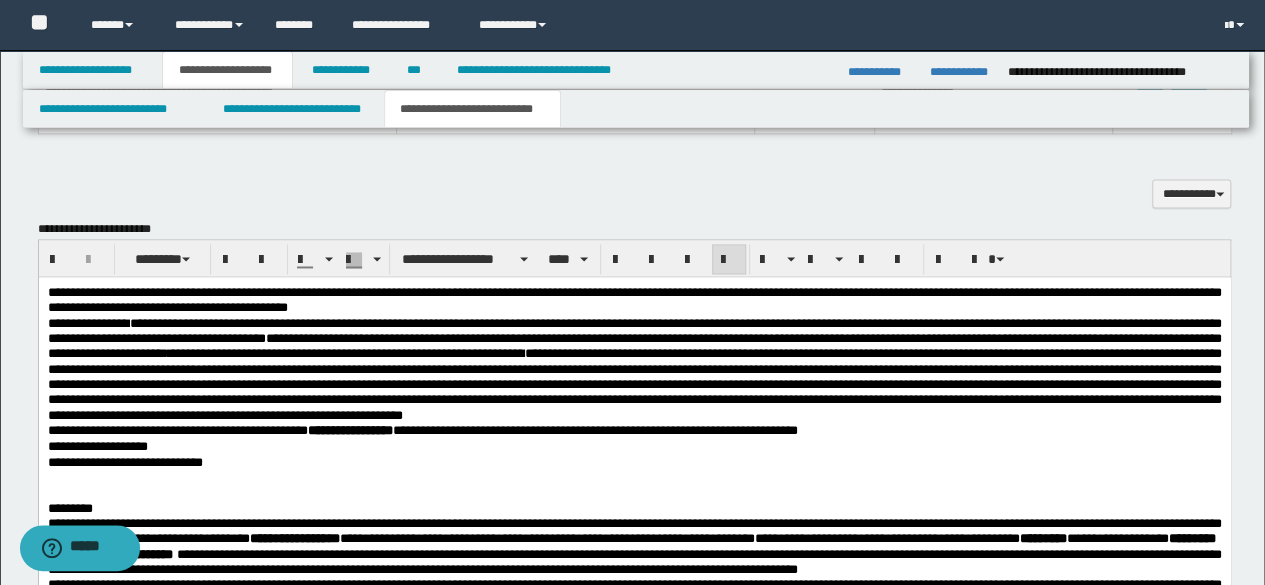 scroll, scrollTop: 1962, scrollLeft: 0, axis: vertical 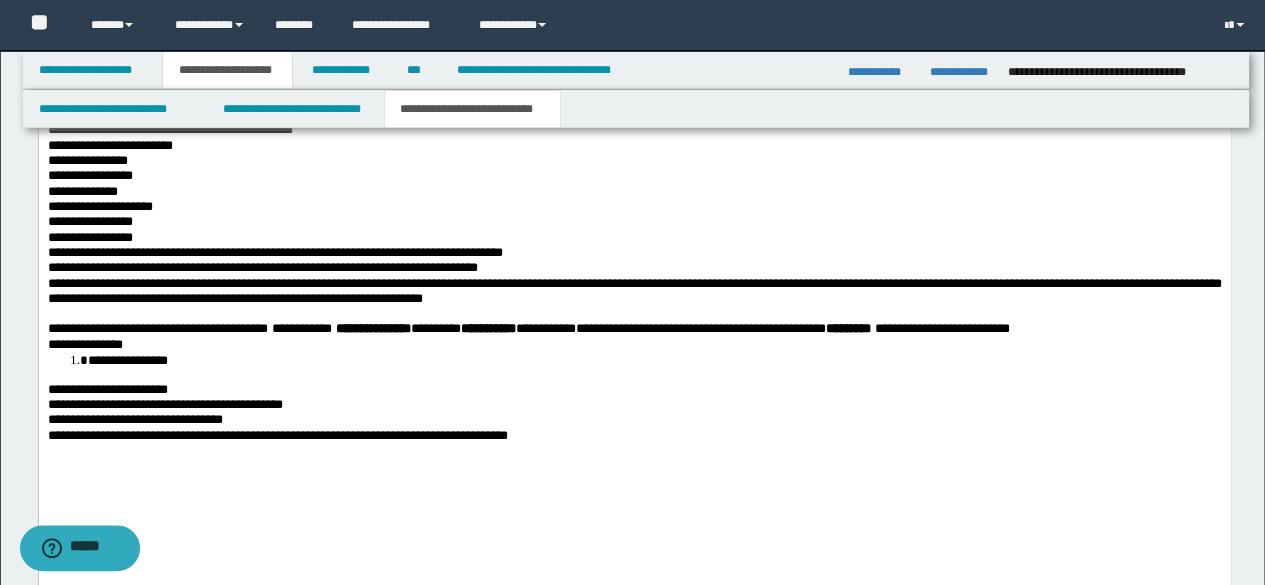 drag, startPoint x: 148, startPoint y: 257, endPoint x: 240, endPoint y: 279, distance: 94.59387 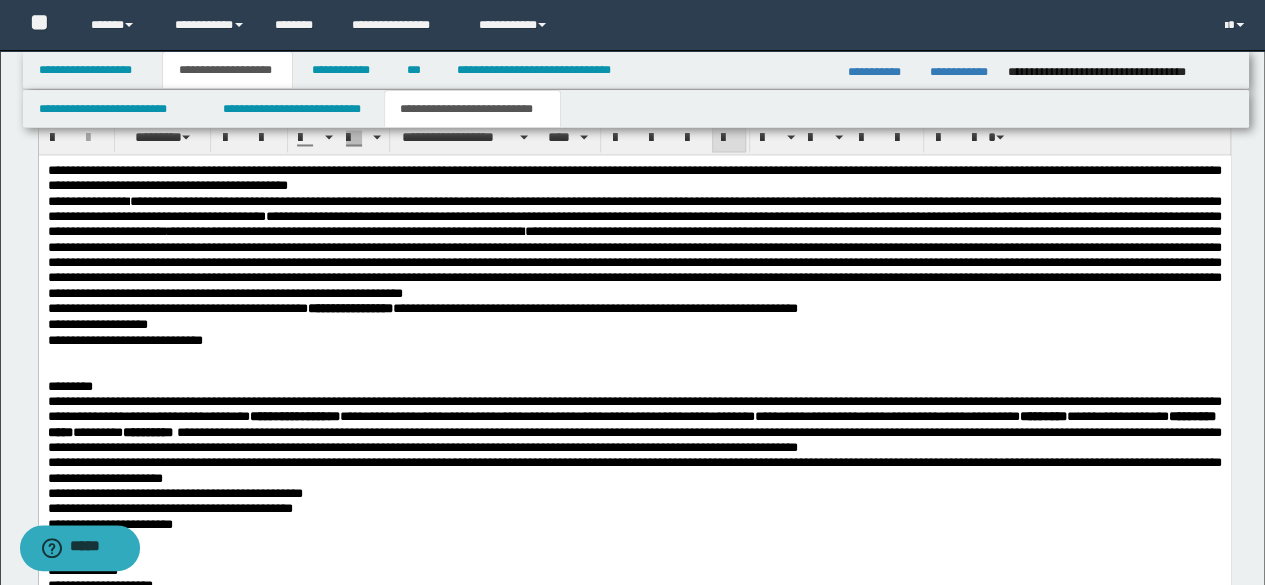 scroll, scrollTop: 1462, scrollLeft: 0, axis: vertical 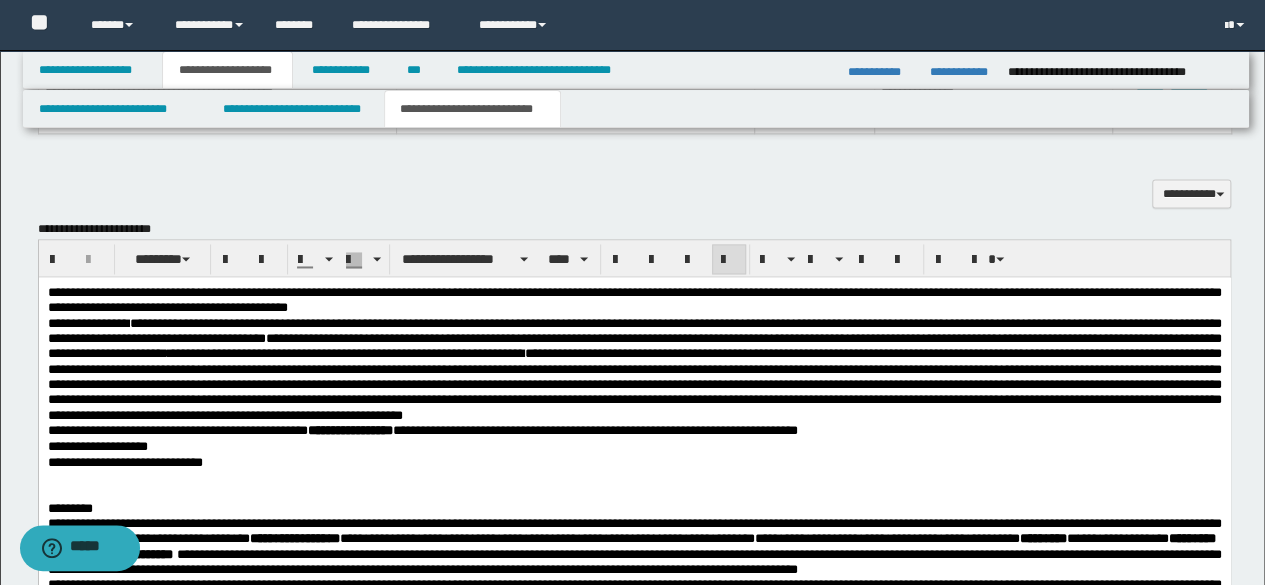 click on "**********" at bounding box center [634, 384] 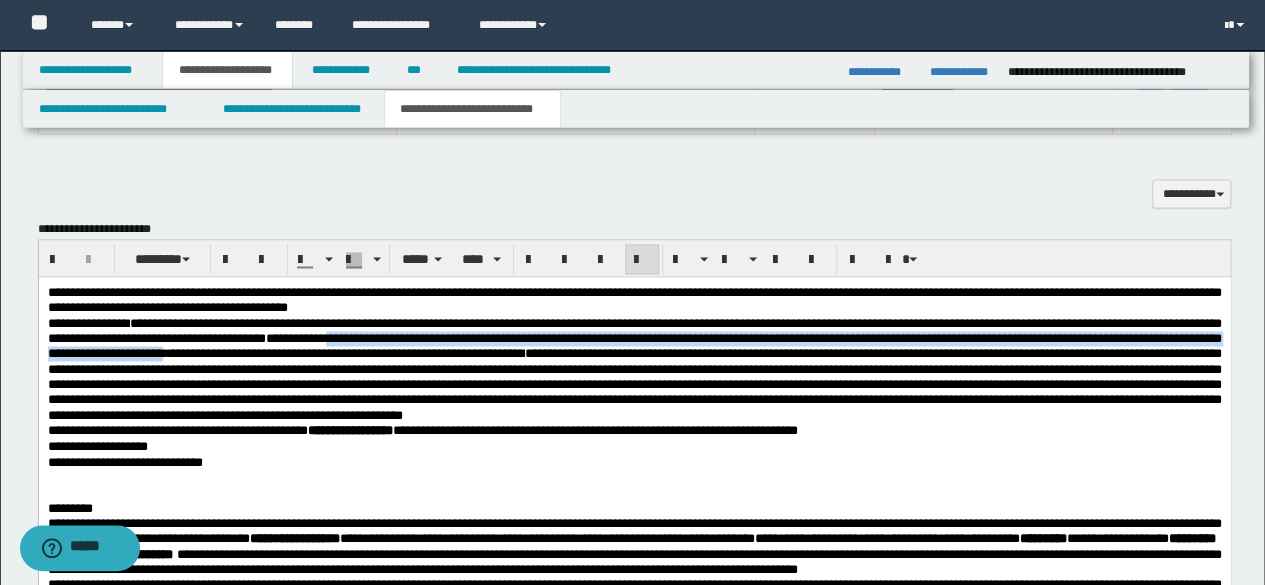 drag, startPoint x: 573, startPoint y: 338, endPoint x: 604, endPoint y: 356, distance: 35.846897 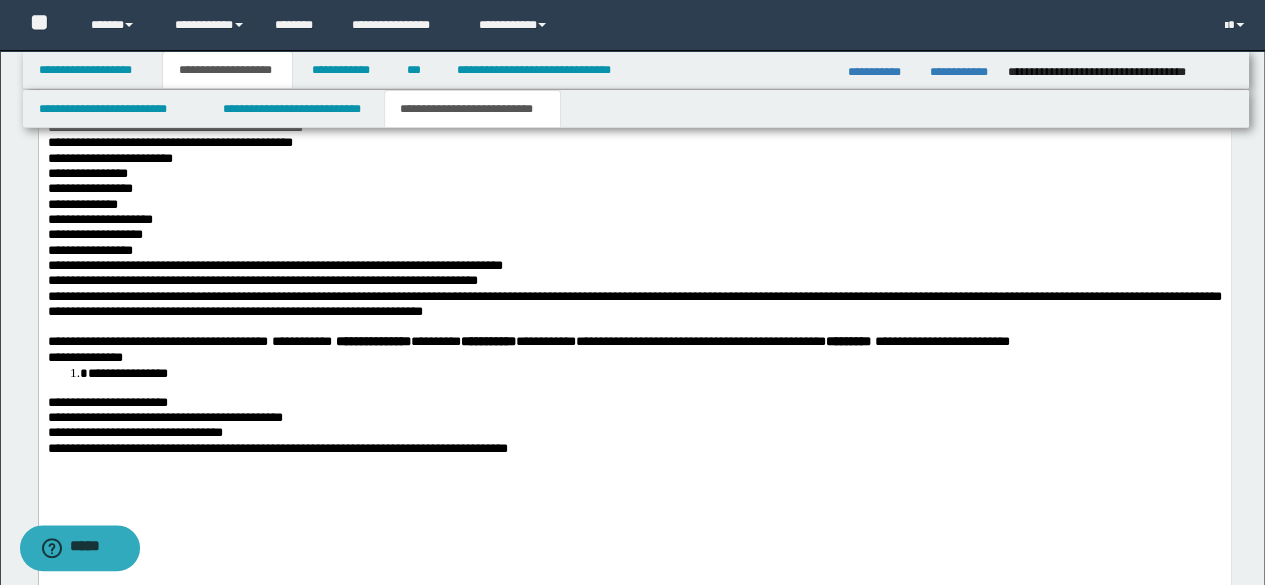 scroll, scrollTop: 1762, scrollLeft: 0, axis: vertical 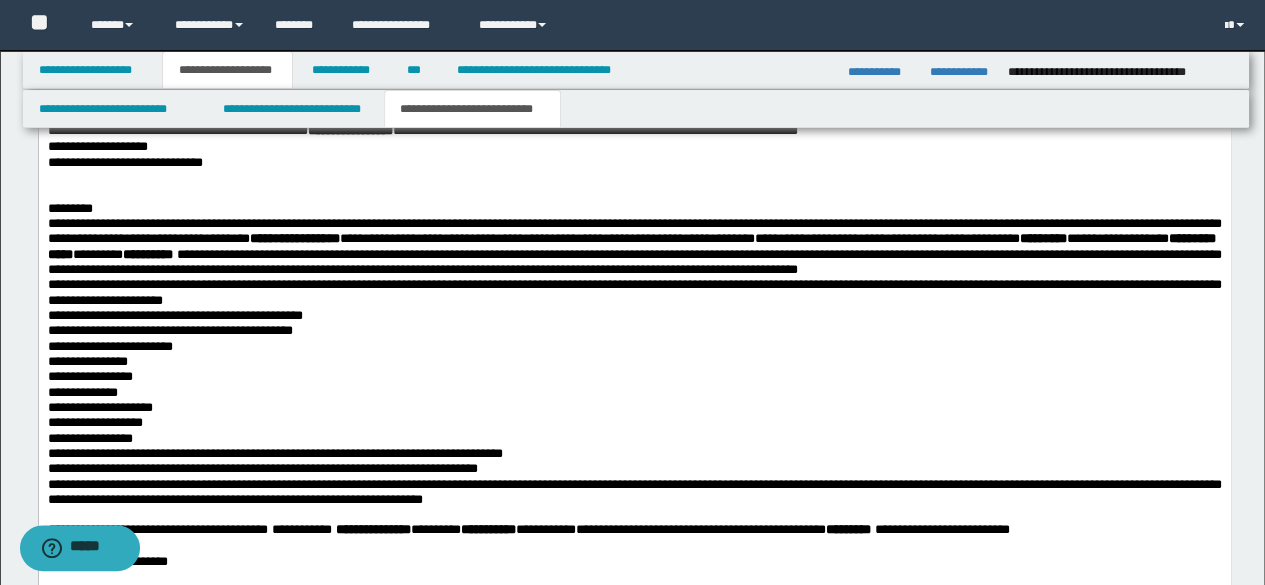 click on "**********" at bounding box center [634, 361] 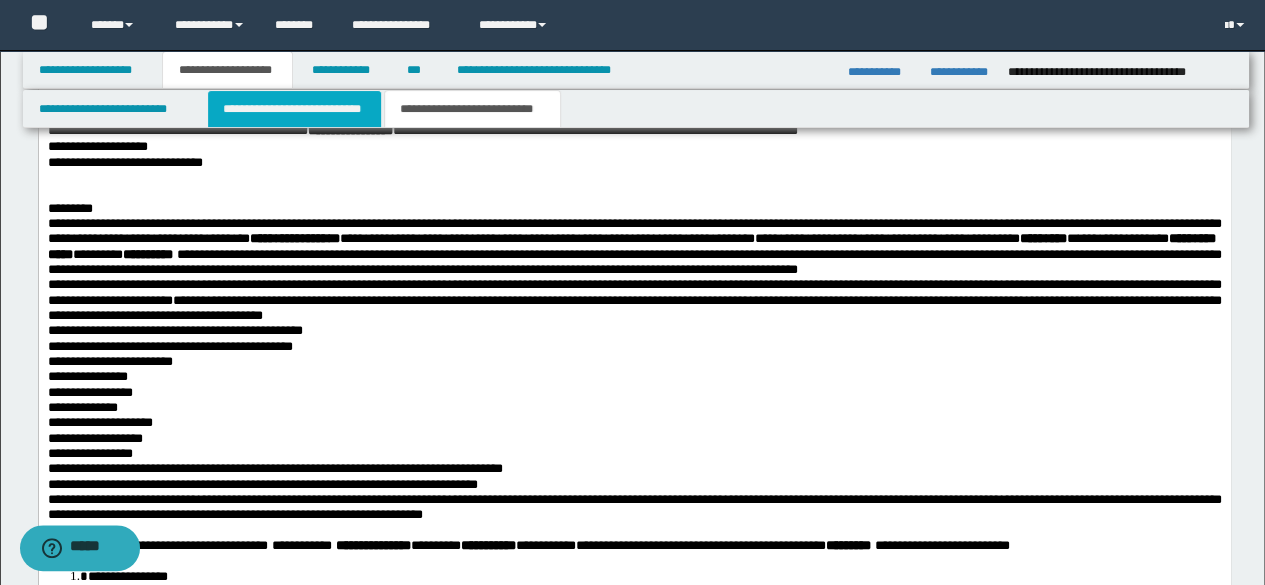 click on "**********" at bounding box center (294, 109) 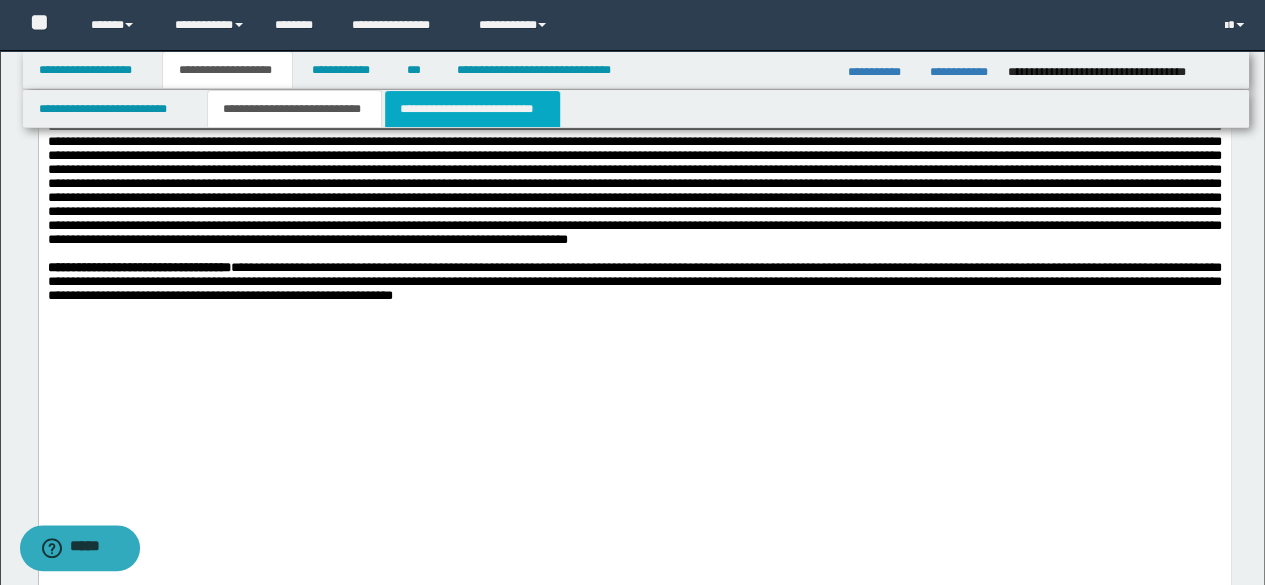 click on "**********" at bounding box center [472, 109] 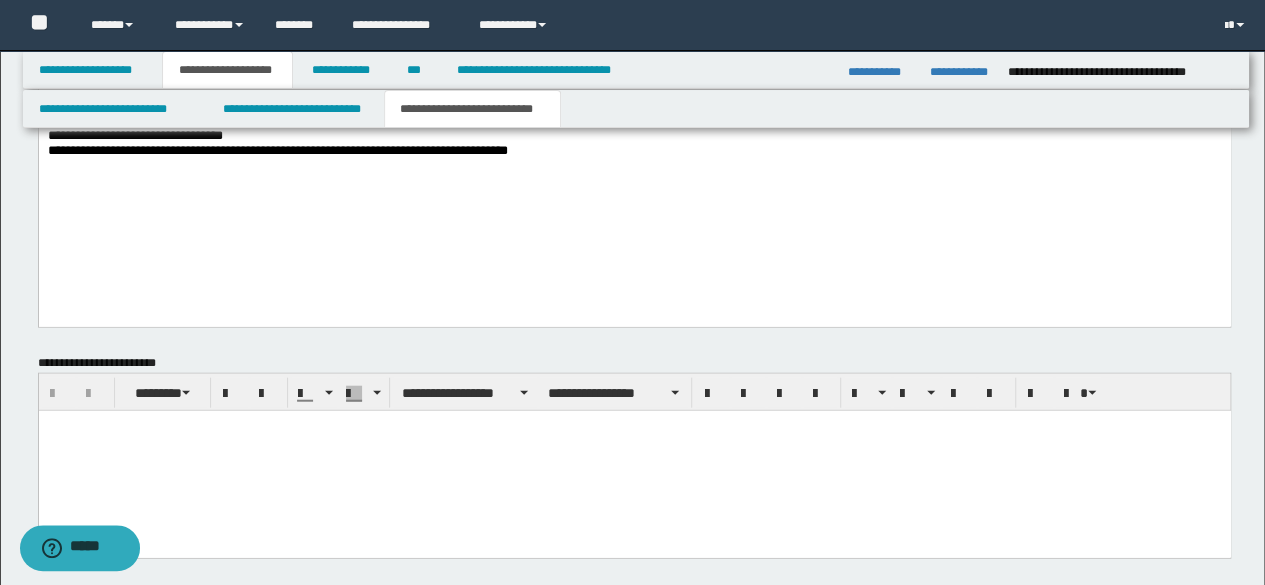 scroll, scrollTop: 2520, scrollLeft: 0, axis: vertical 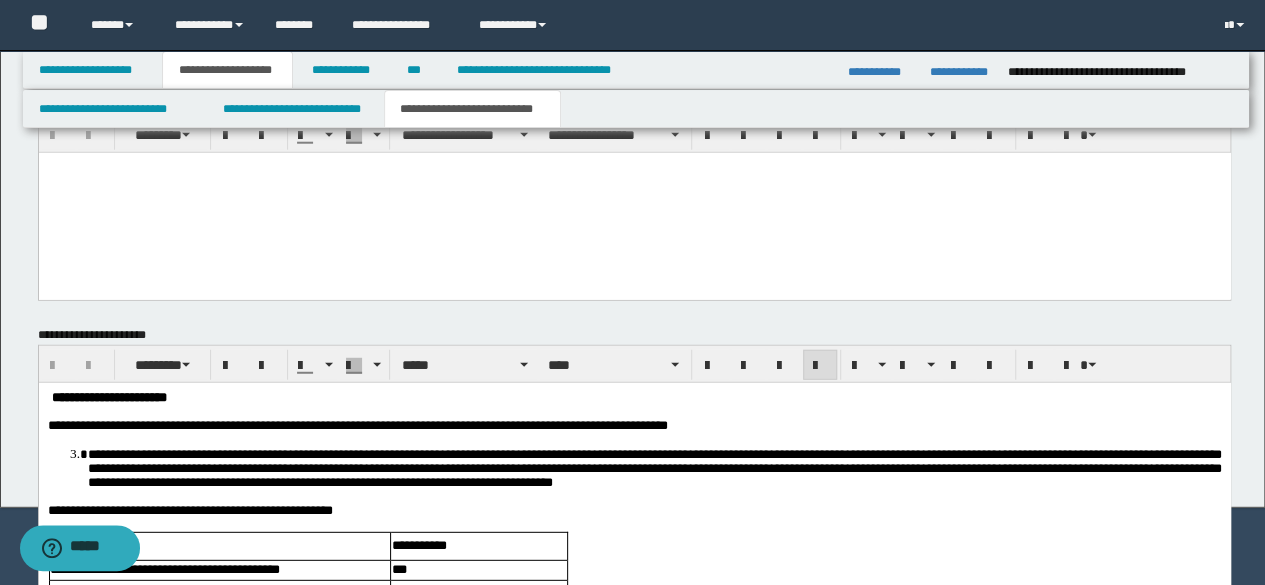 click on "**********" at bounding box center (357, 424) 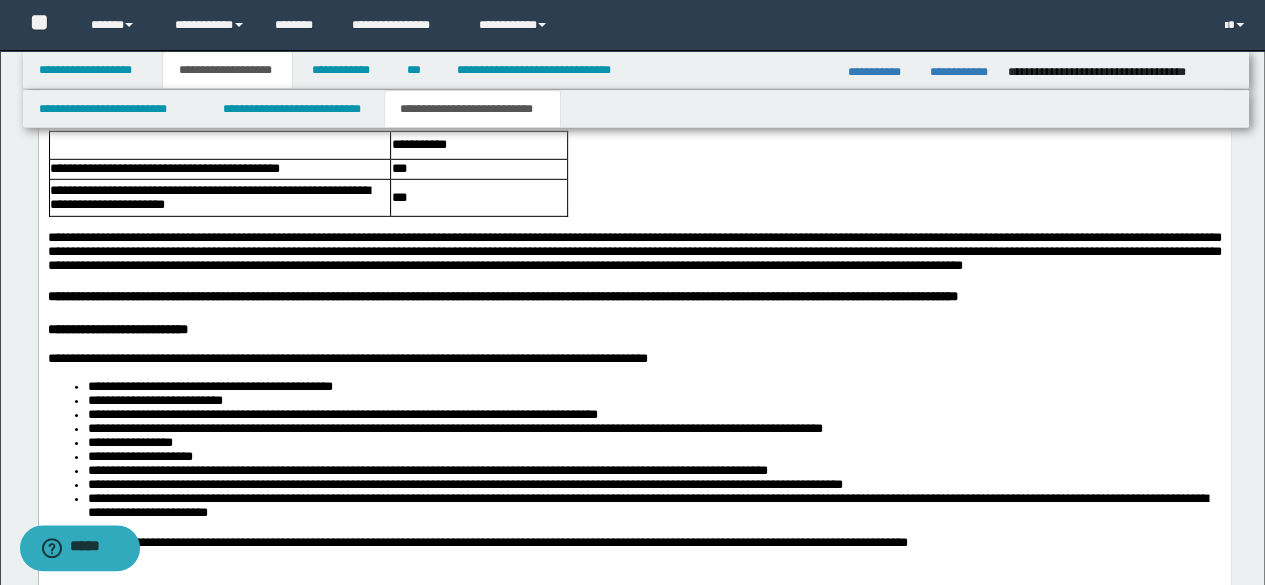 scroll, scrollTop: 3020, scrollLeft: 0, axis: vertical 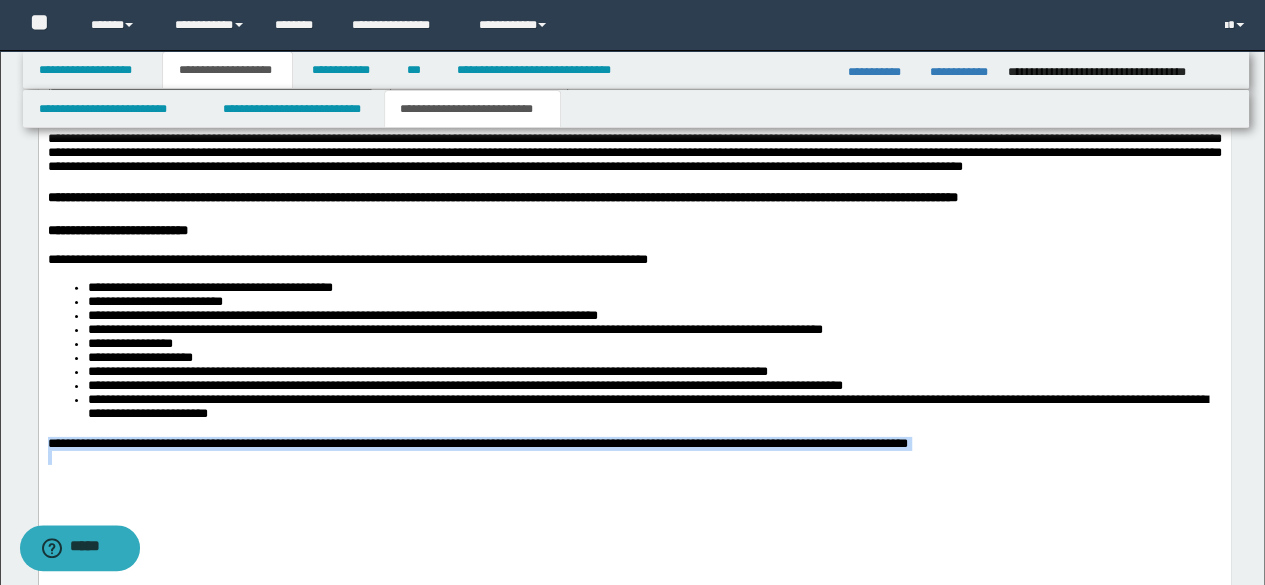 drag, startPoint x: 48, startPoint y: 487, endPoint x: 1082, endPoint y: 498, distance: 1034.0585 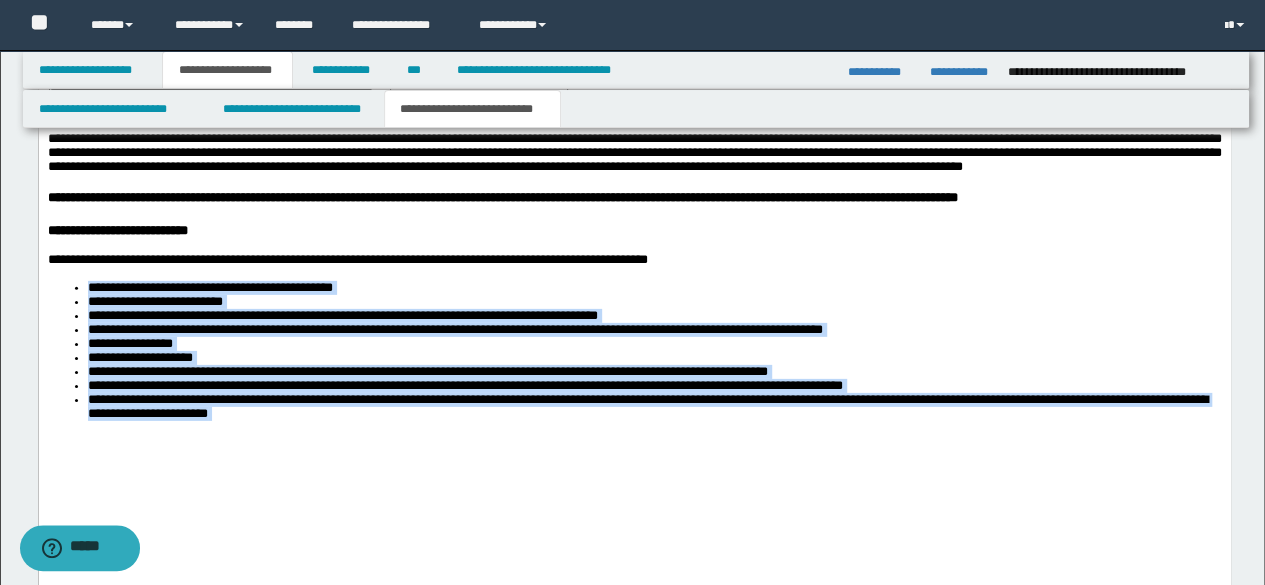 drag, startPoint x: 490, startPoint y: 468, endPoint x: 188, endPoint y: 362, distance: 320.0625 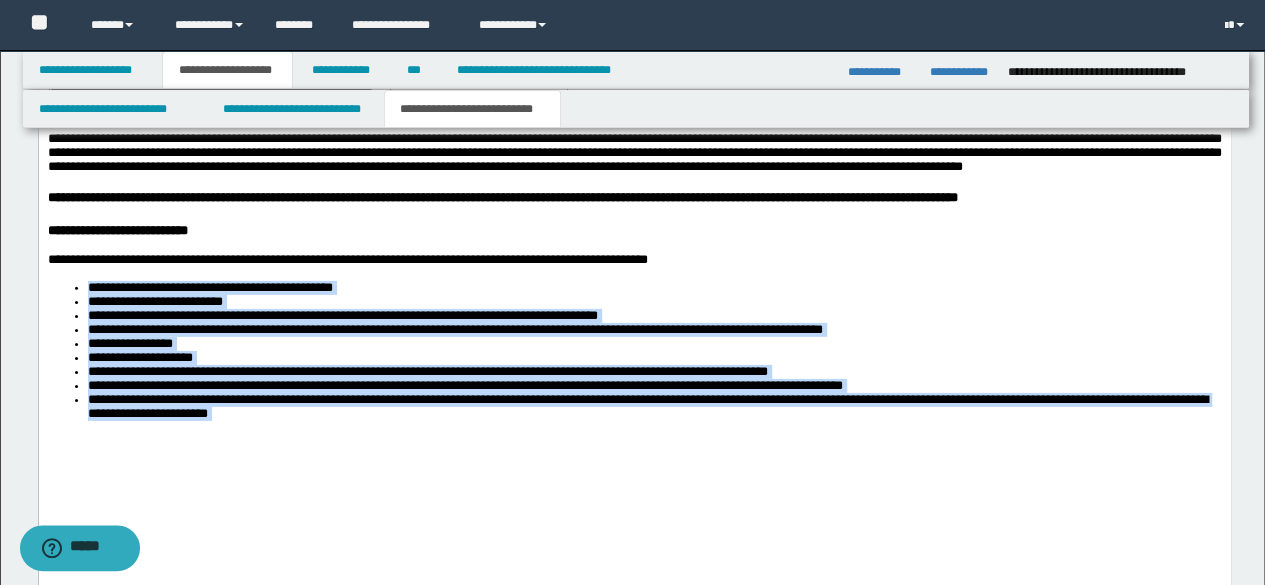click on "**********" at bounding box center [634, 204] 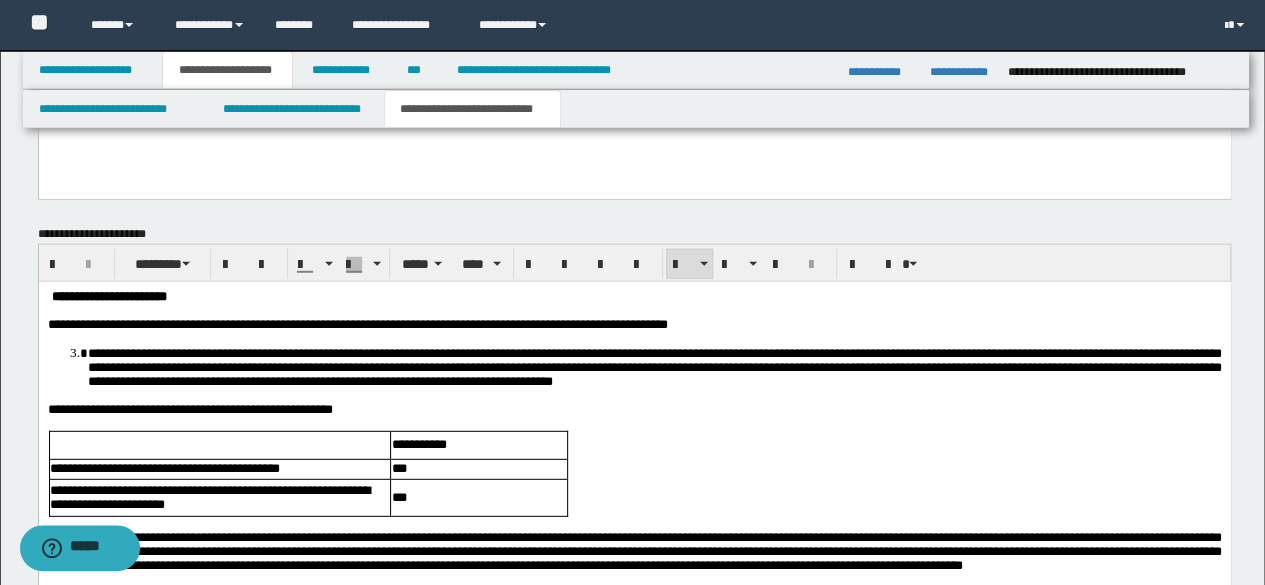 scroll, scrollTop: 2620, scrollLeft: 0, axis: vertical 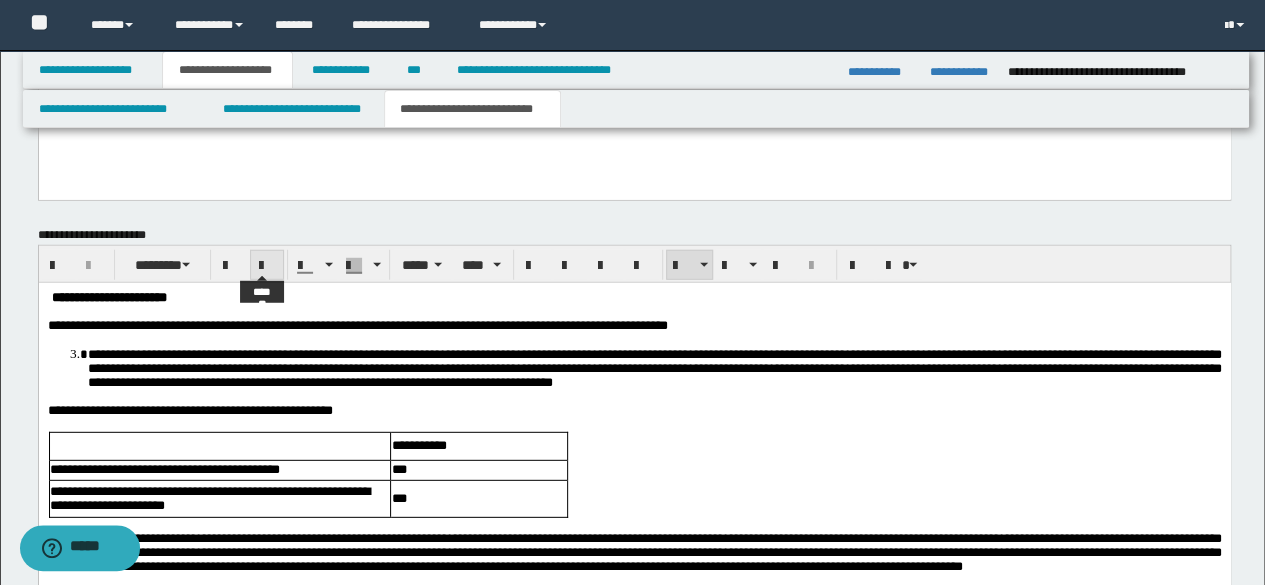 click at bounding box center [267, 265] 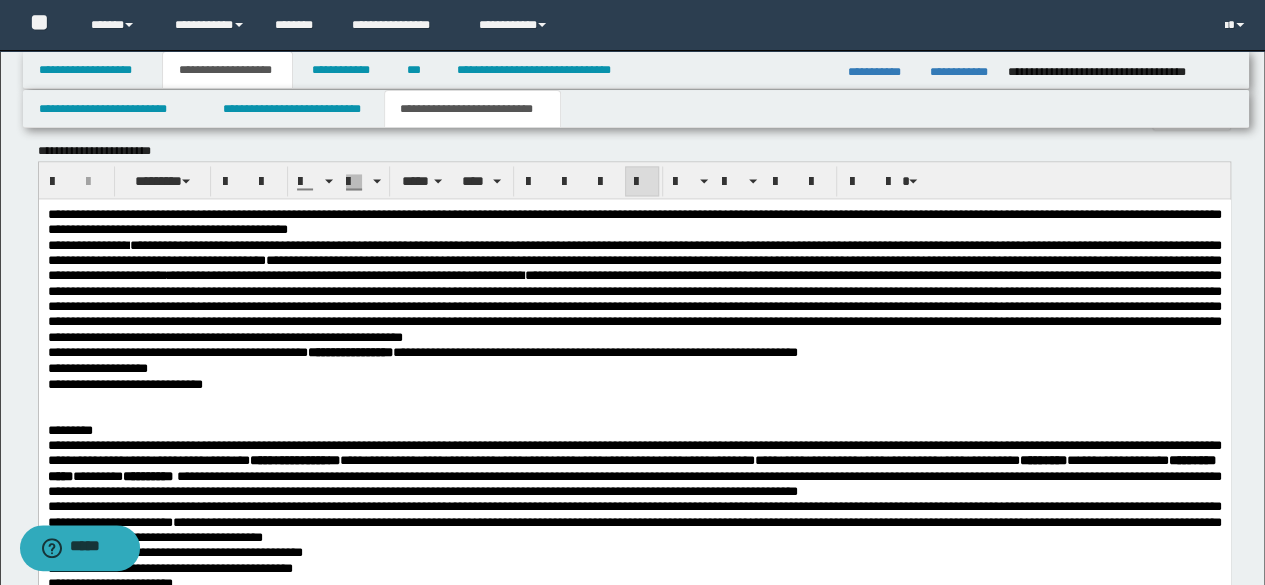 scroll, scrollTop: 1676, scrollLeft: 0, axis: vertical 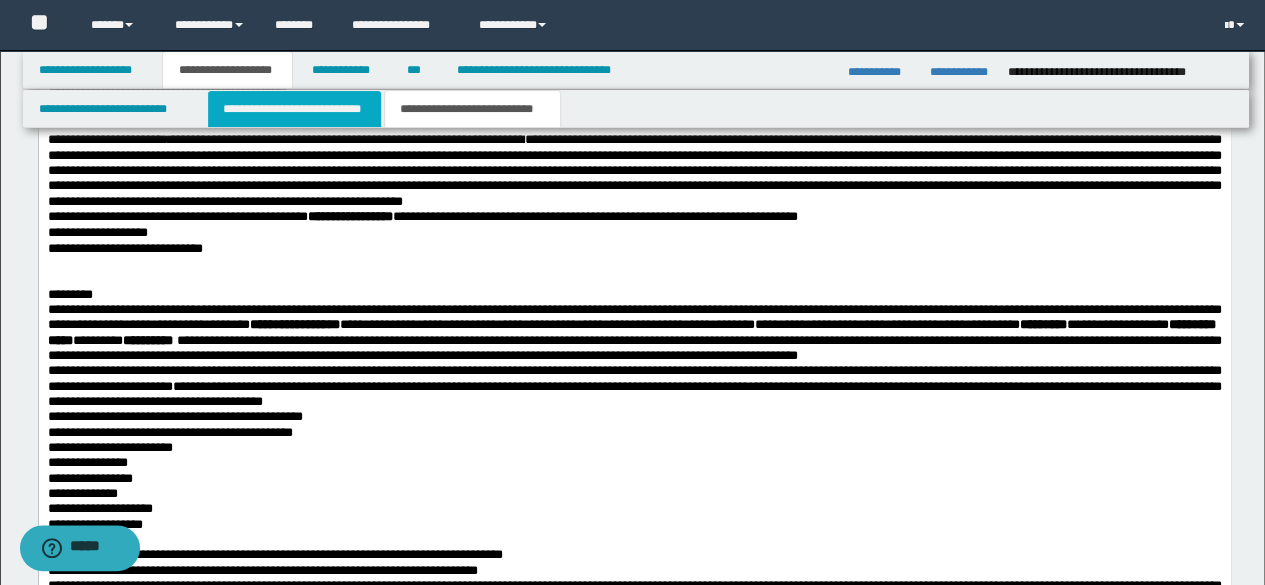 click on "**********" at bounding box center (294, 109) 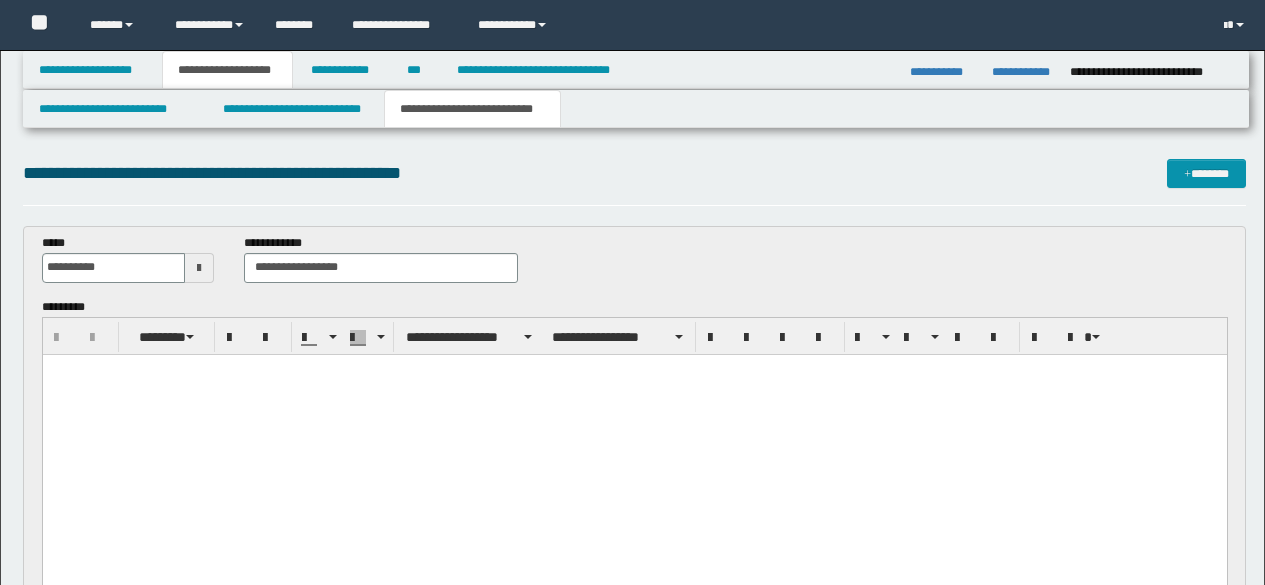 scroll, scrollTop: 1500, scrollLeft: 0, axis: vertical 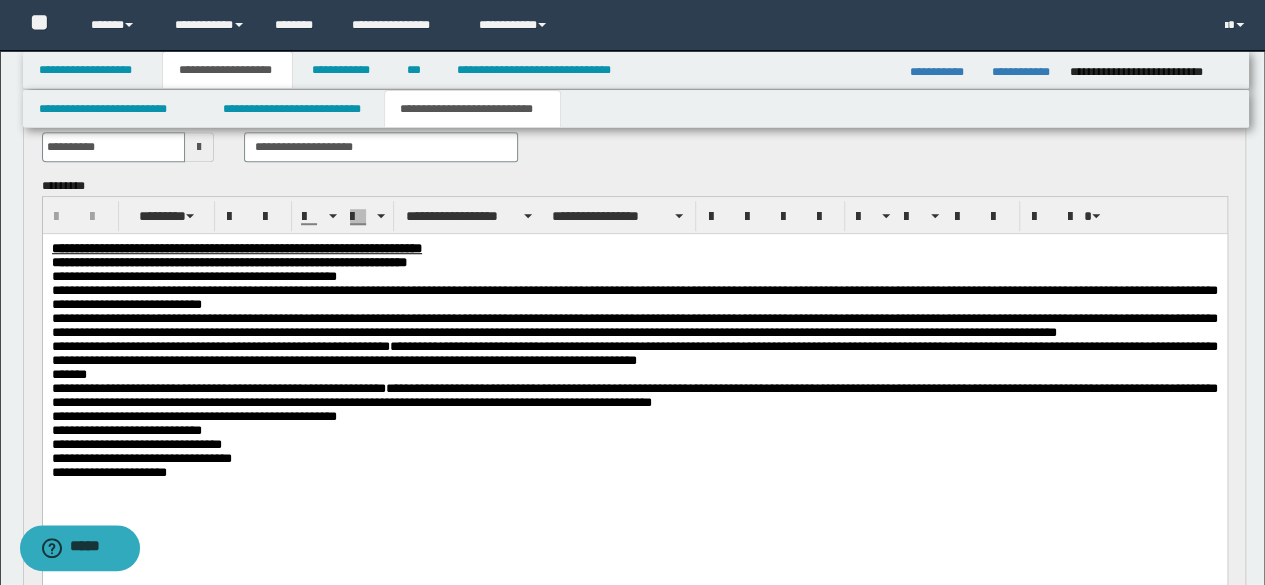 click on "**********" at bounding box center [634, 297] 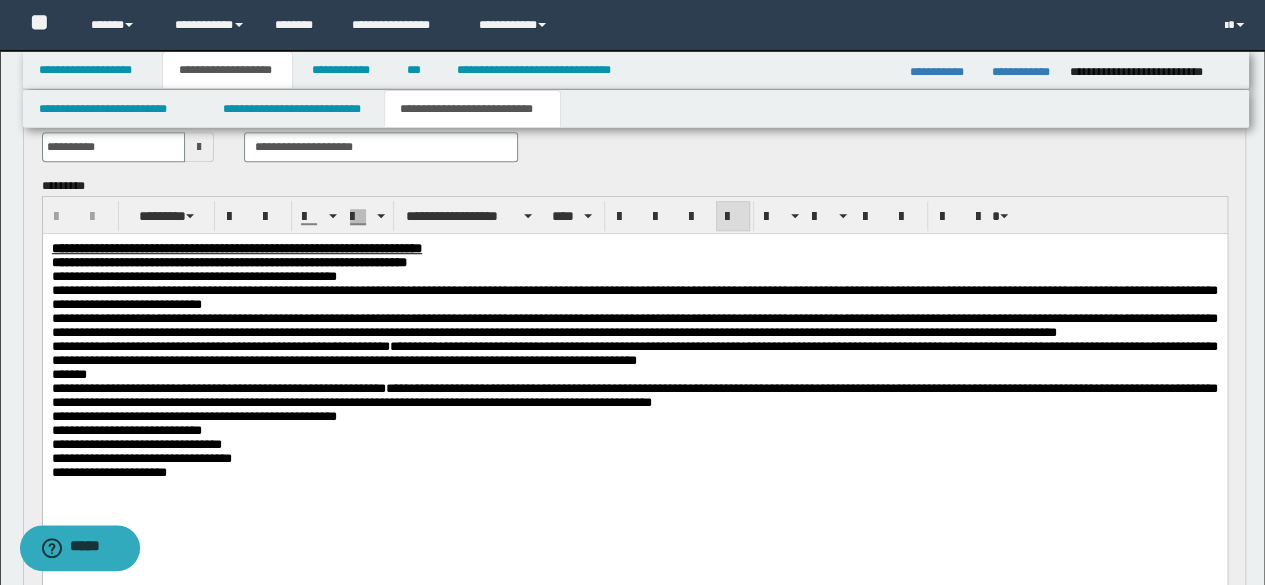 click on "**********" at bounding box center [634, 298] 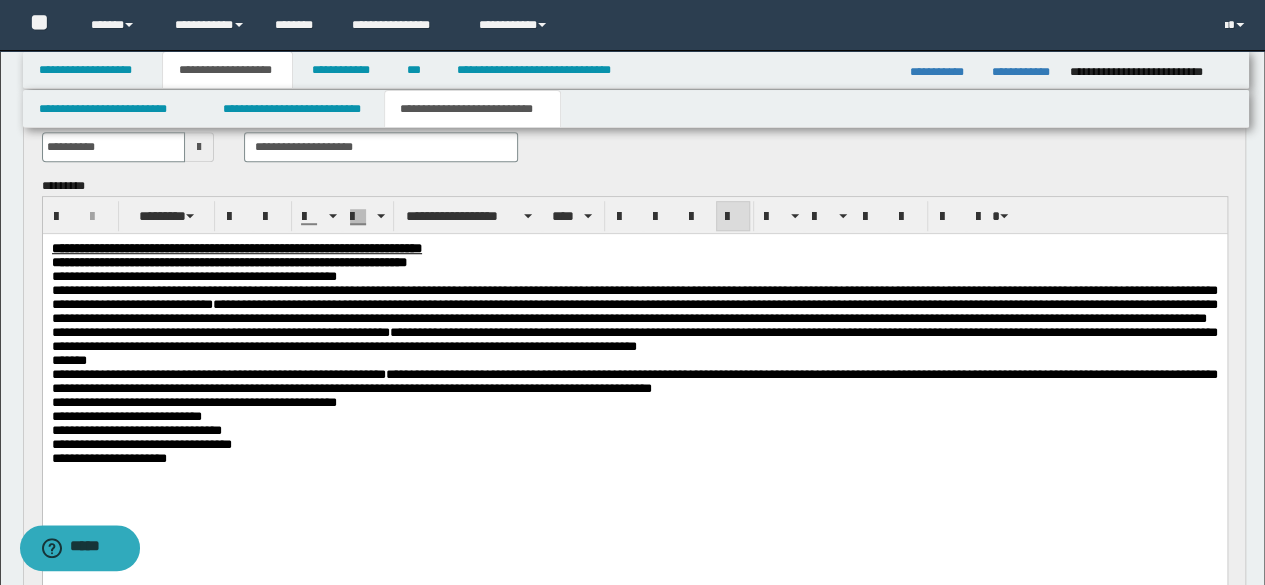 click on "**********" at bounding box center (634, 305) 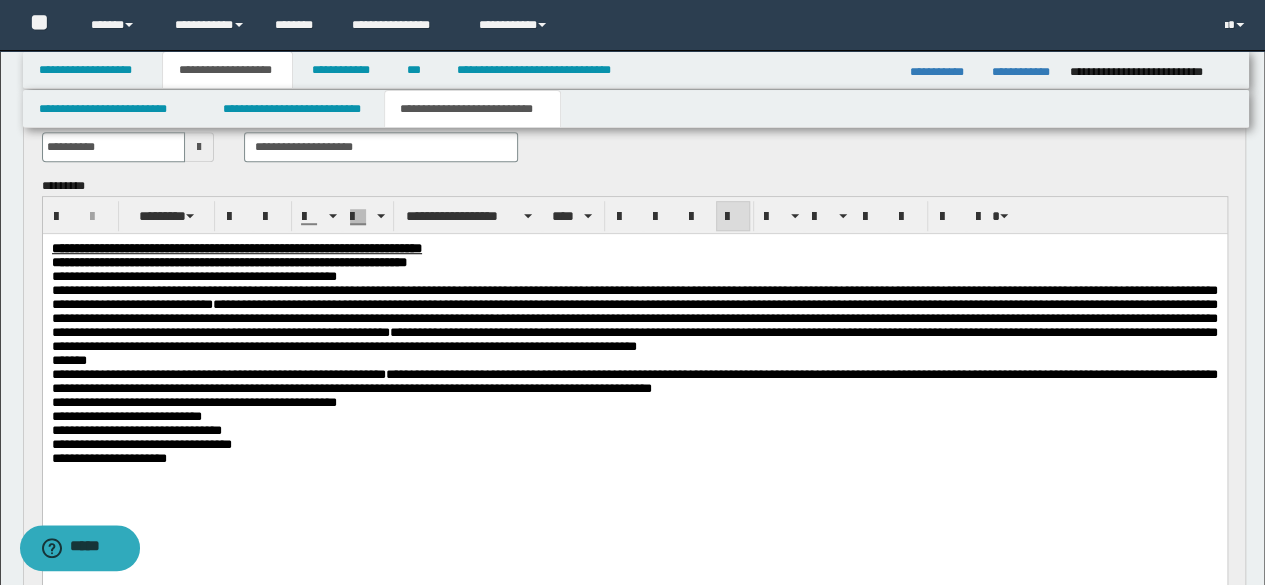 click on "**********" at bounding box center (634, 311) 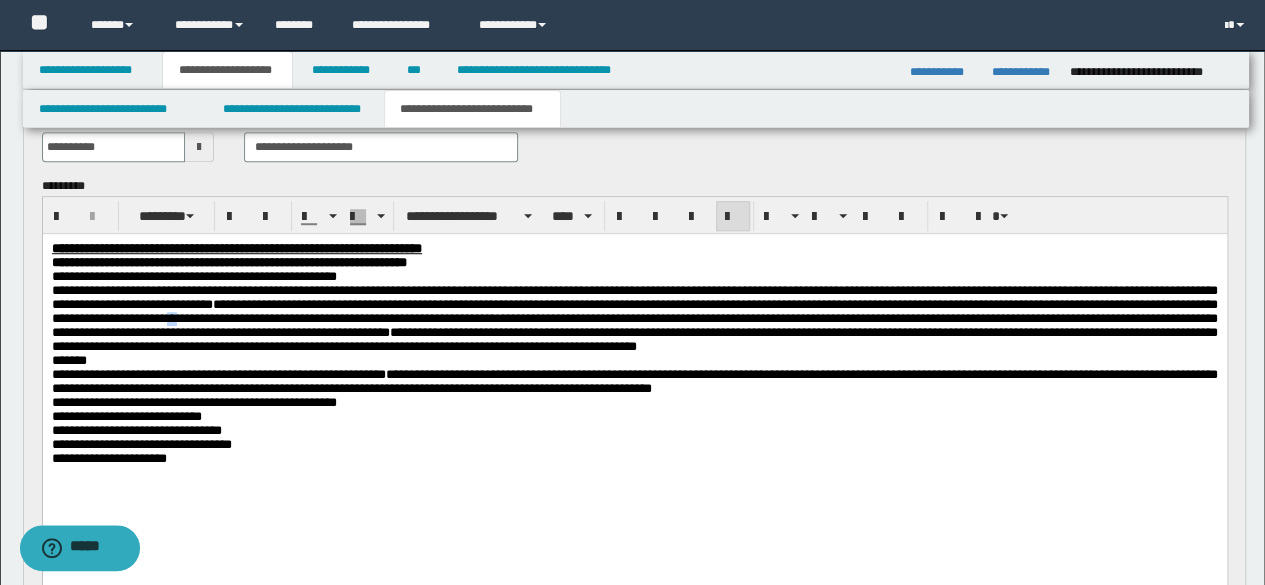 drag, startPoint x: 721, startPoint y: 323, endPoint x: 735, endPoint y: 319, distance: 14.56022 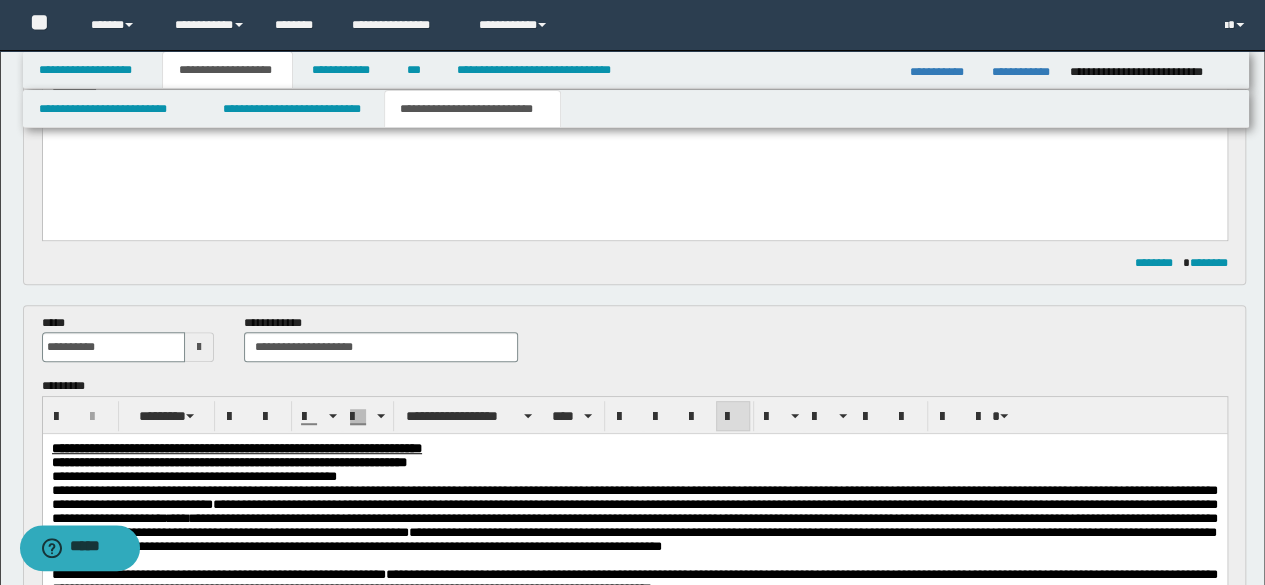 scroll, scrollTop: 600, scrollLeft: 0, axis: vertical 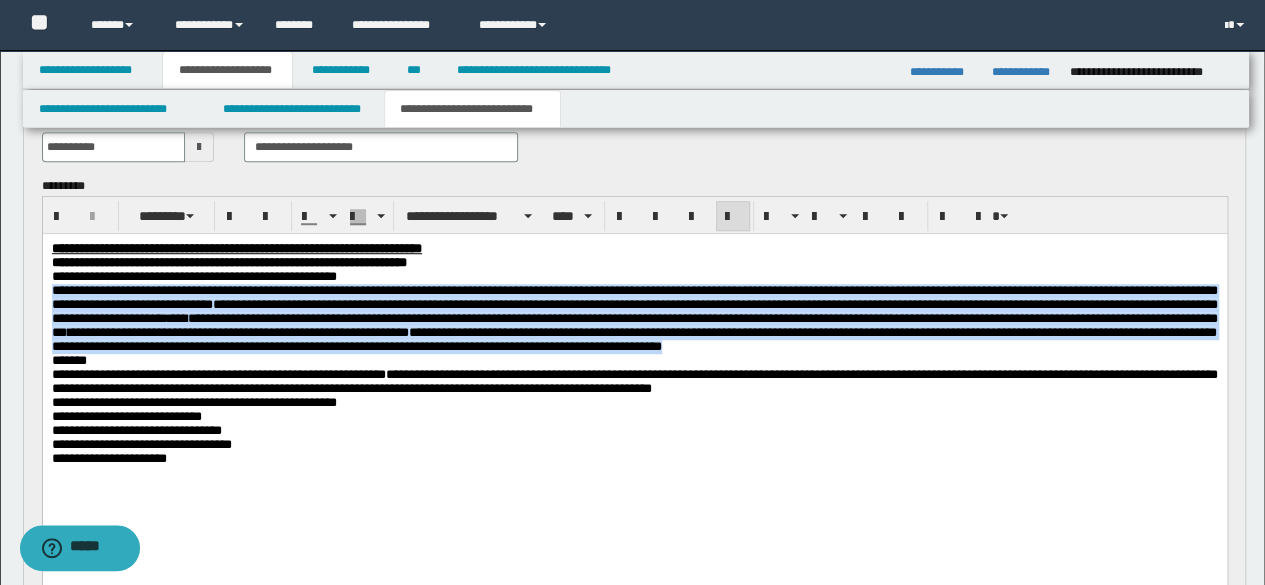 drag, startPoint x: 53, startPoint y: 297, endPoint x: 629, endPoint y: 371, distance: 580.734 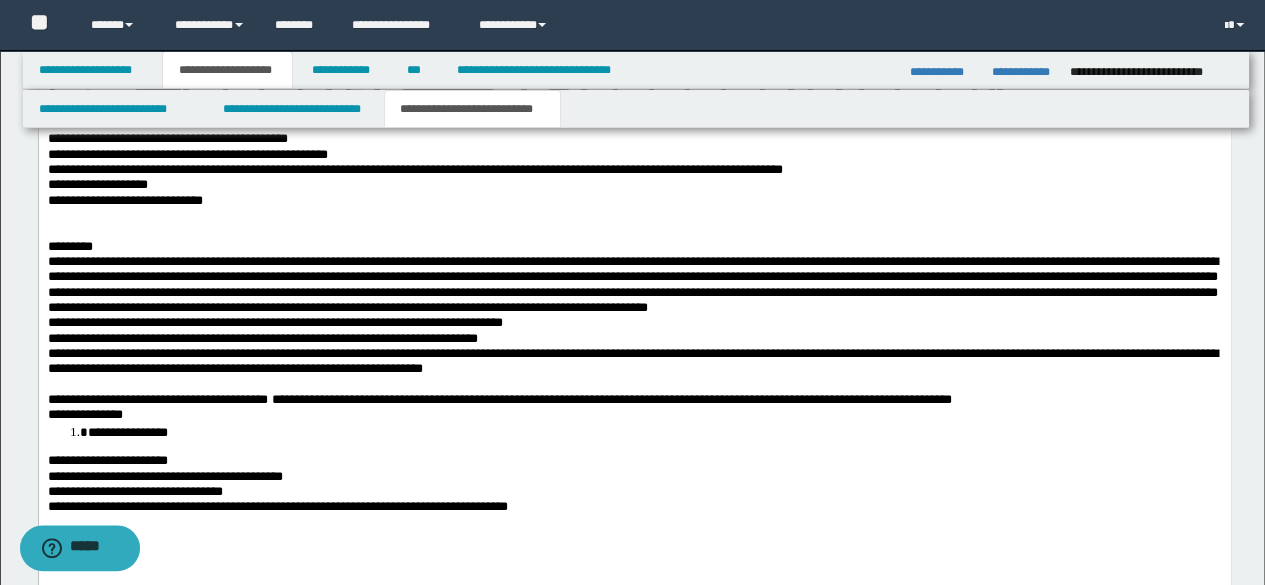 scroll, scrollTop: 1300, scrollLeft: 0, axis: vertical 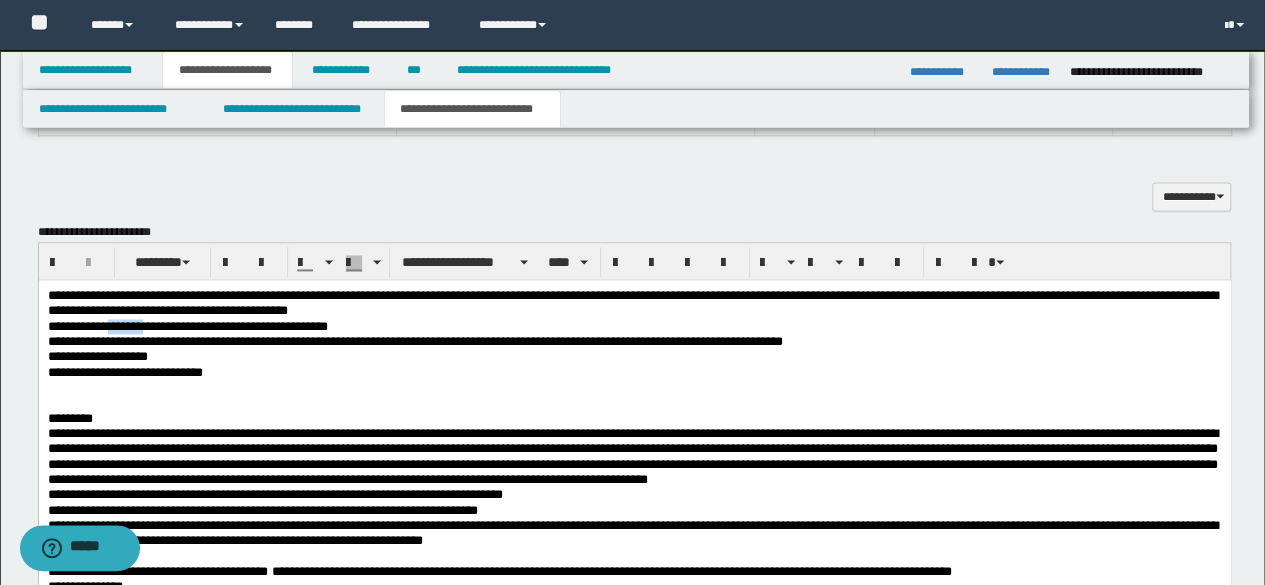 drag, startPoint x: 118, startPoint y: 325, endPoint x: 163, endPoint y: 324, distance: 45.01111 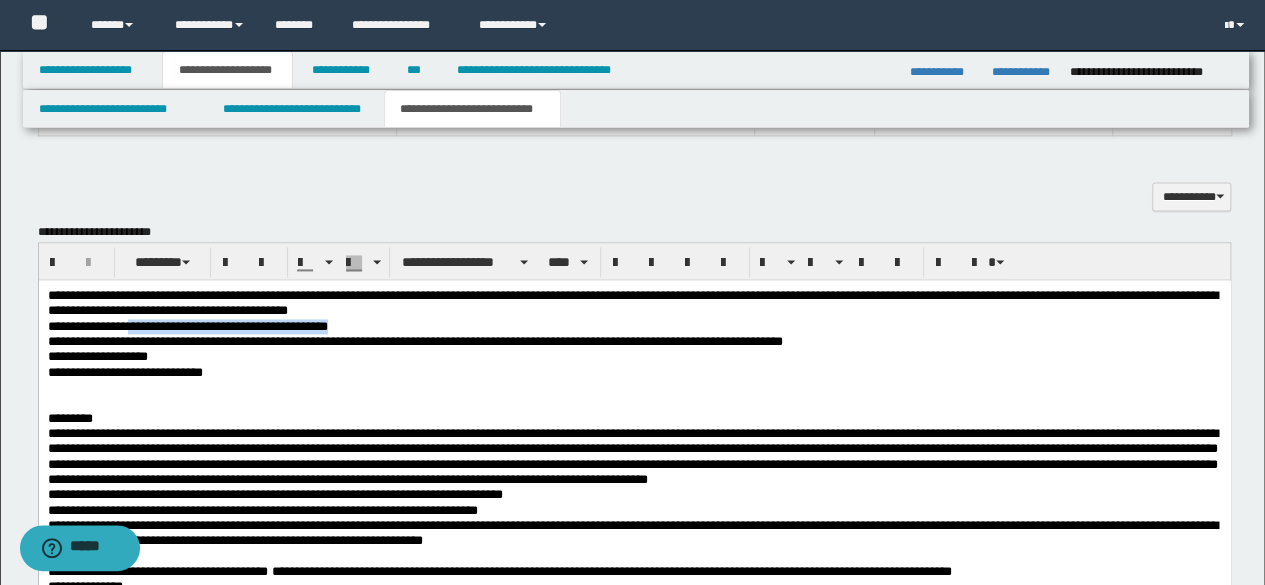 drag, startPoint x: 142, startPoint y: 323, endPoint x: 474, endPoint y: 323, distance: 332 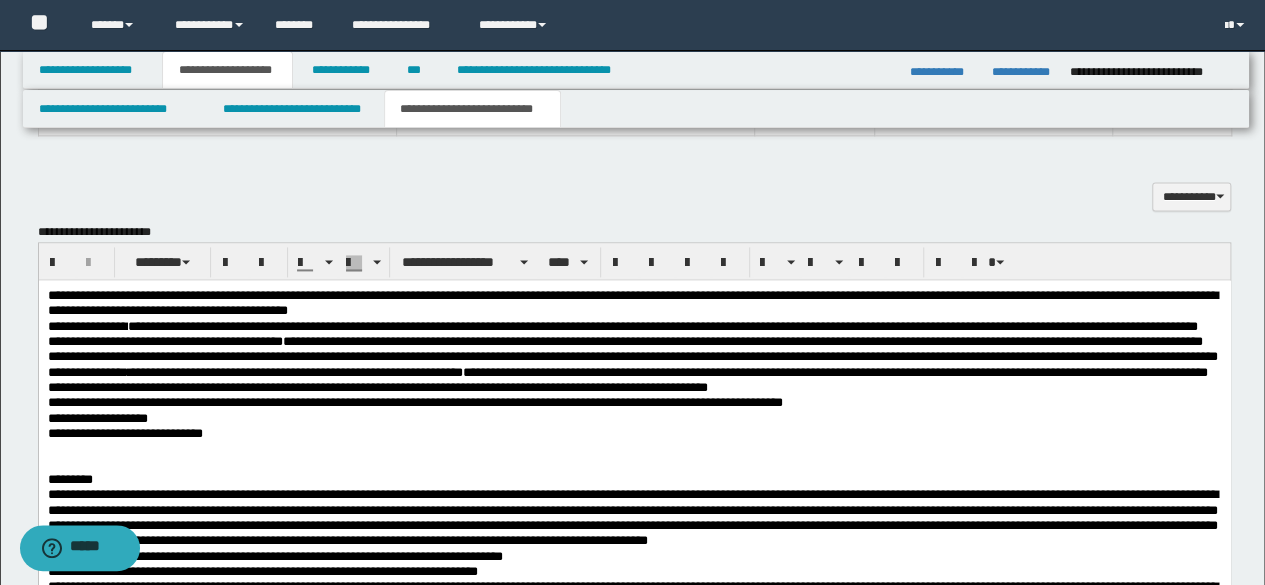 click on "**********" at bounding box center [622, 333] 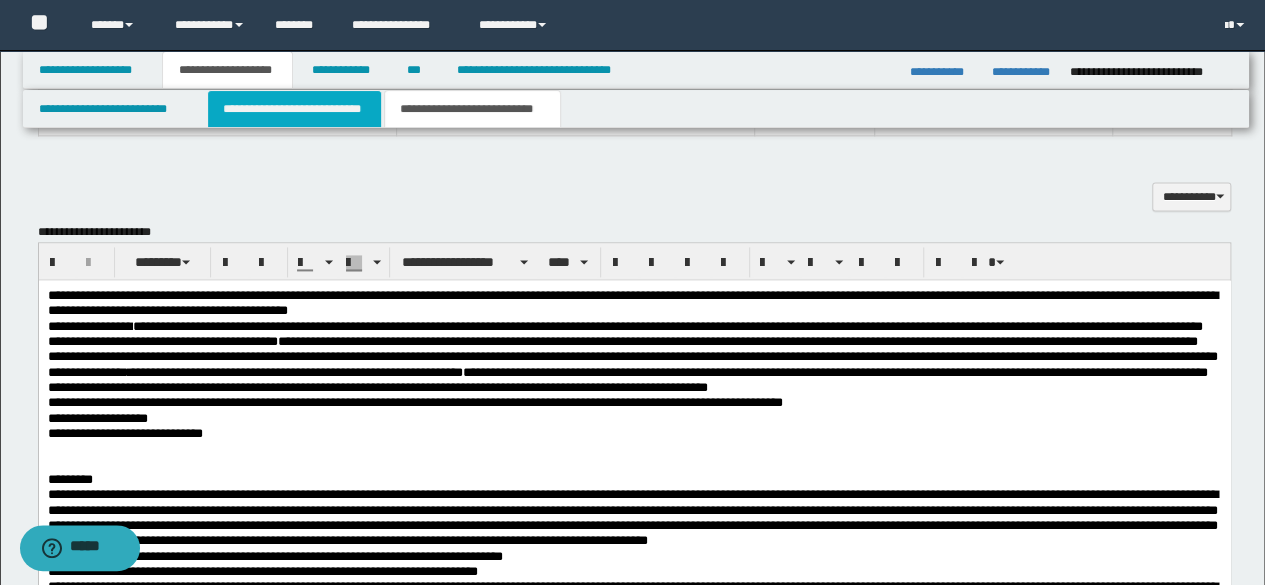 click on "**********" at bounding box center [294, 109] 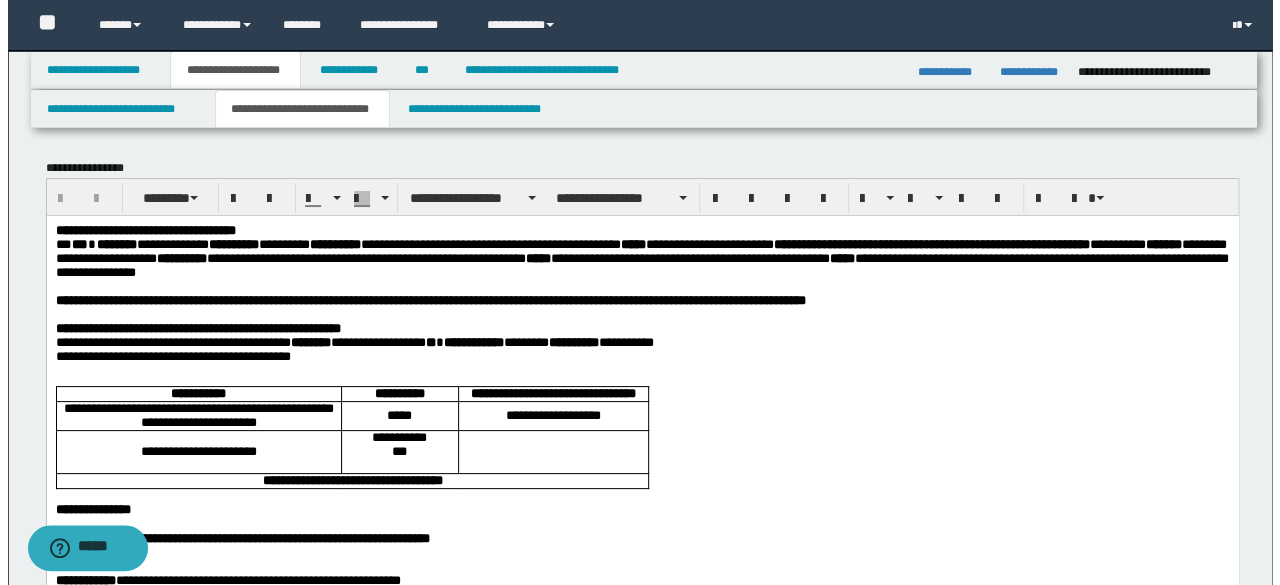 scroll, scrollTop: 0, scrollLeft: 0, axis: both 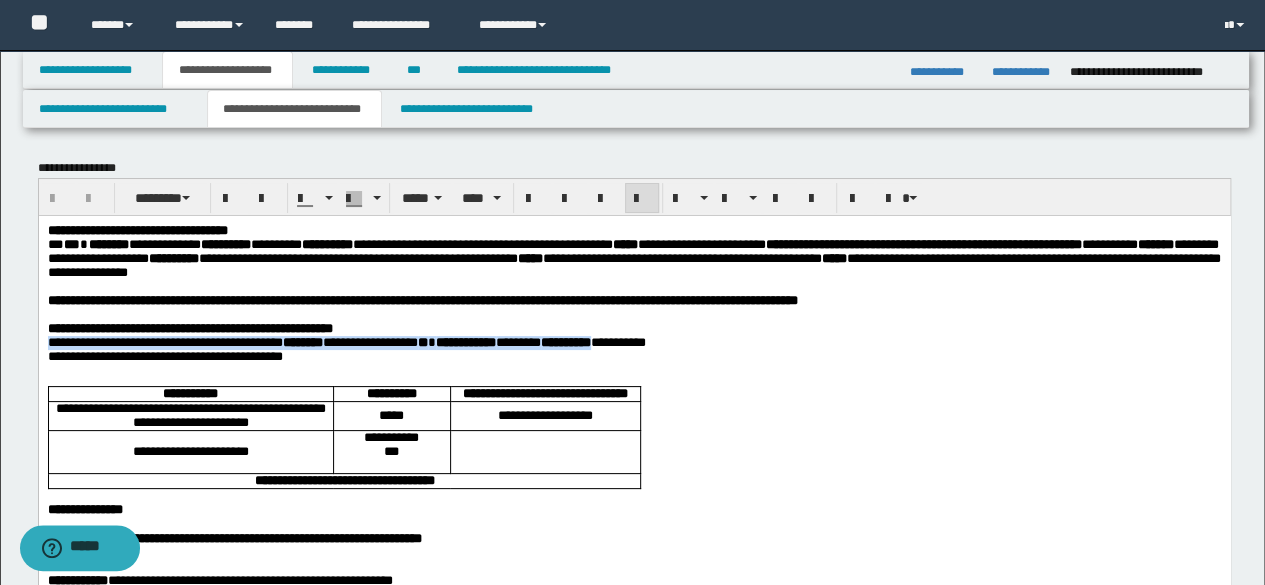 drag, startPoint x: 46, startPoint y: 354, endPoint x: 723, endPoint y: 349, distance: 677.0185 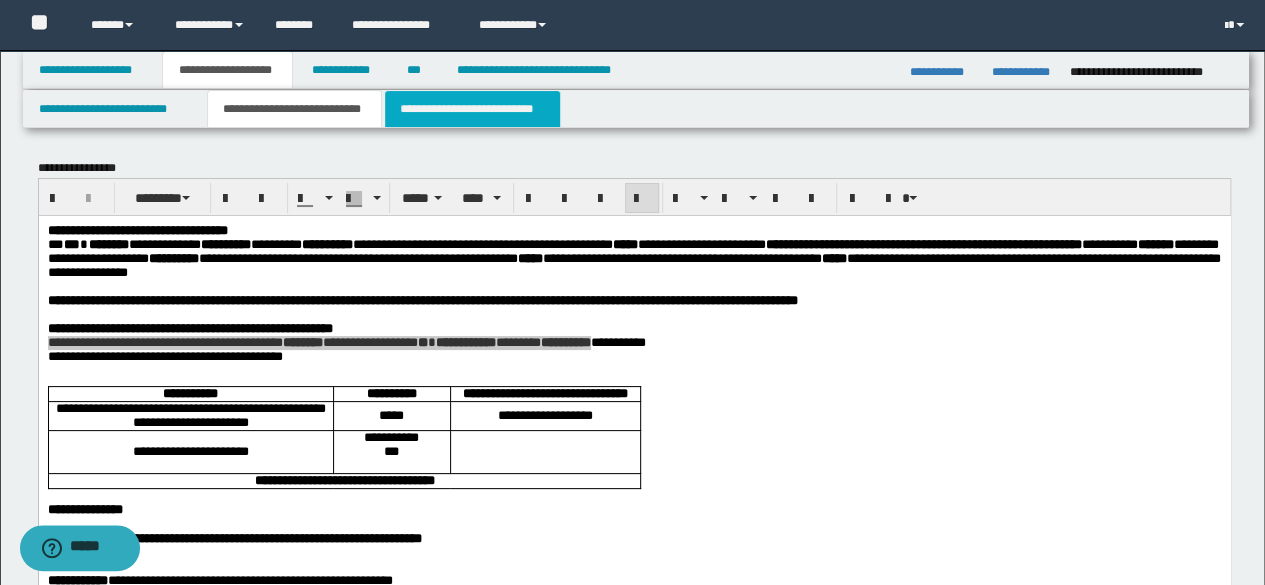 click on "**********" at bounding box center (472, 109) 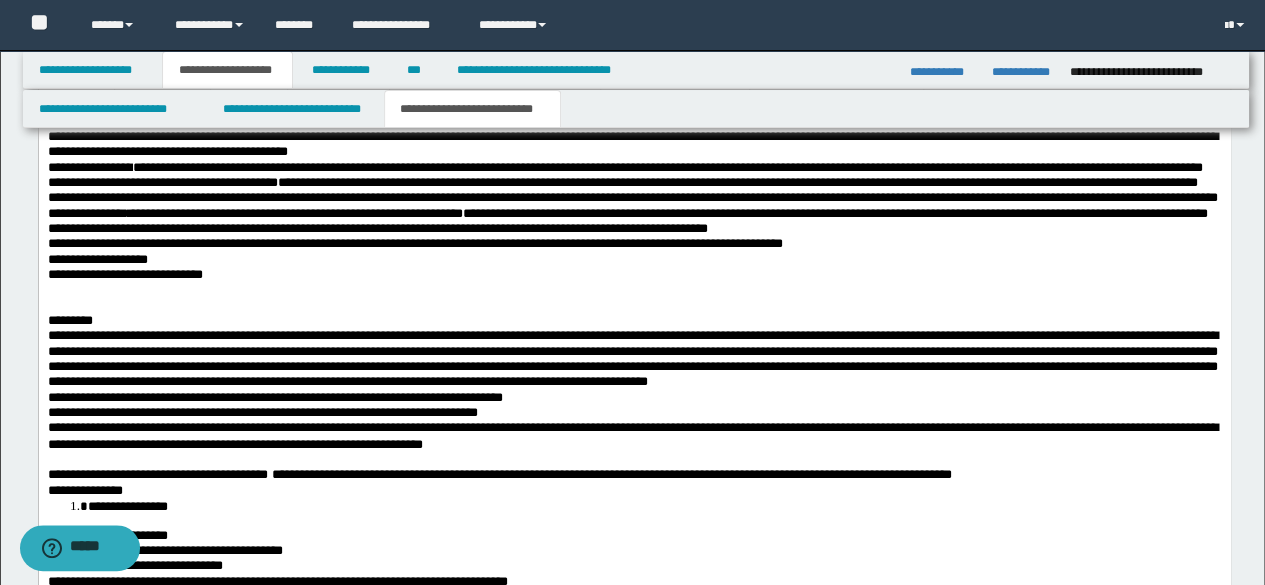 scroll, scrollTop: 1500, scrollLeft: 0, axis: vertical 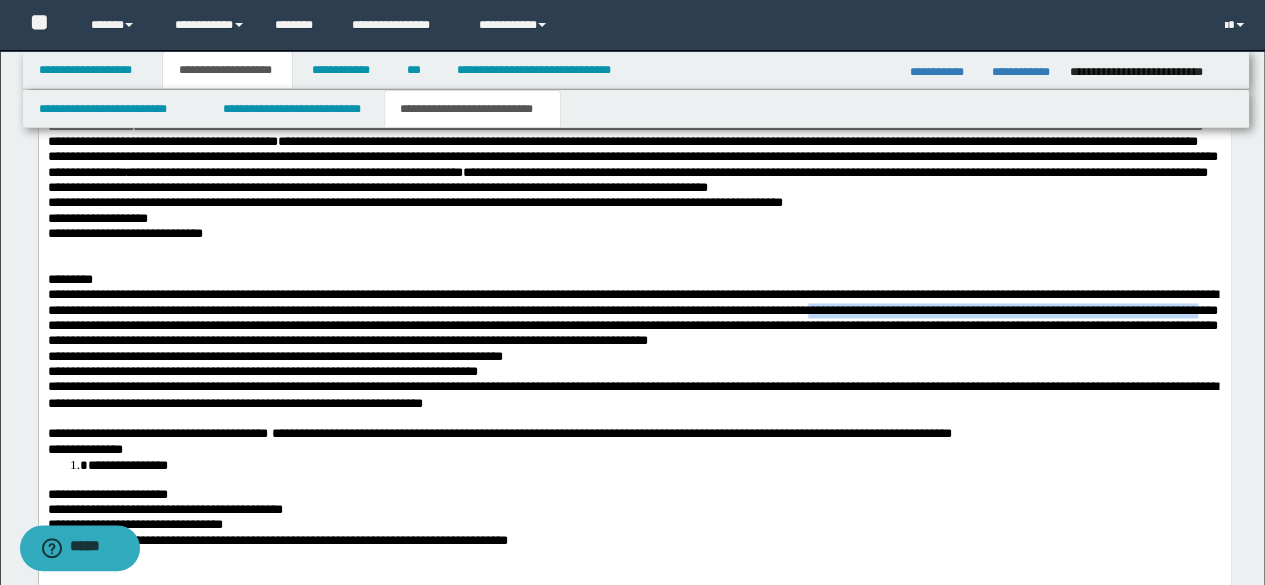 drag, startPoint x: 1128, startPoint y: 325, endPoint x: 493, endPoint y: 333, distance: 635.0504 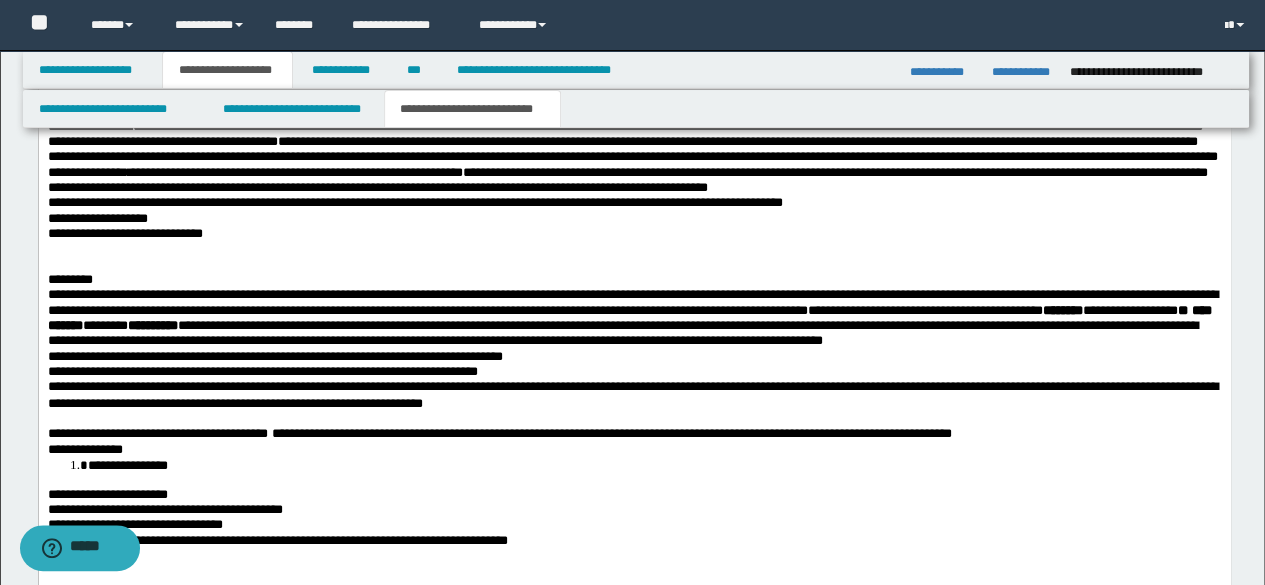 drag, startPoint x: 445, startPoint y: 461, endPoint x: 823, endPoint y: 464, distance: 378.0119 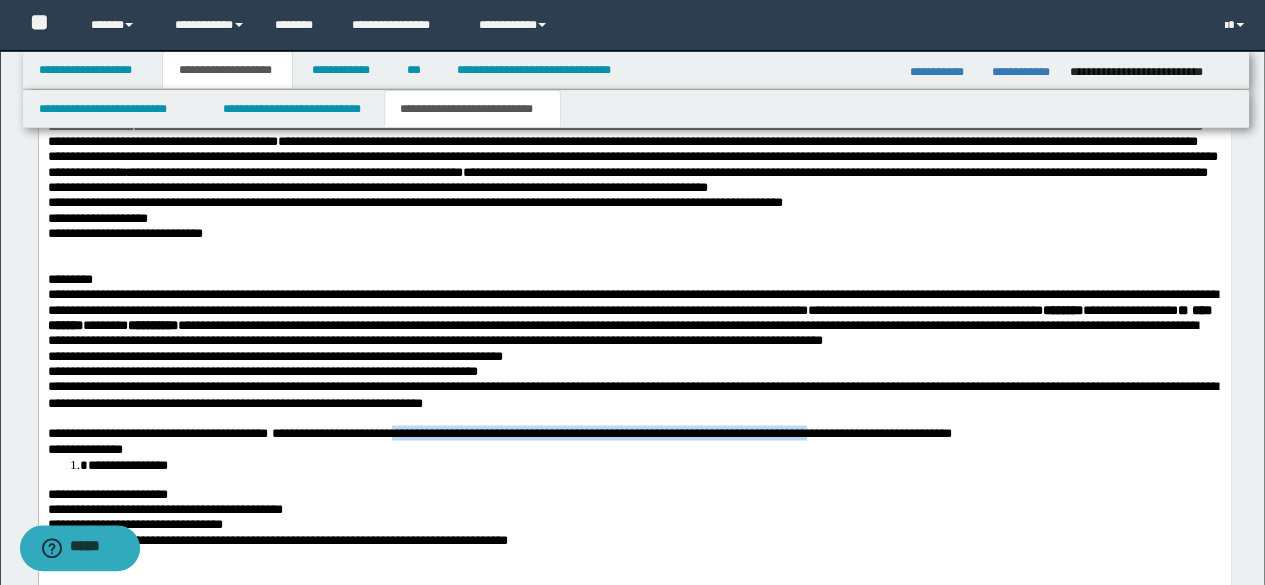 drag, startPoint x: 447, startPoint y: 463, endPoint x: 1017, endPoint y: 457, distance: 570.03156 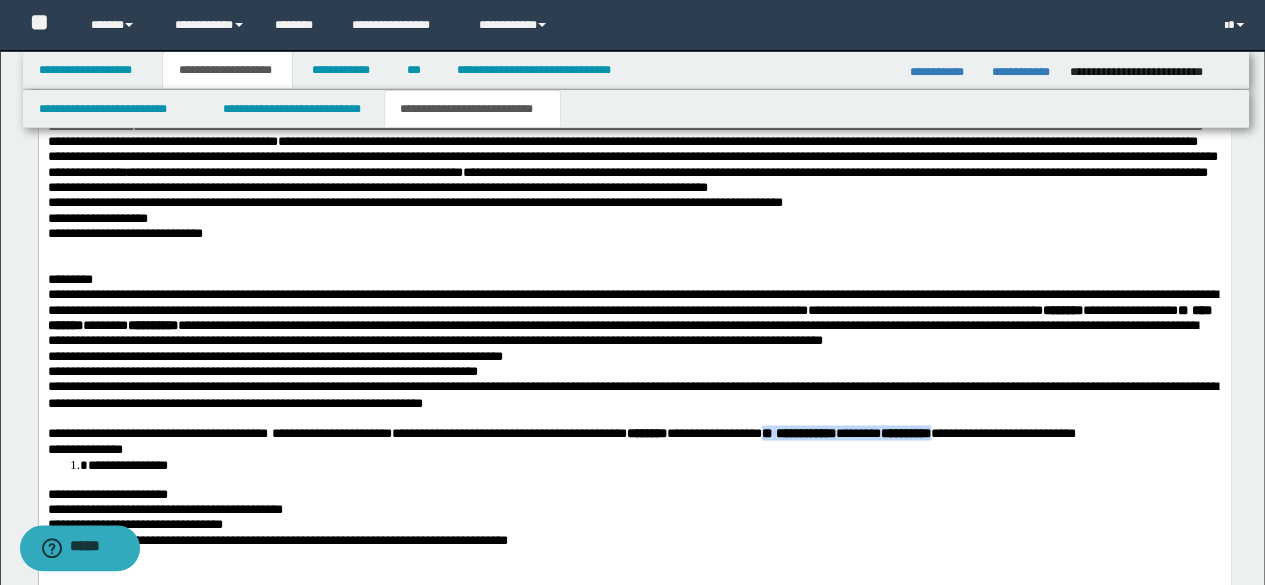 drag, startPoint x: 898, startPoint y: 458, endPoint x: 1122, endPoint y: 464, distance: 224.08034 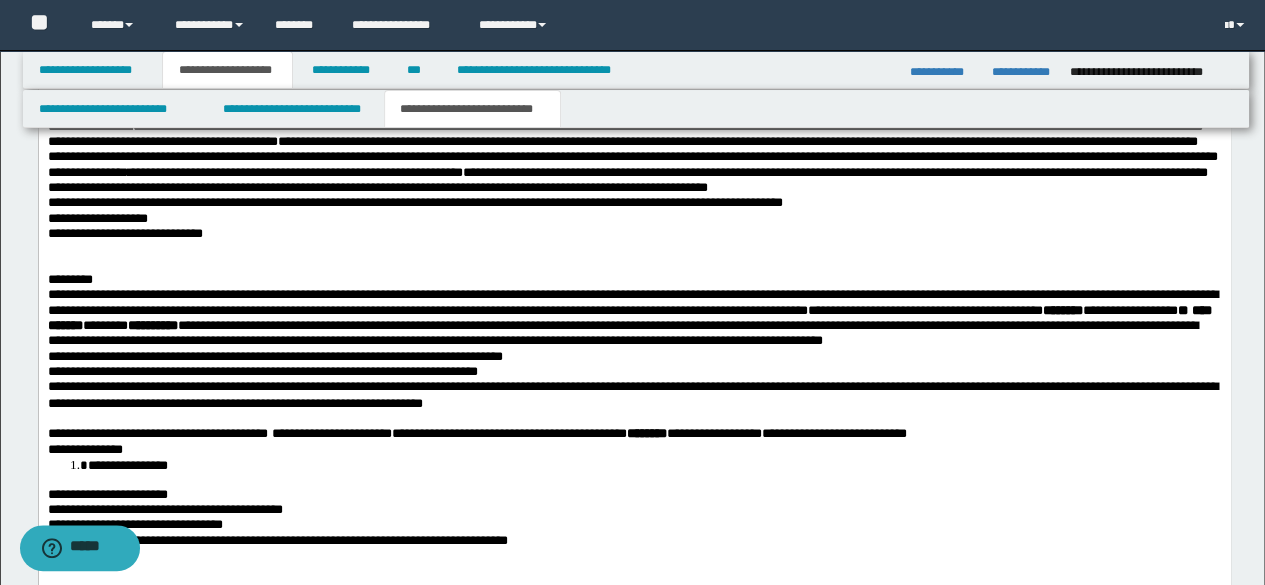 click on "**********" at bounding box center [476, 431] 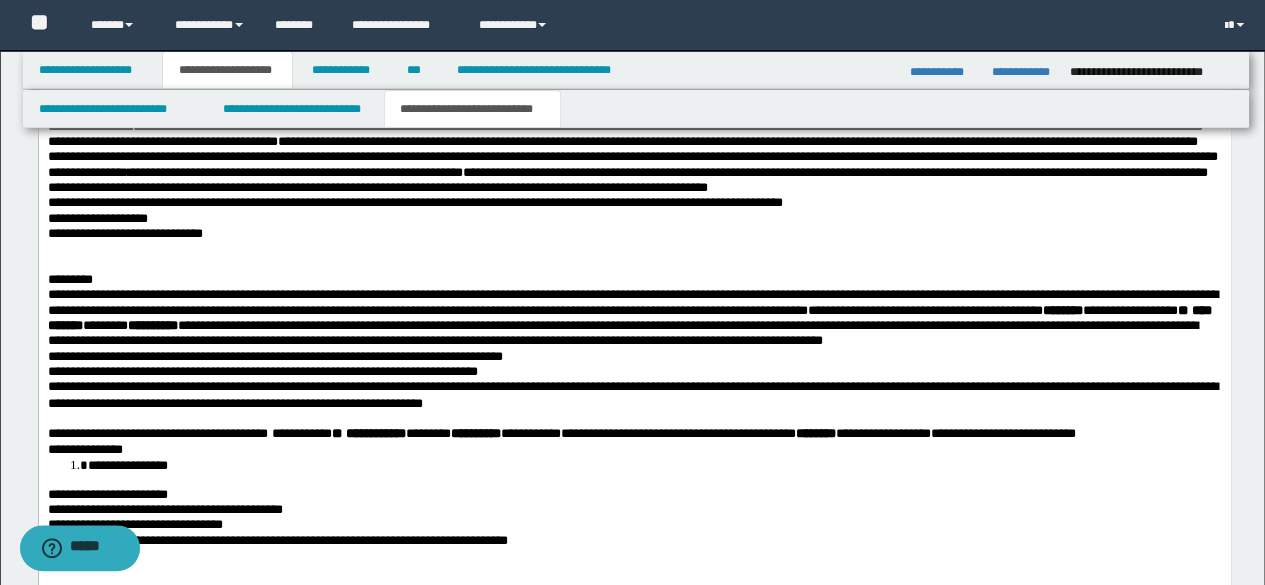 click on "**********" at bounding box center (882, 431) 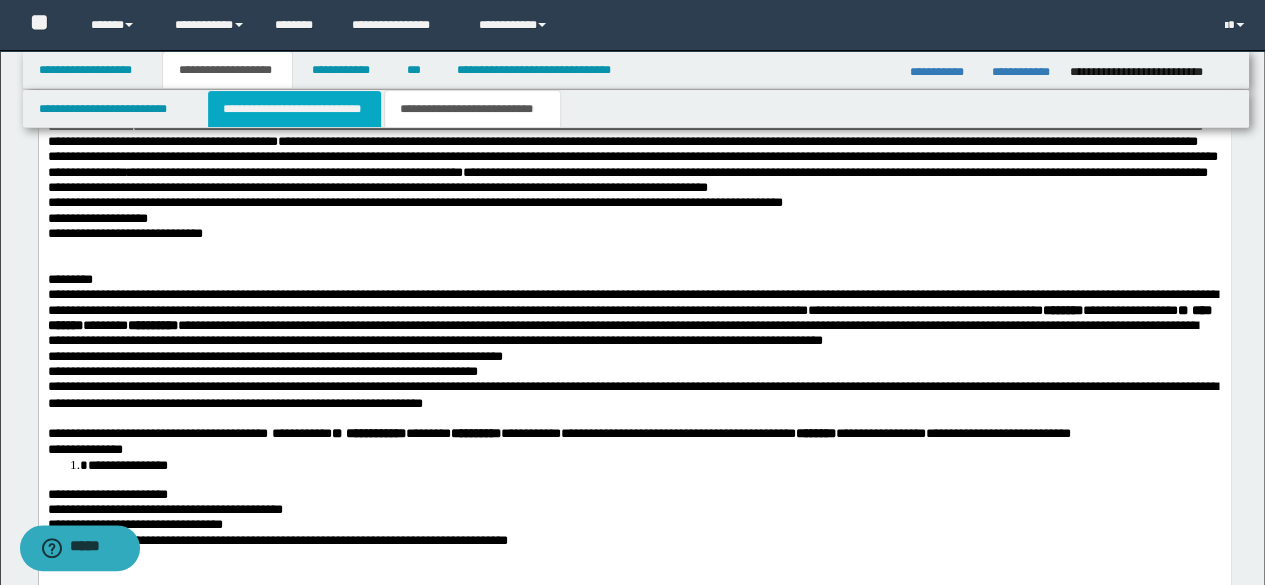 click on "**********" at bounding box center (294, 109) 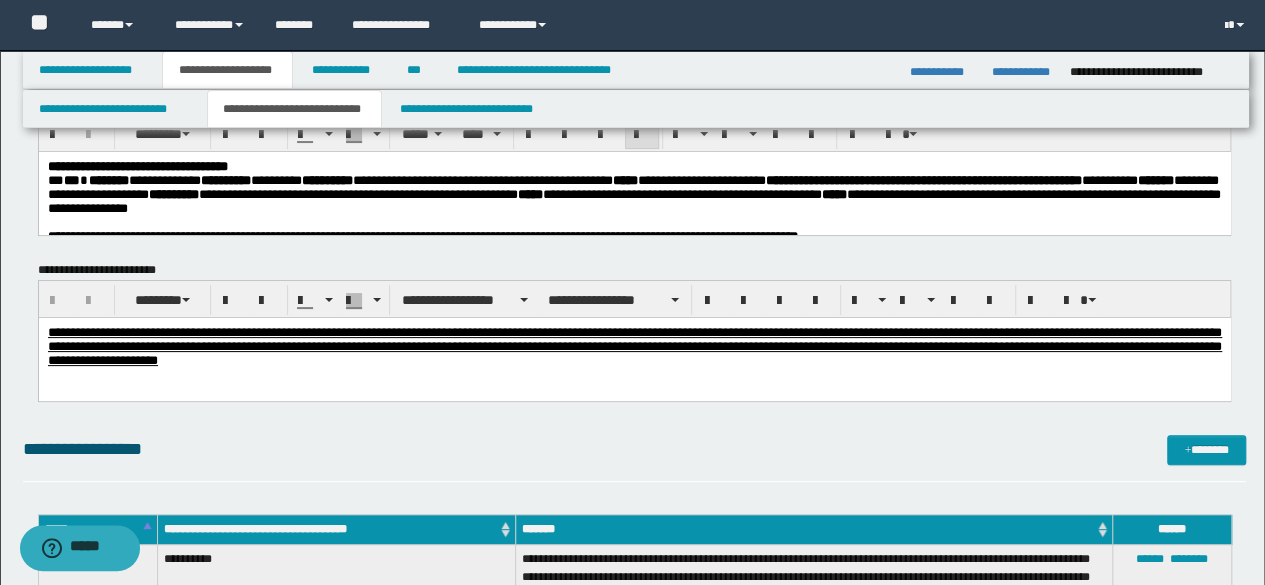 scroll, scrollTop: 0, scrollLeft: 0, axis: both 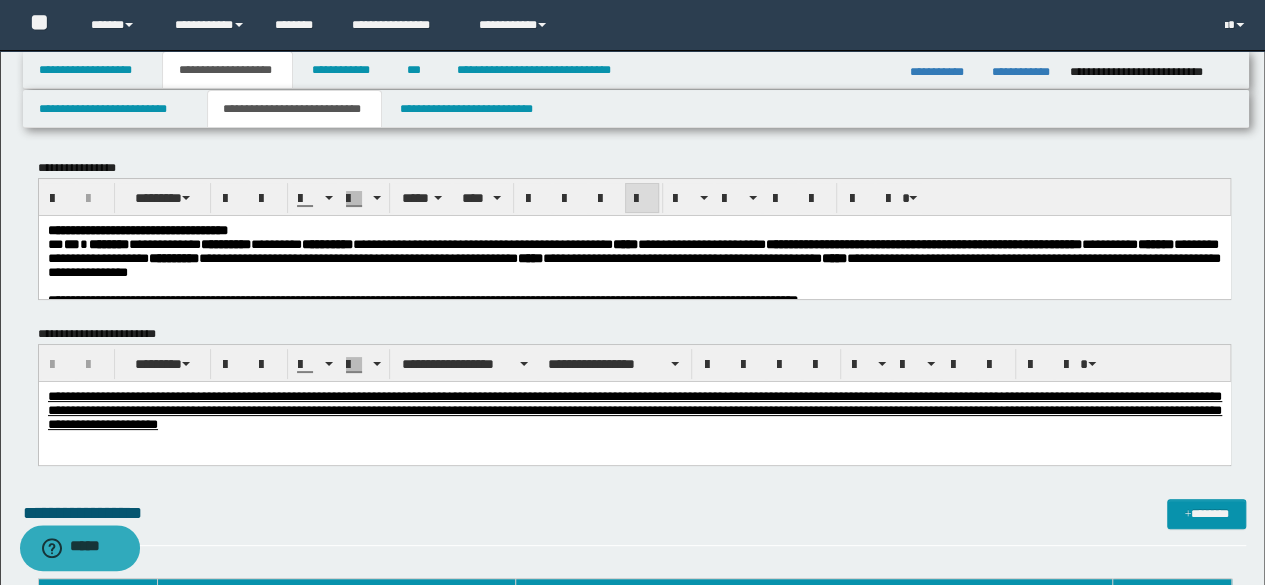 click on "**********" at bounding box center (633, 257) 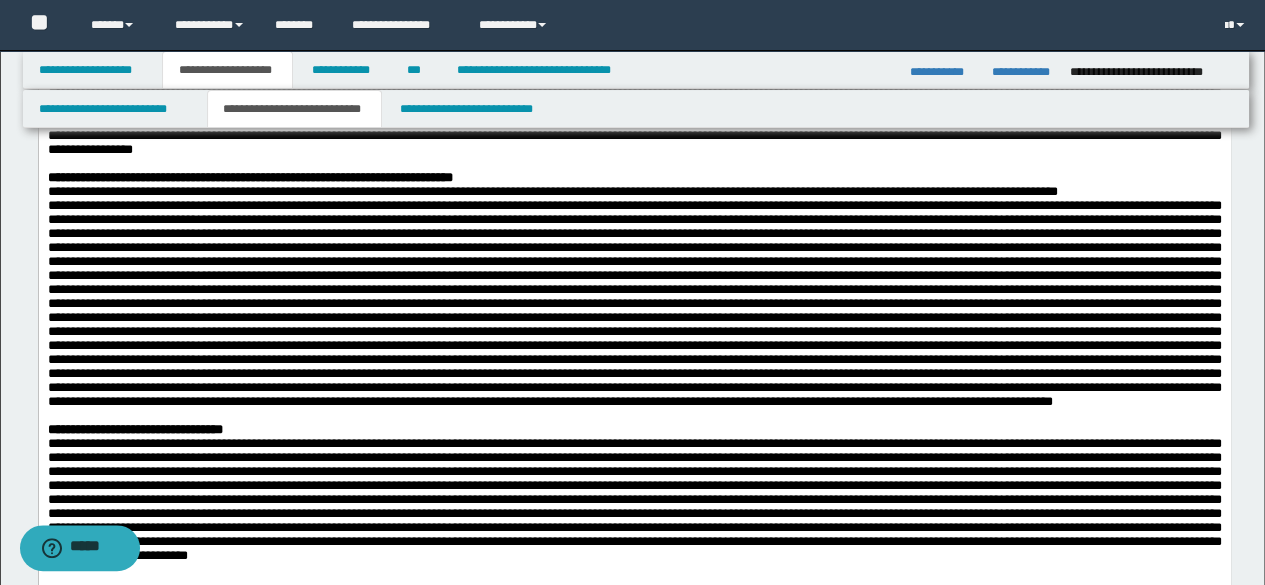 scroll, scrollTop: 600, scrollLeft: 0, axis: vertical 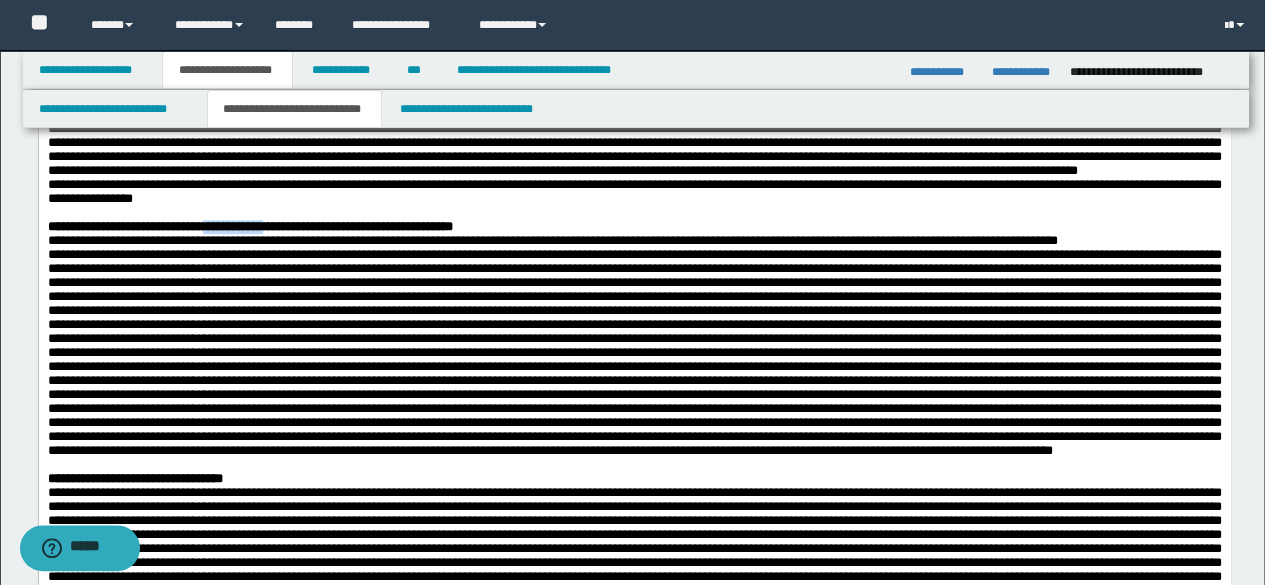 drag, startPoint x: 245, startPoint y: 313, endPoint x: 331, endPoint y: 309, distance: 86.09297 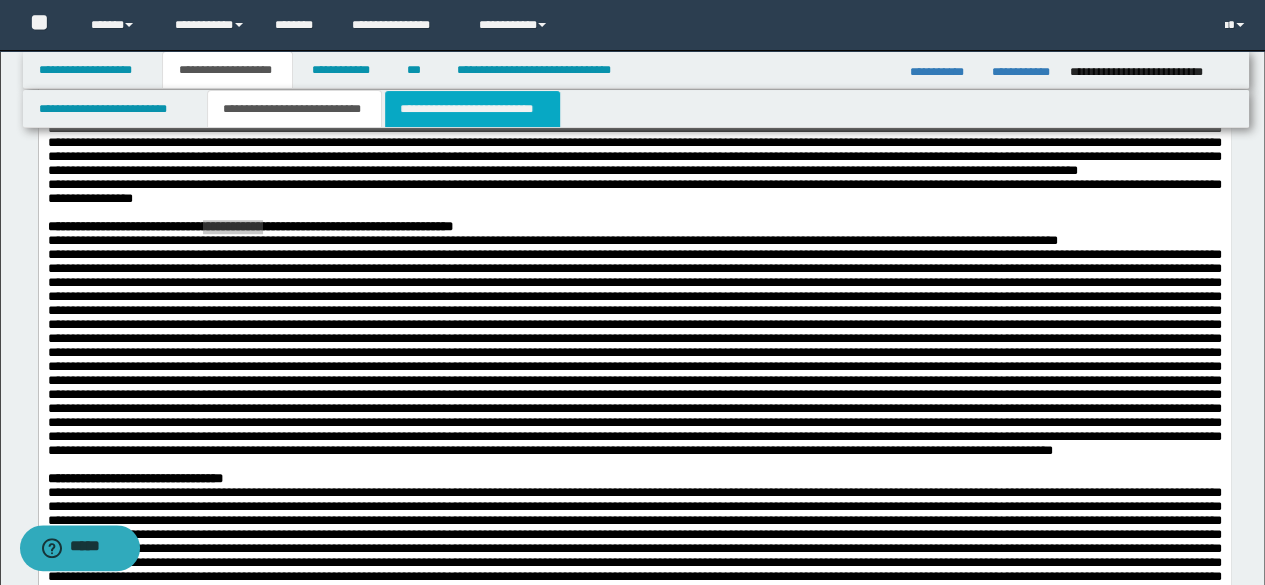 click on "**********" at bounding box center [472, 109] 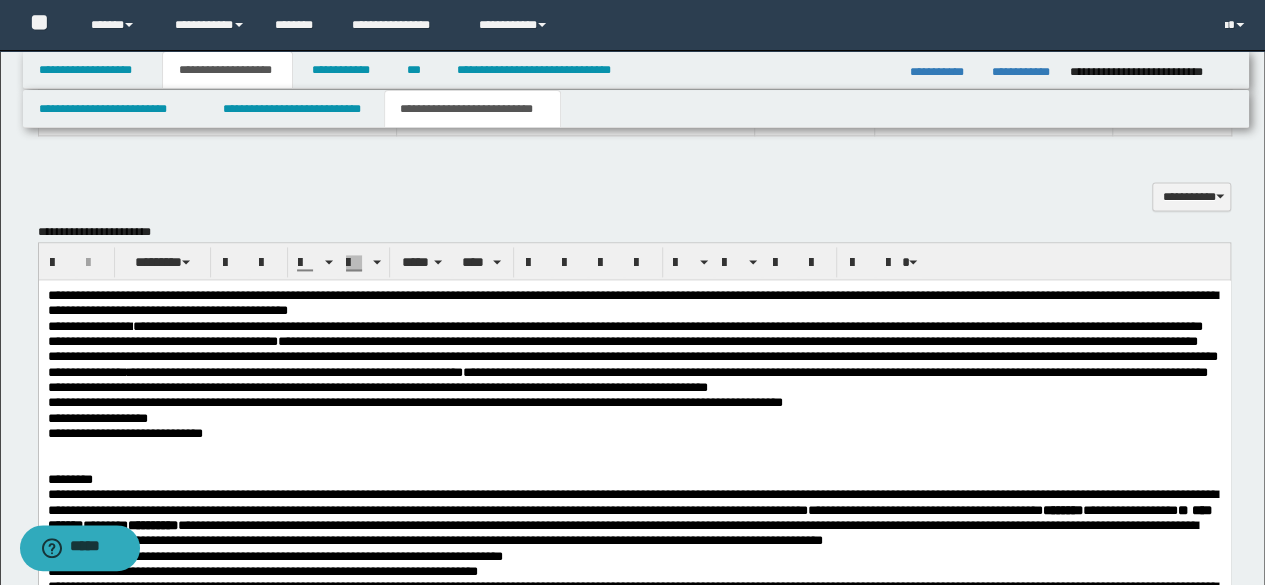 scroll, scrollTop: 1400, scrollLeft: 0, axis: vertical 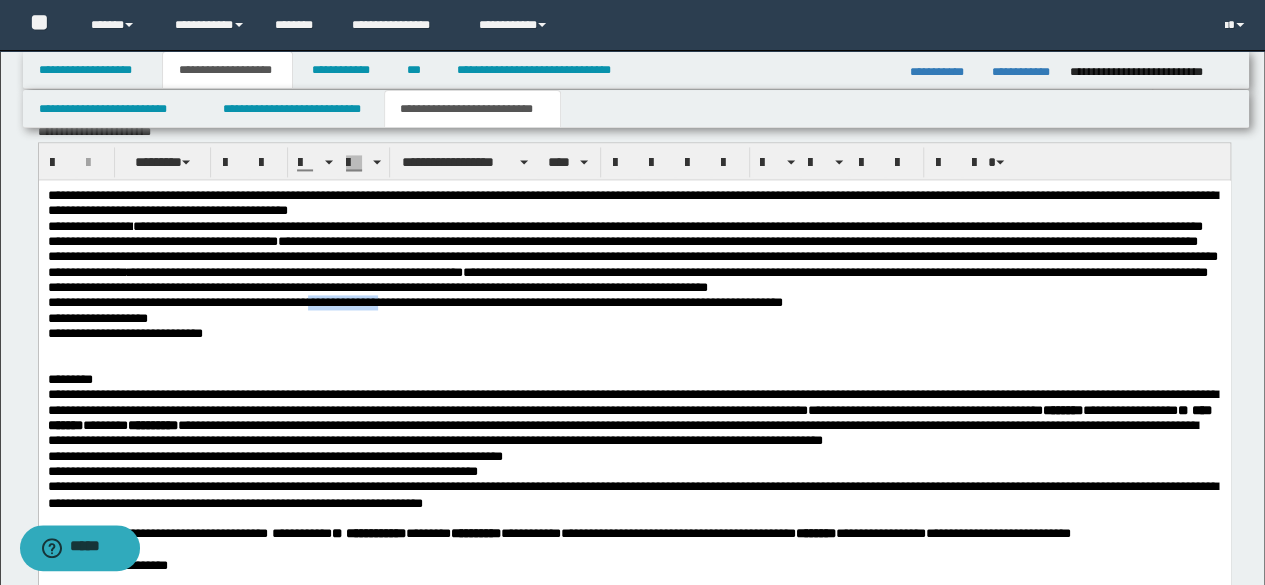 drag, startPoint x: 351, startPoint y: 317, endPoint x: 476, endPoint y: 312, distance: 125.09996 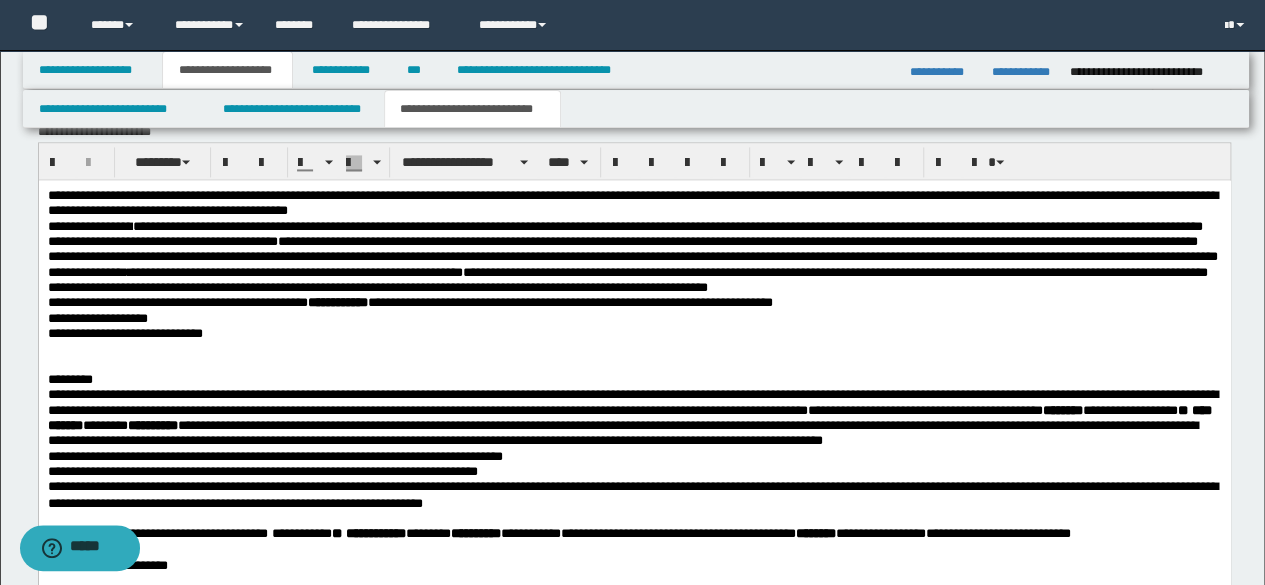 scroll, scrollTop: 1500, scrollLeft: 0, axis: vertical 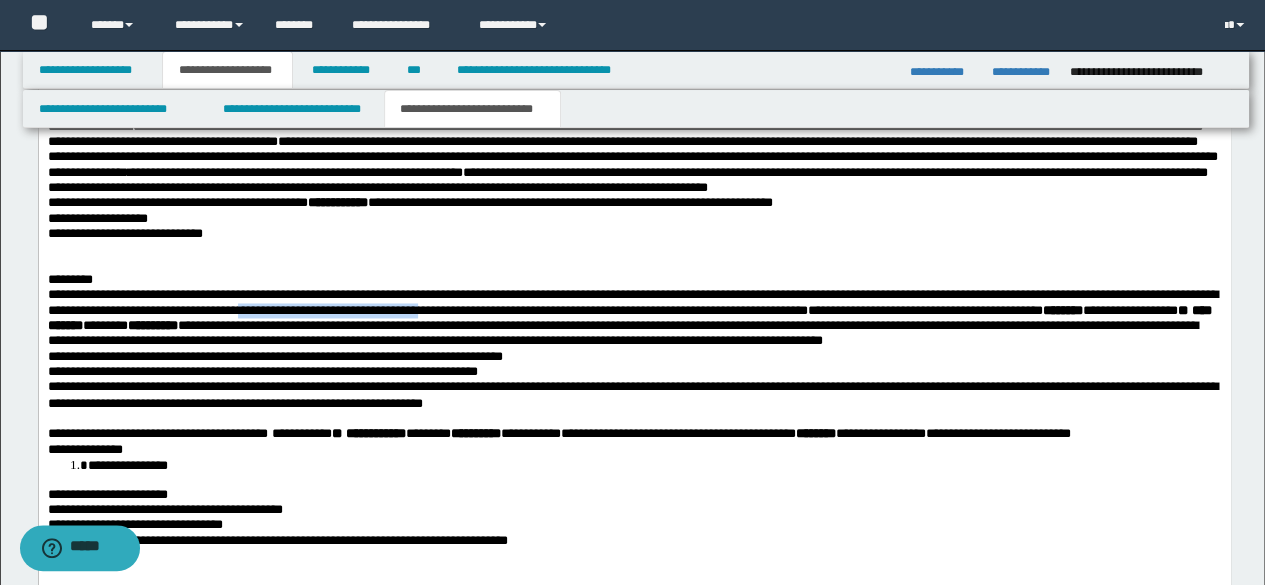 drag, startPoint x: 438, startPoint y: 324, endPoint x: 679, endPoint y: 329, distance: 241.05186 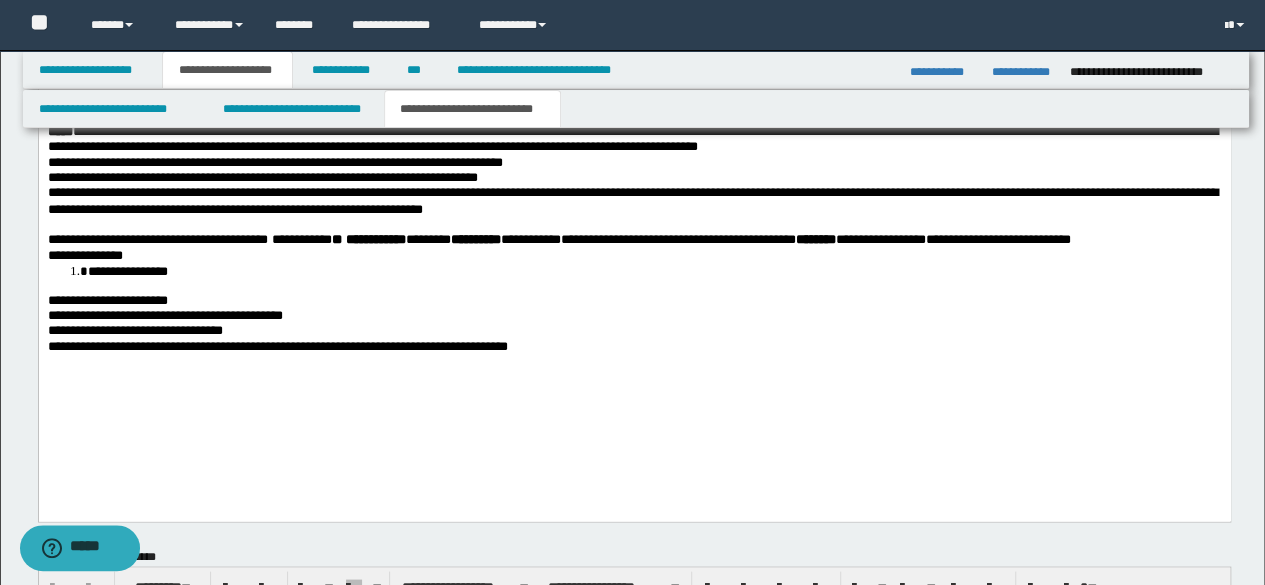 scroll, scrollTop: 1700, scrollLeft: 0, axis: vertical 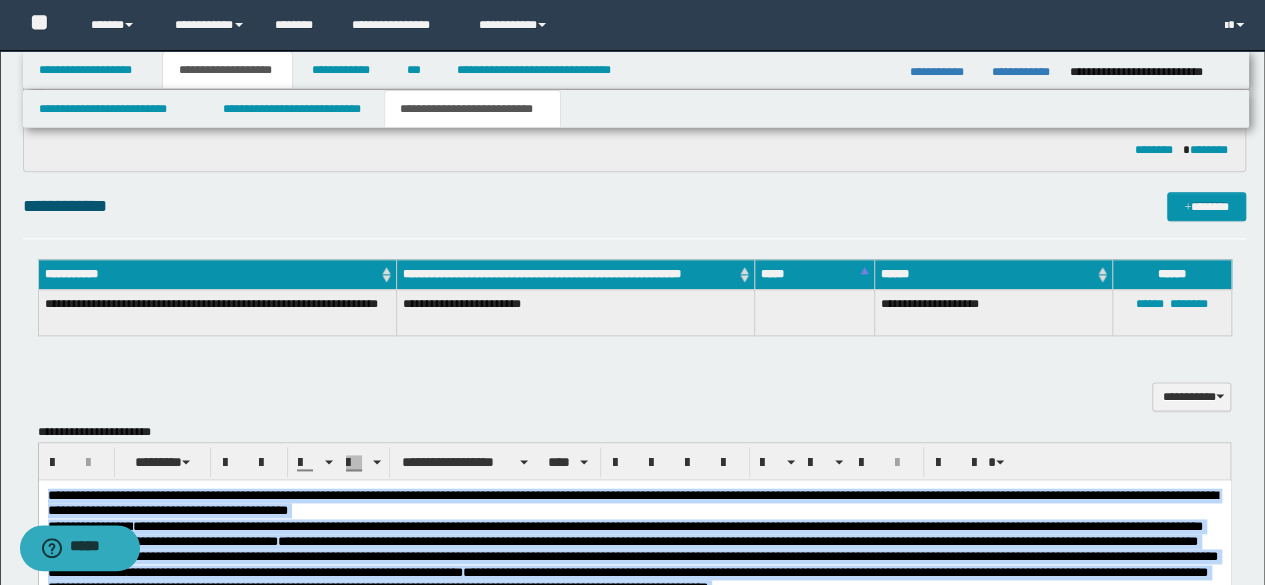 drag, startPoint x: 606, startPoint y: 982, endPoint x: 436, endPoint y: 575, distance: 441.0771 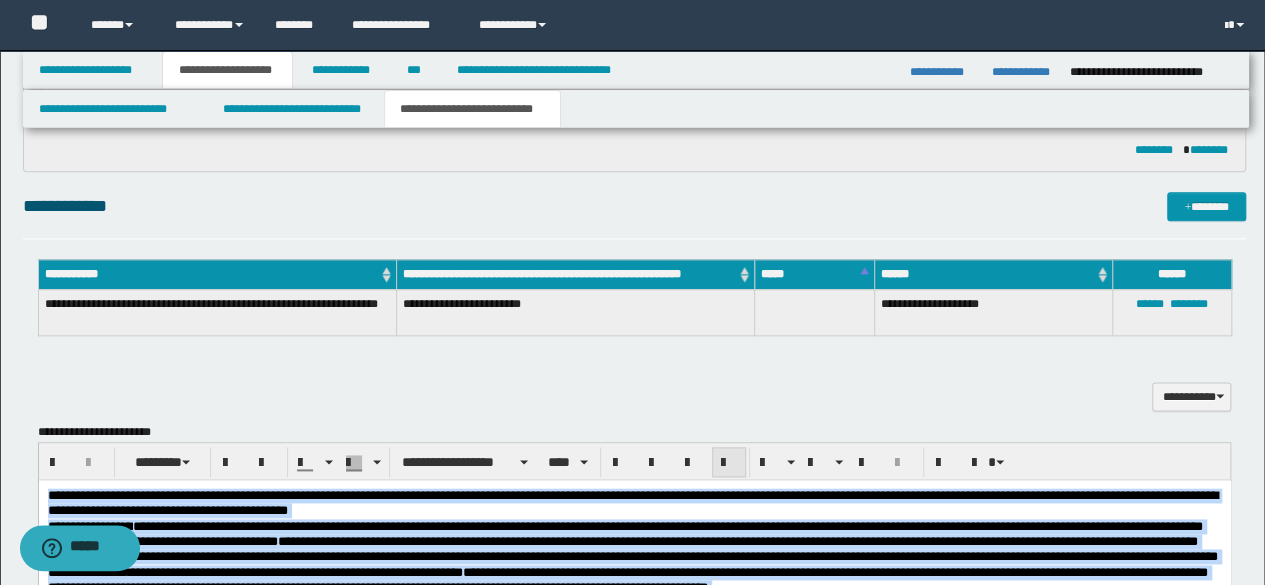 click at bounding box center (729, 462) 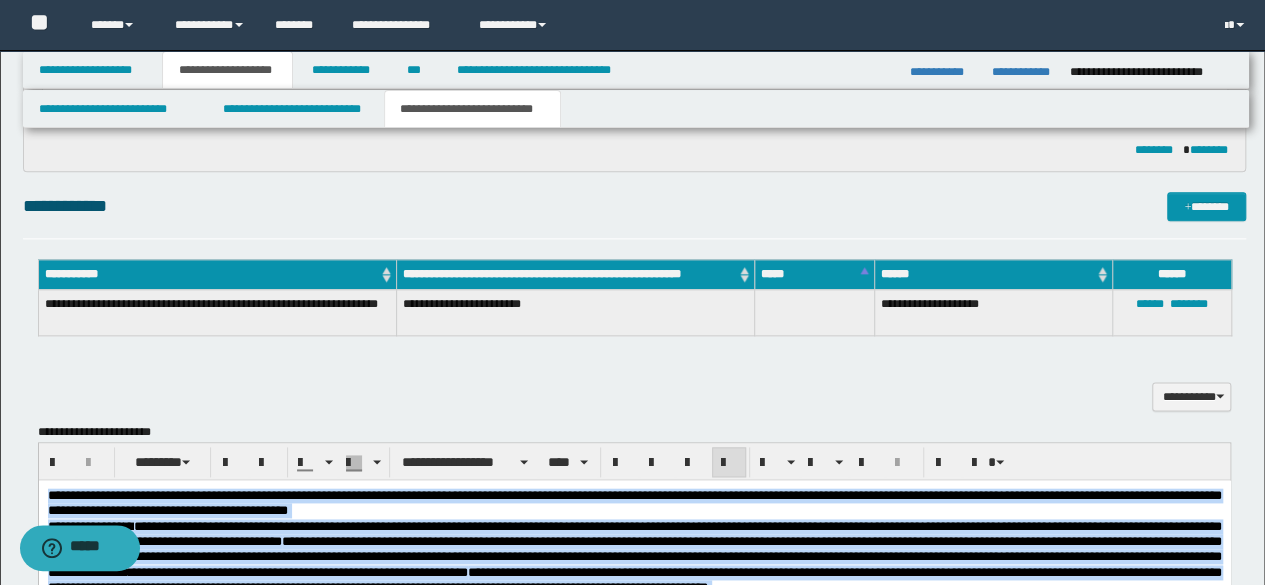 click on "**********" at bounding box center (634, 534) 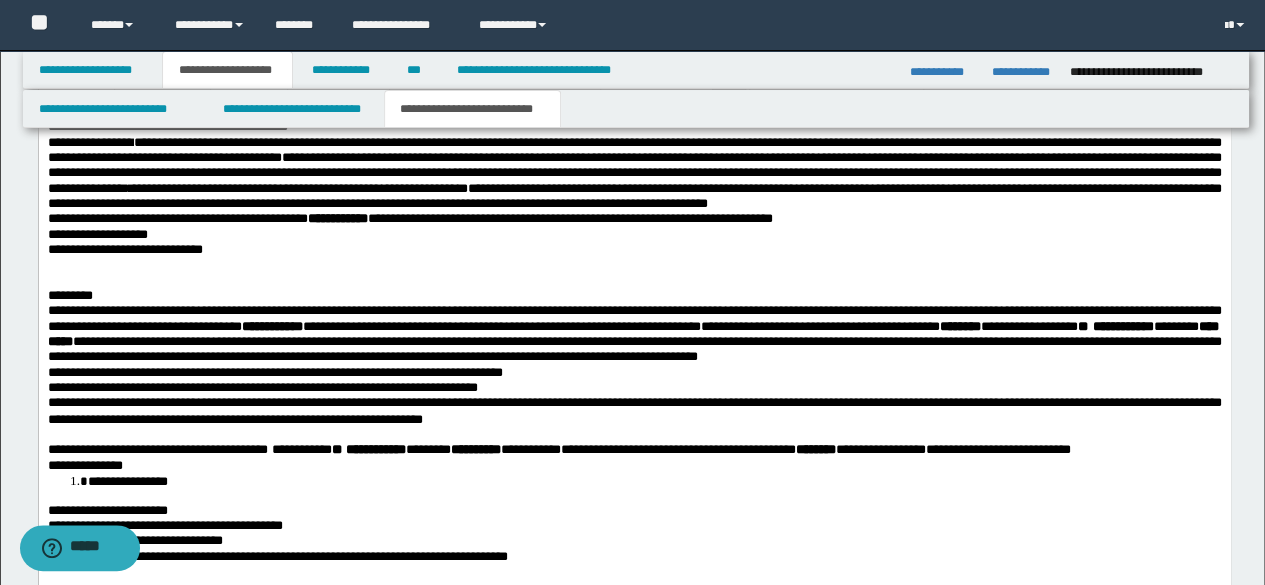 scroll, scrollTop: 1500, scrollLeft: 0, axis: vertical 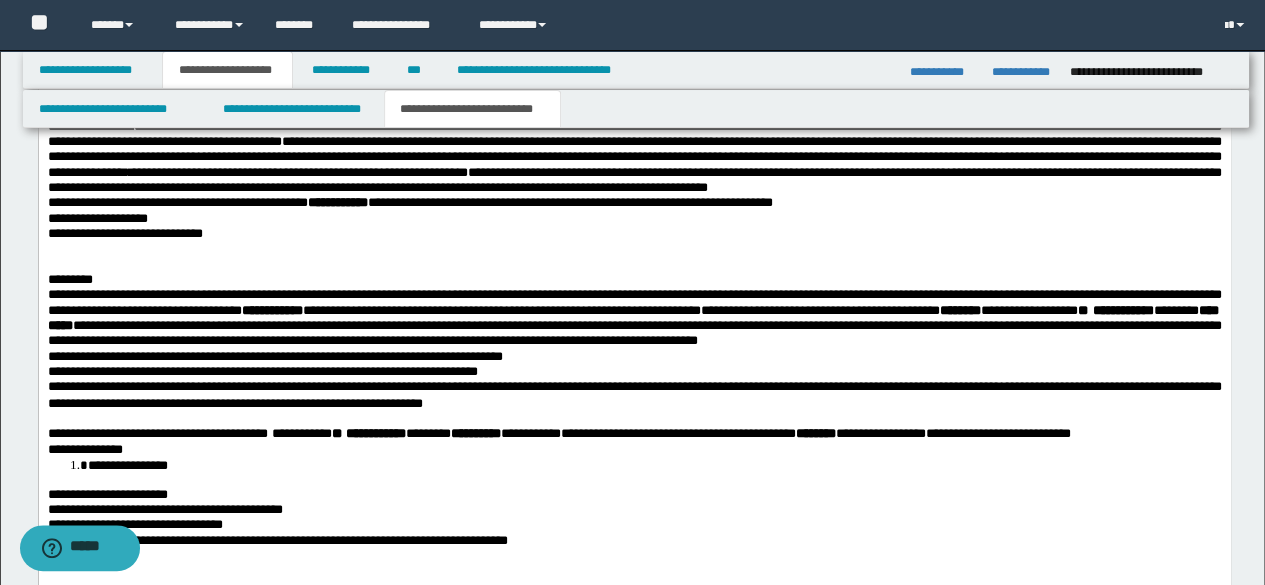 click on "**********" at bounding box center [634, 309] 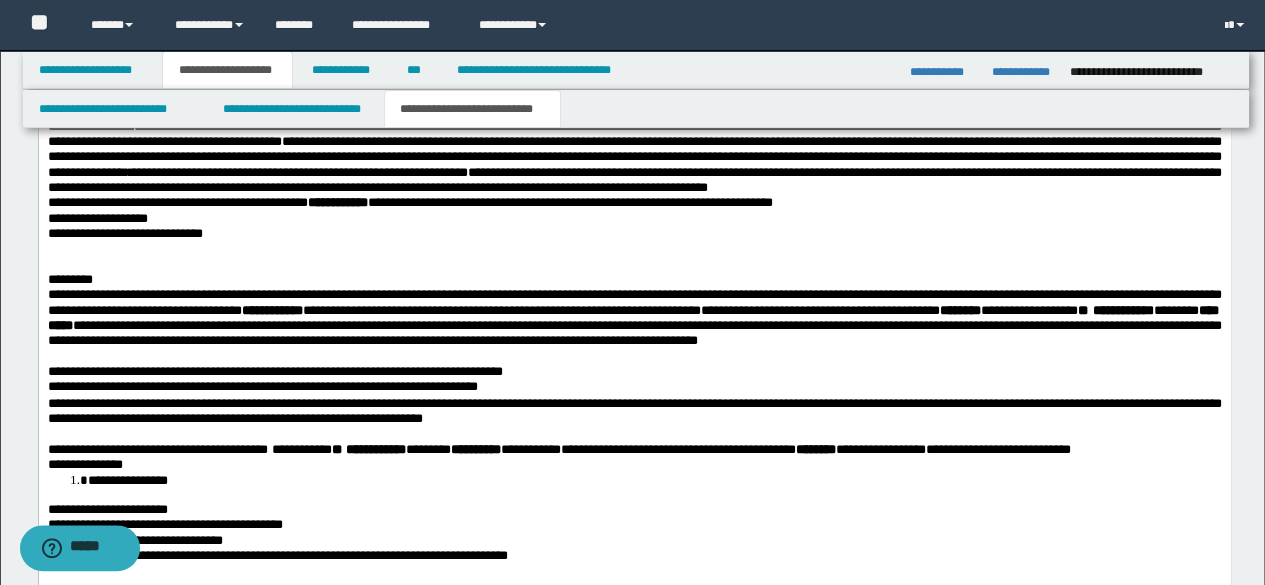 drag, startPoint x: 46, startPoint y: 405, endPoint x: 181, endPoint y: 433, distance: 137.87312 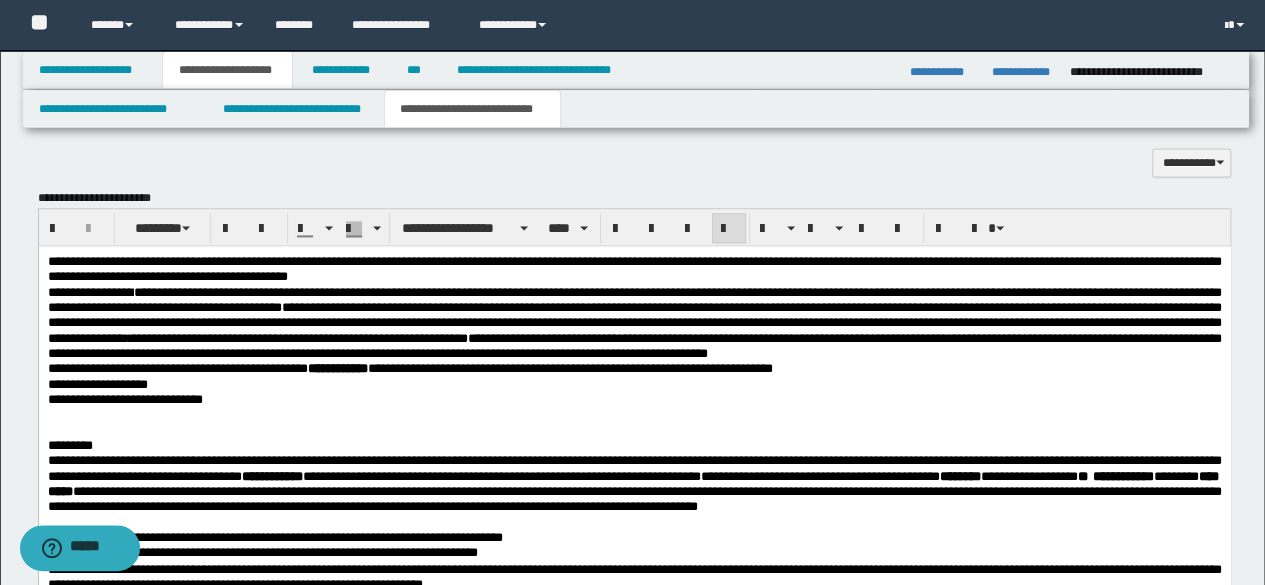 scroll, scrollTop: 1200, scrollLeft: 0, axis: vertical 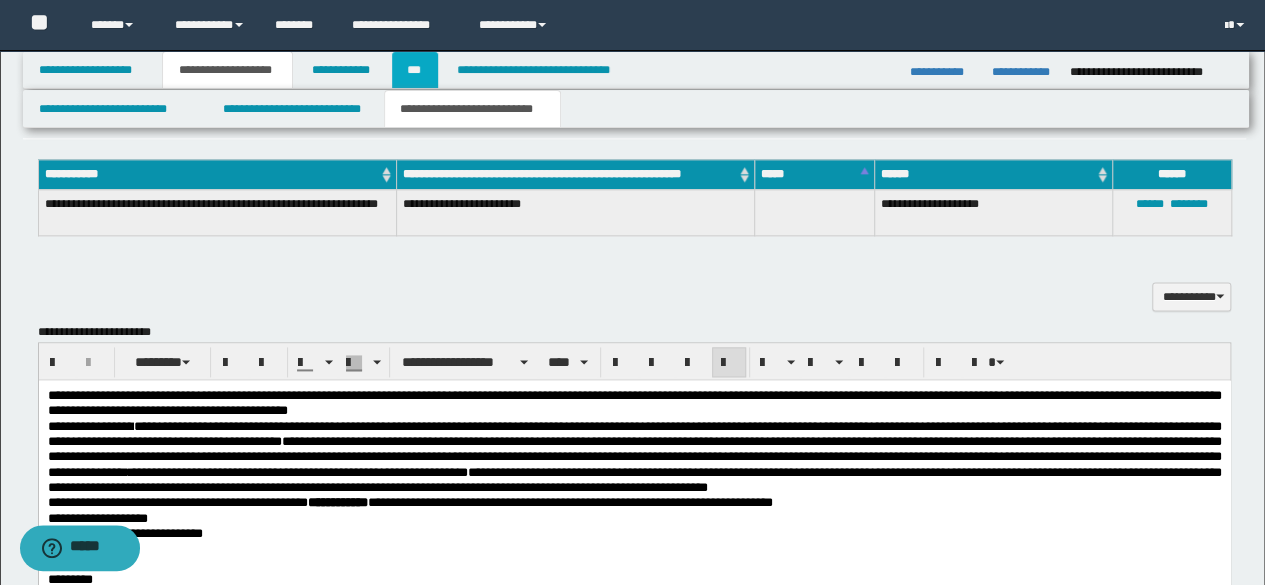 click on "***" at bounding box center (415, 70) 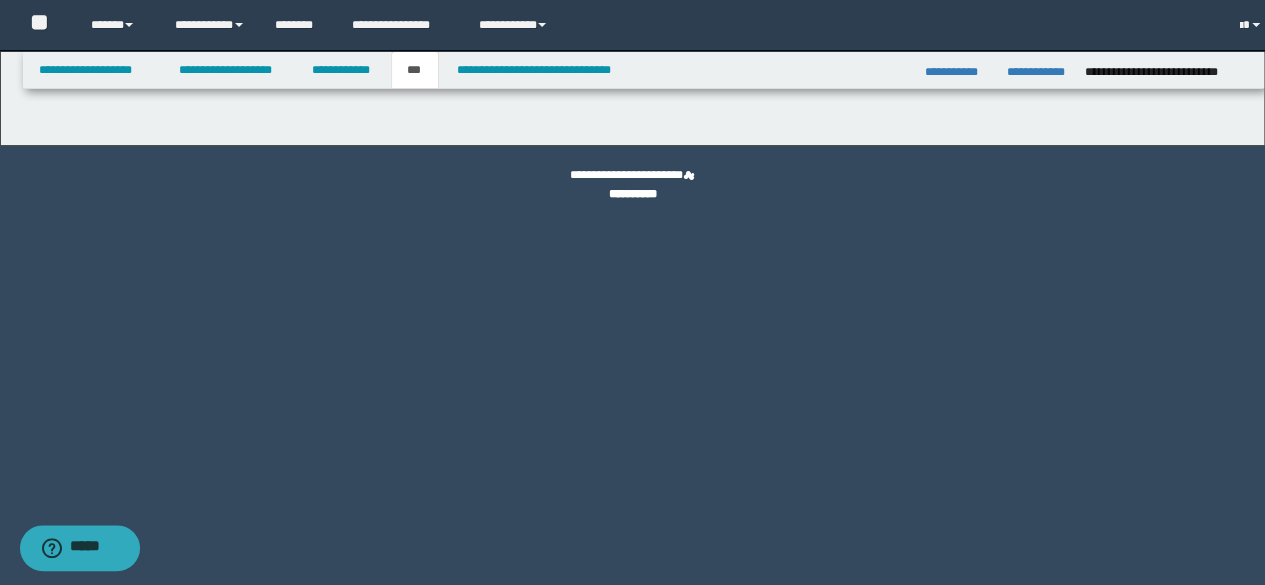 scroll, scrollTop: 0, scrollLeft: 0, axis: both 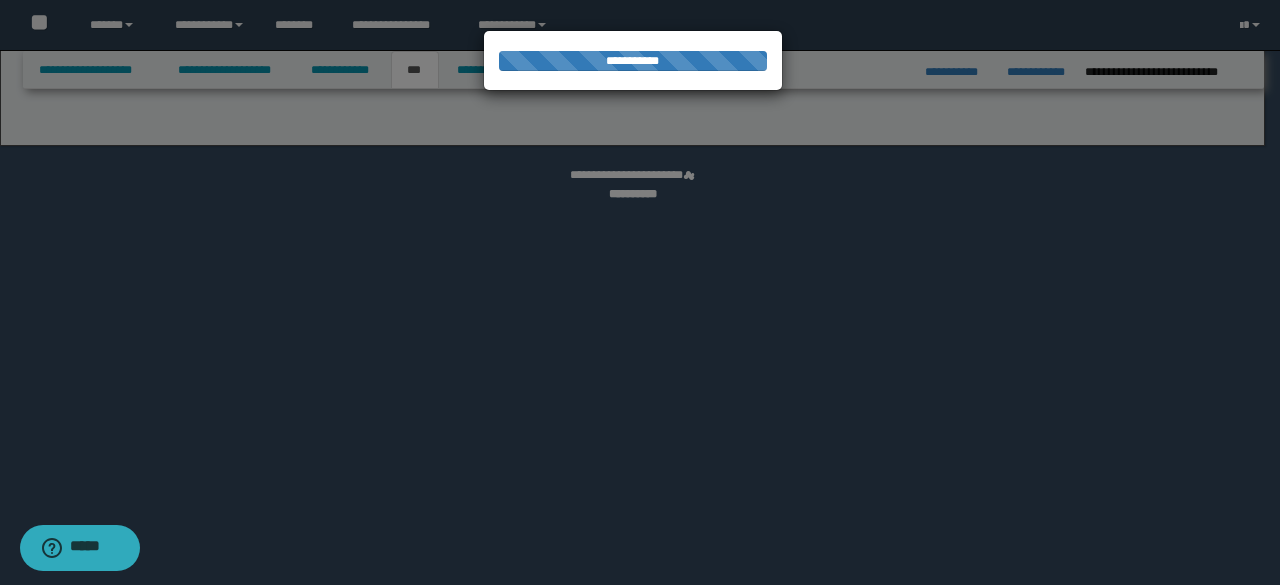 select on "*" 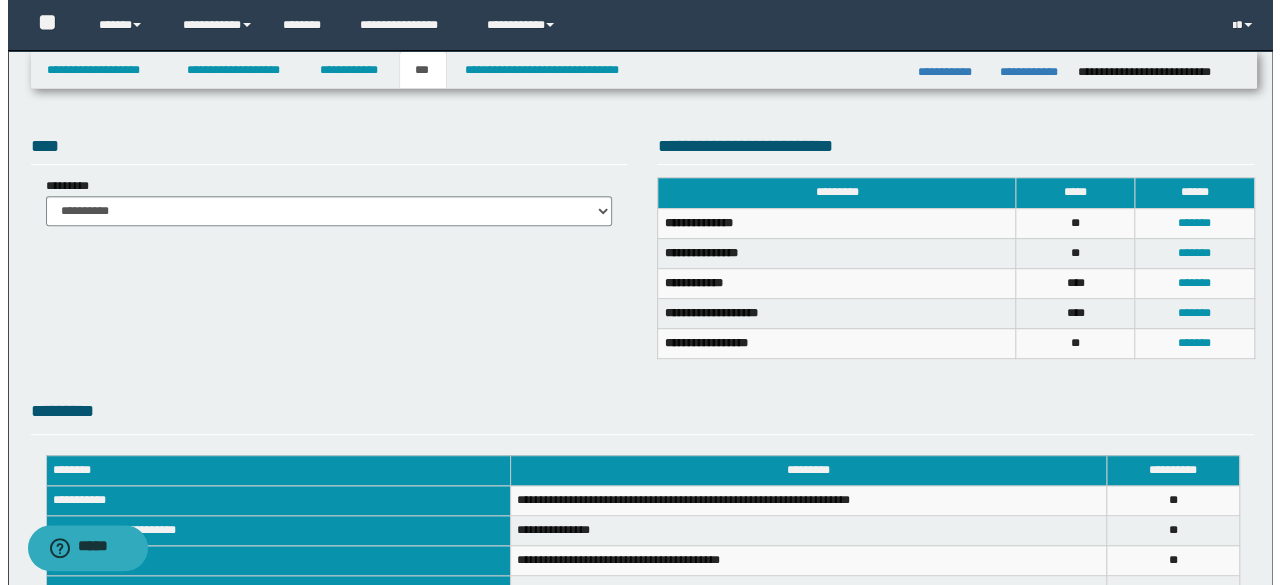 scroll, scrollTop: 400, scrollLeft: 0, axis: vertical 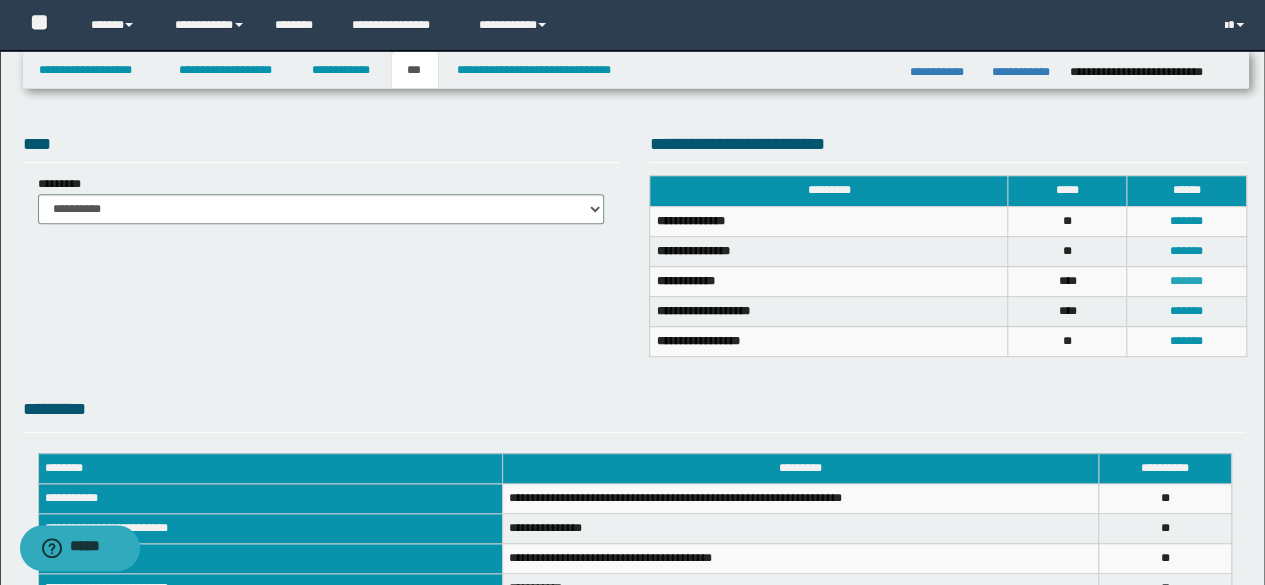click on "*******" at bounding box center (1186, 281) 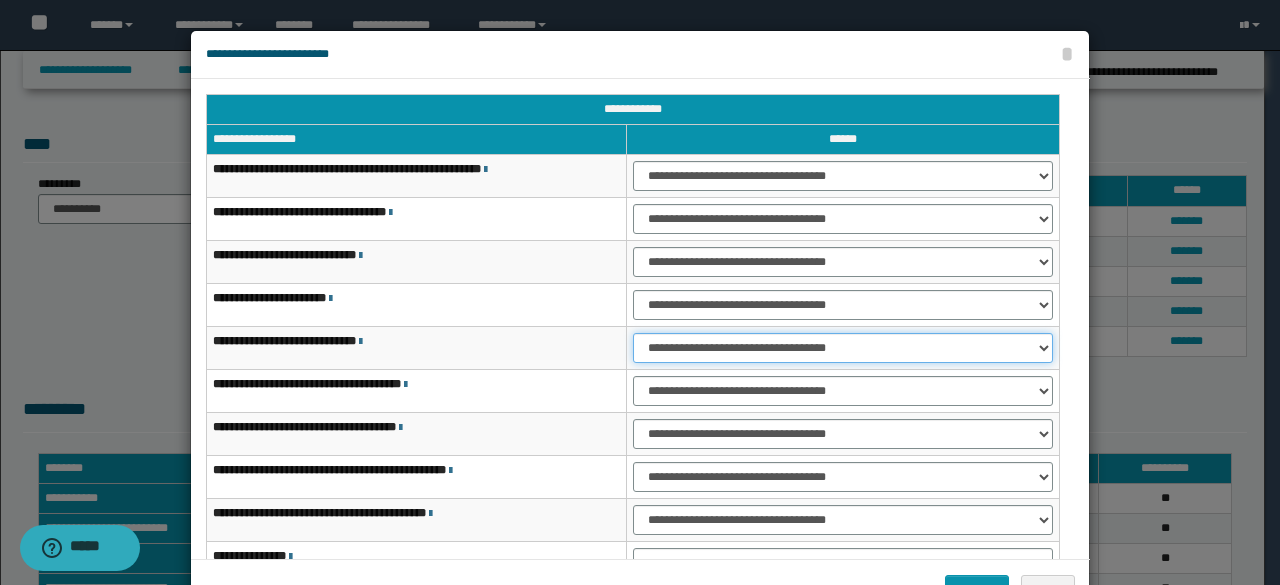 click on "**********" at bounding box center [843, 348] 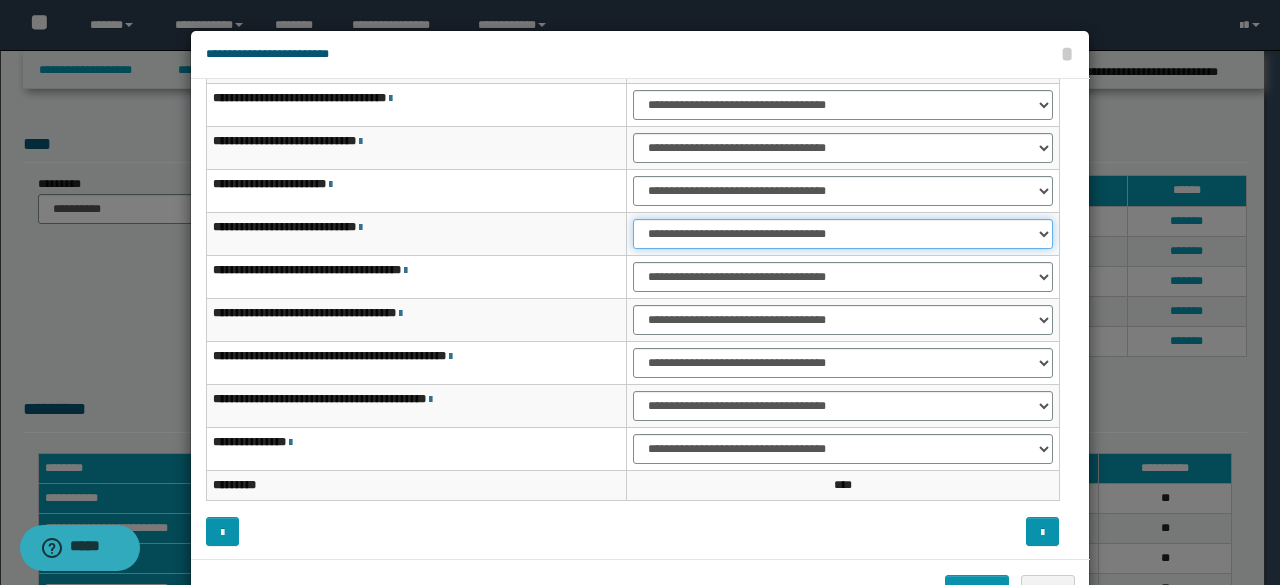 scroll, scrollTop: 116, scrollLeft: 0, axis: vertical 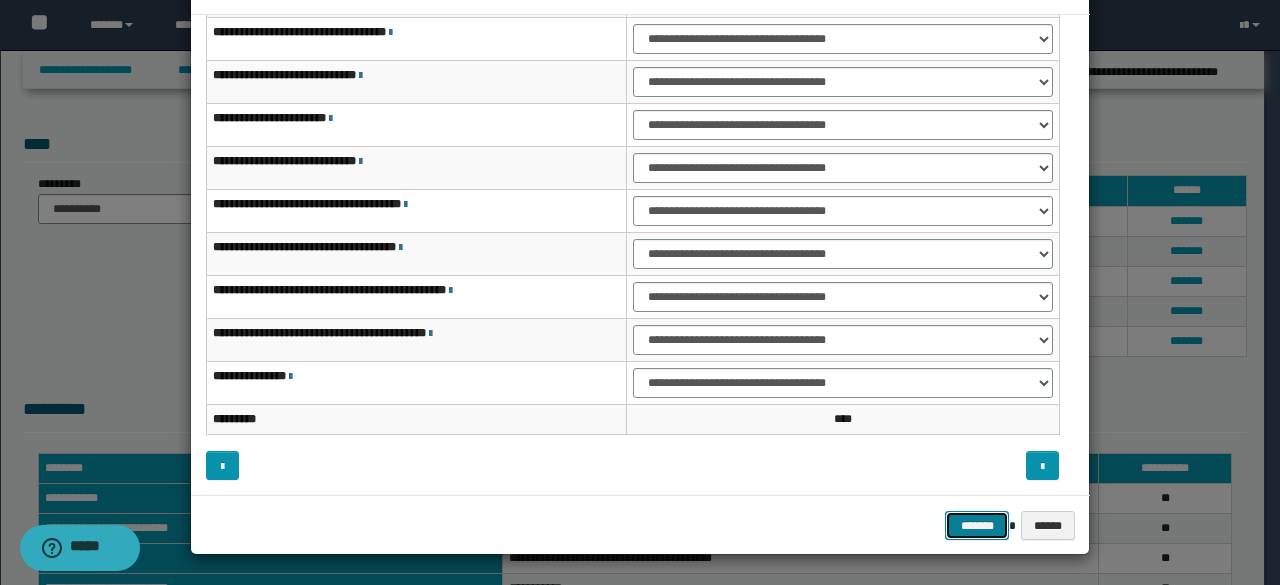 click on "*******" at bounding box center (977, 525) 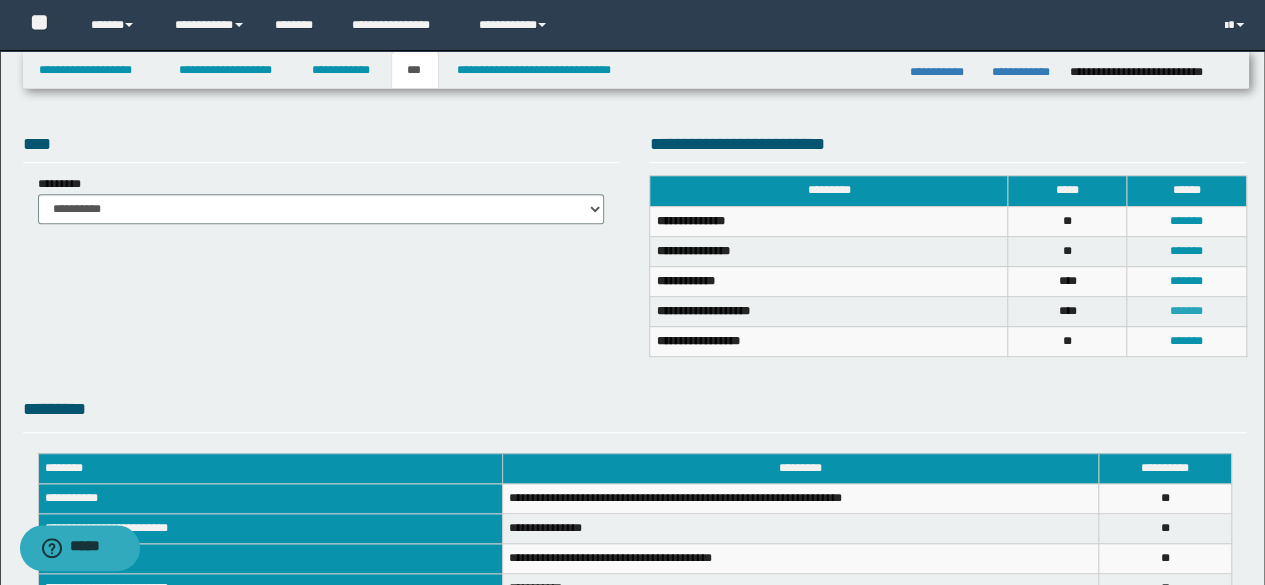 click on "*******" at bounding box center (1186, 311) 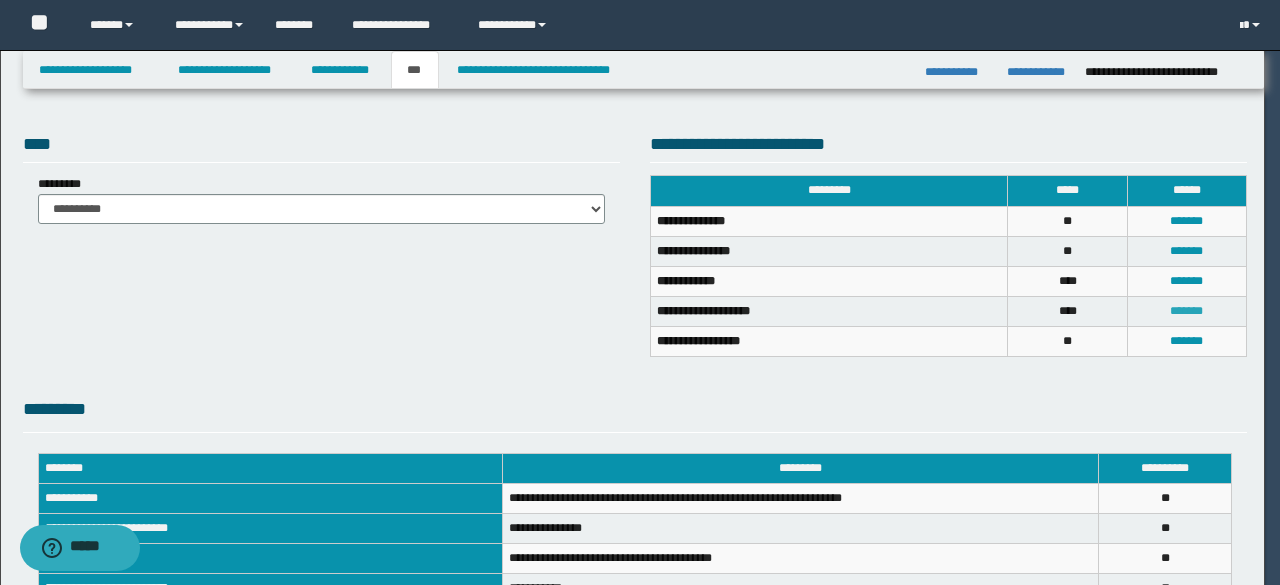 scroll, scrollTop: 0, scrollLeft: 0, axis: both 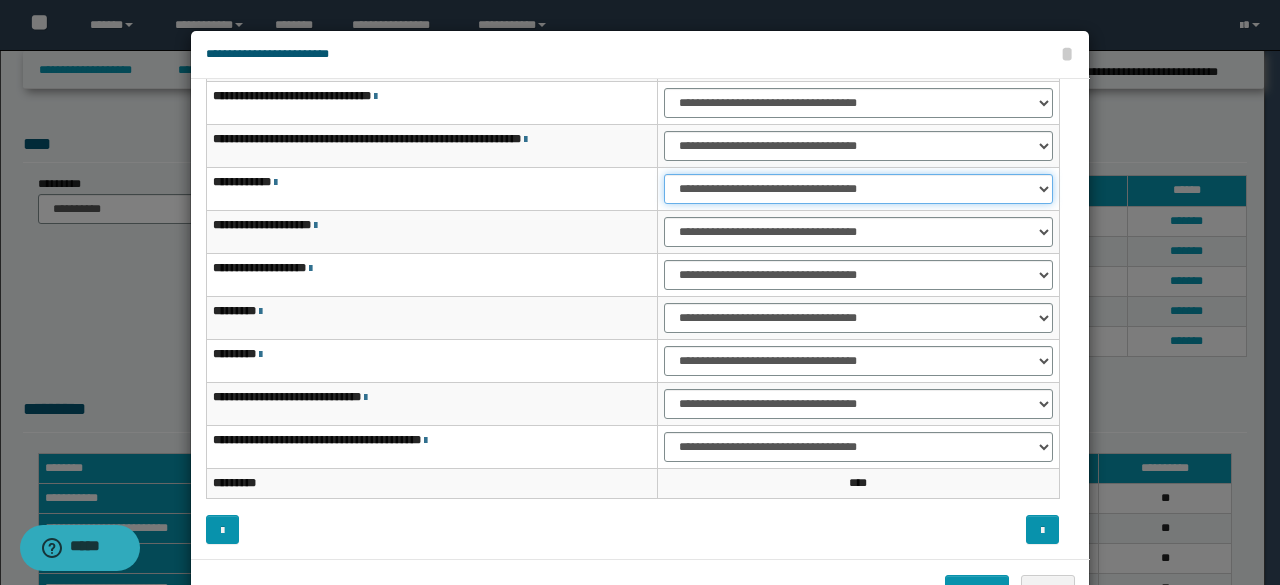 click on "**********" at bounding box center (858, 189) 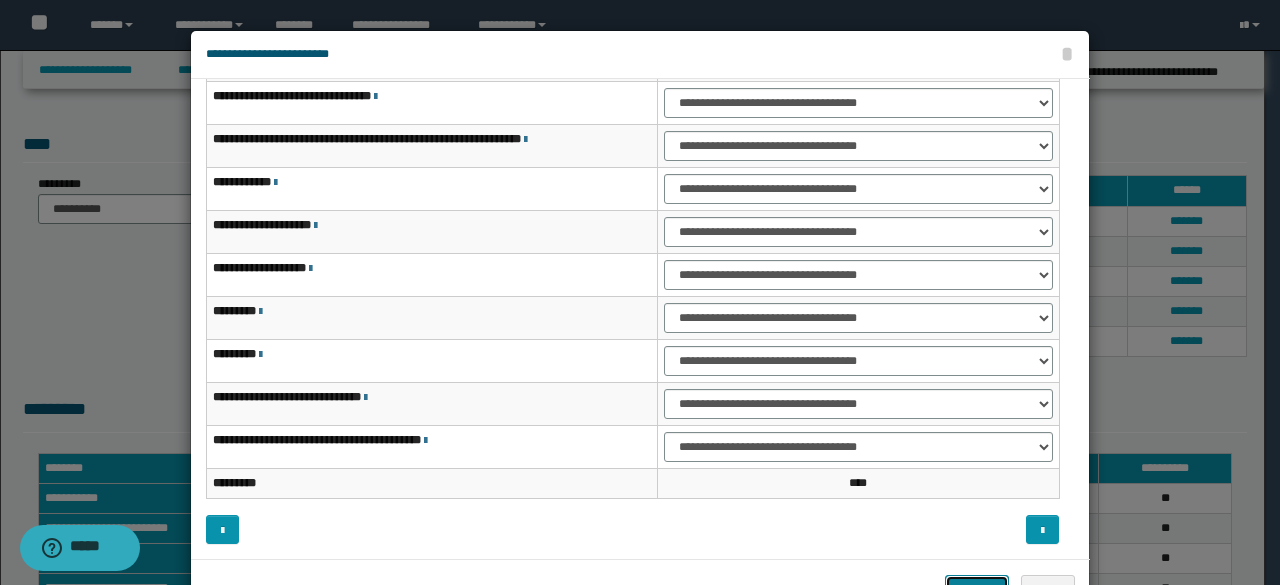 click on "*******" at bounding box center (977, 589) 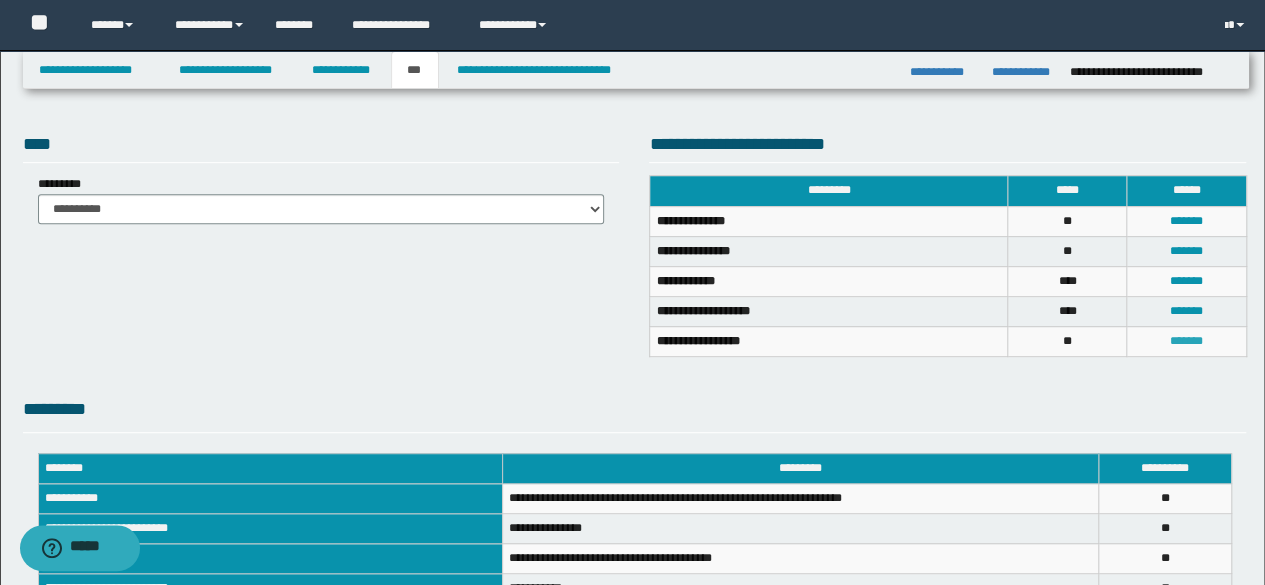 click on "*******" at bounding box center (1186, 341) 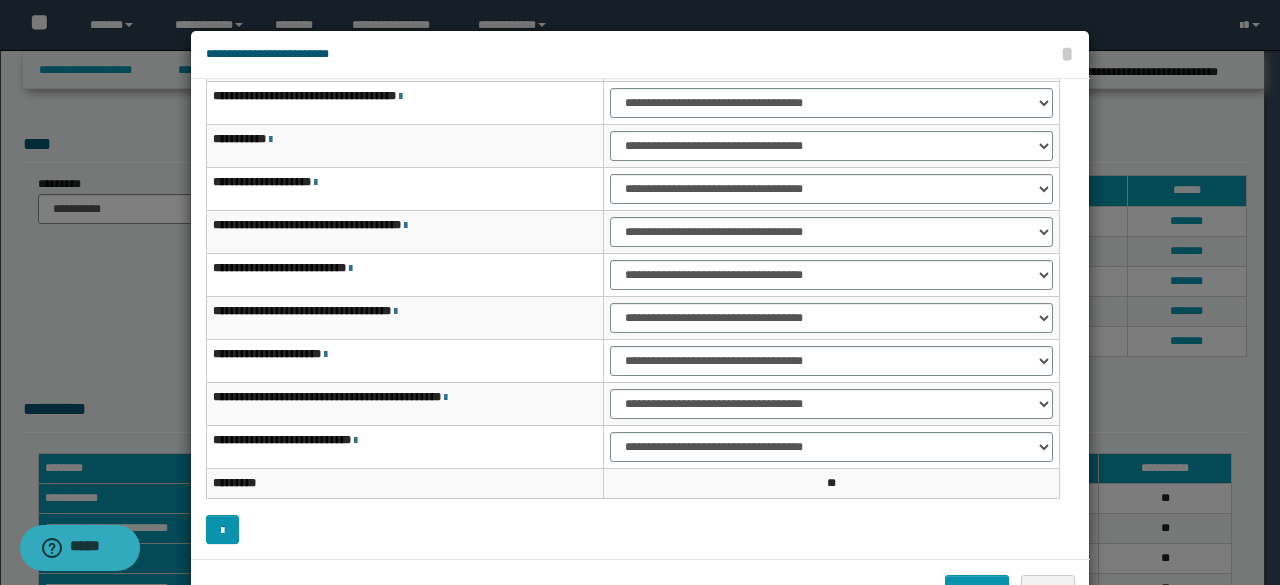 click at bounding box center (640, 324) 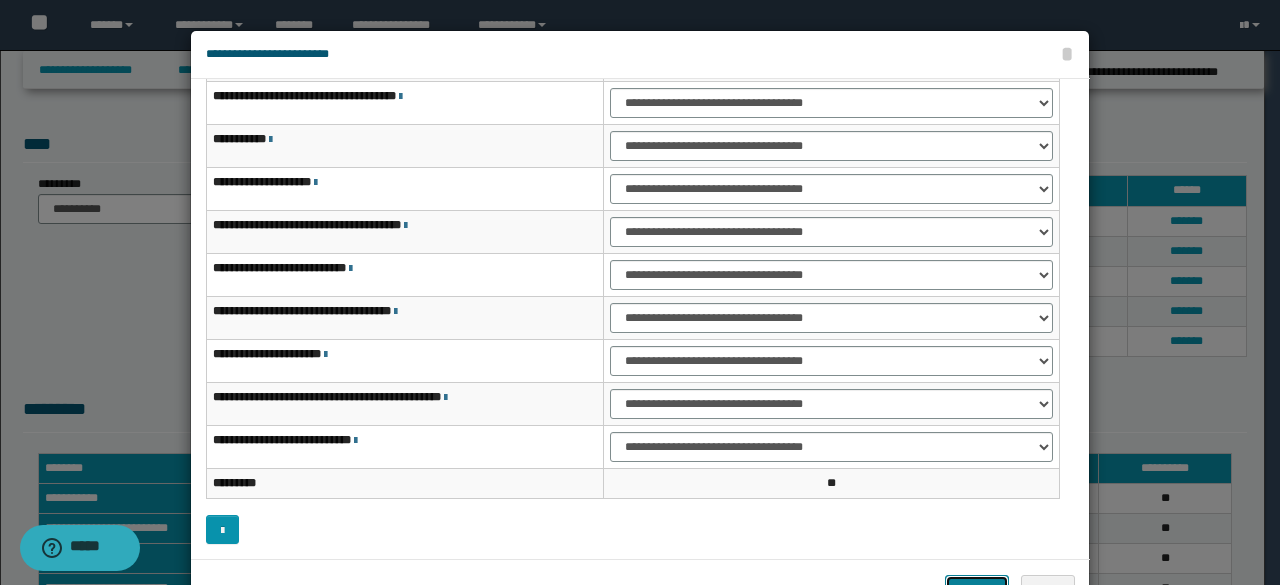 click on "*******" at bounding box center (977, 589) 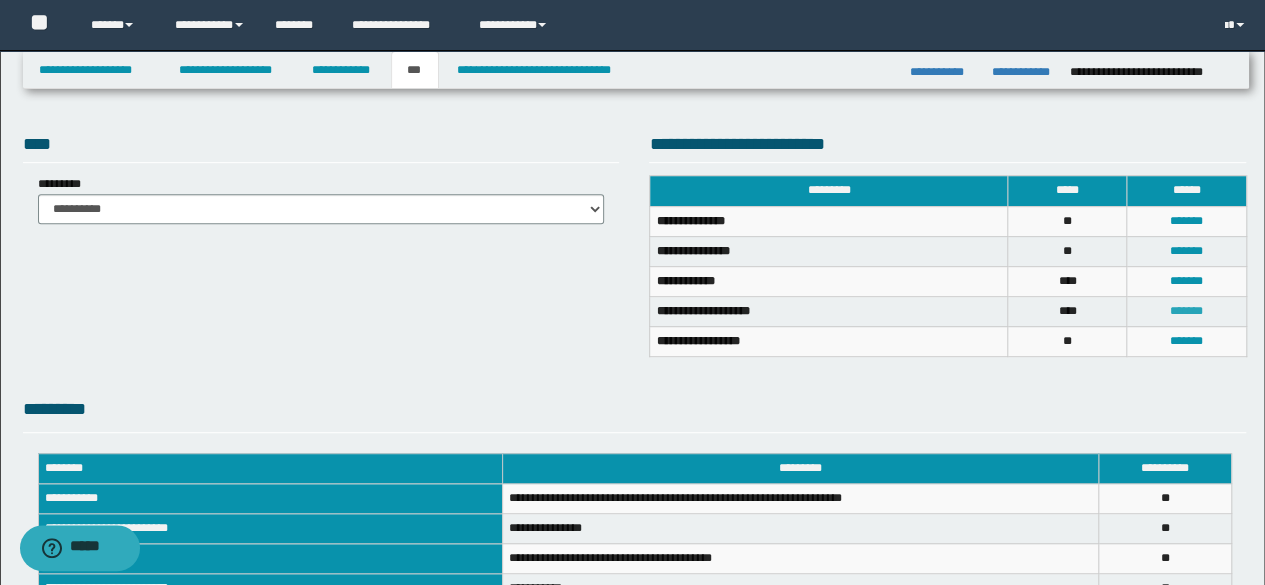click on "*******" at bounding box center (1186, 311) 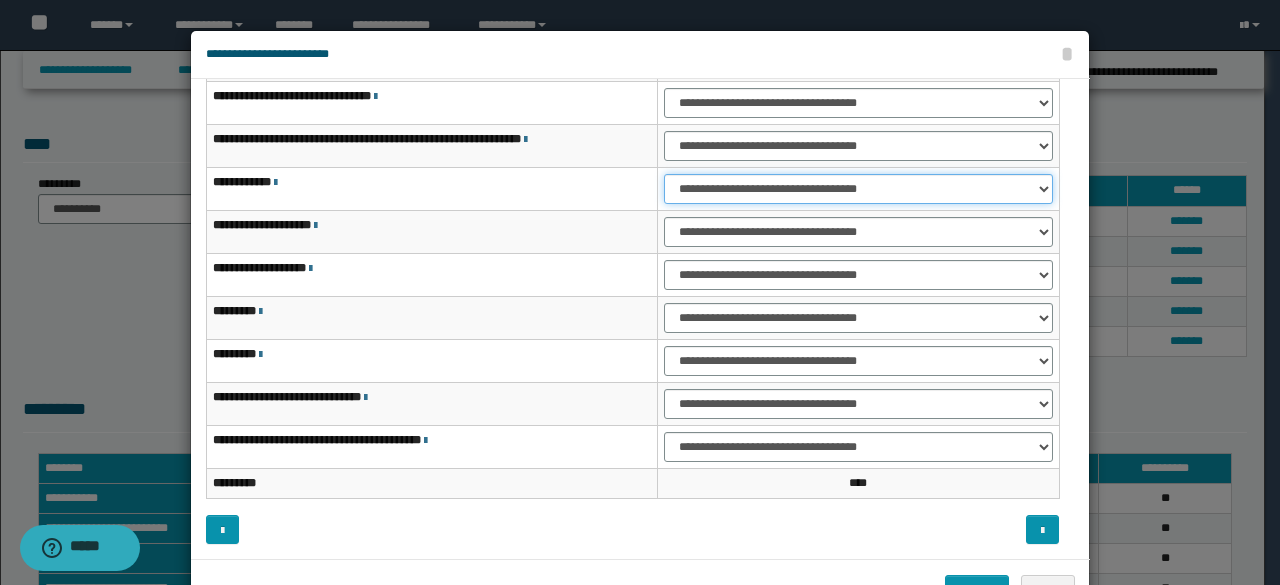 click on "**********" at bounding box center (858, 189) 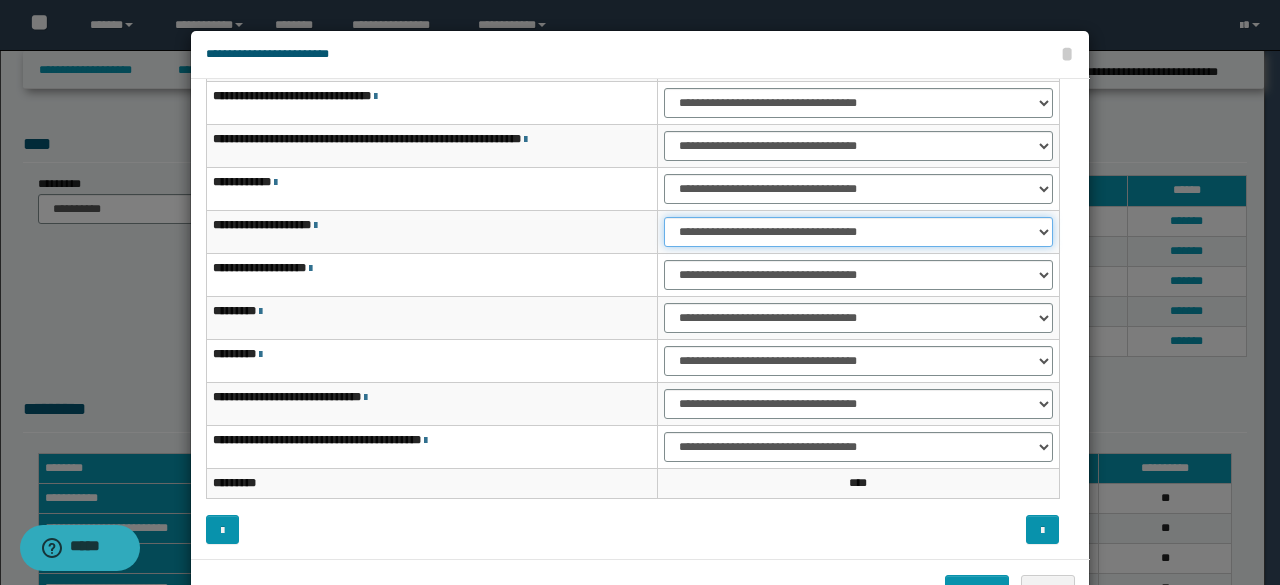 click on "**********" at bounding box center (858, 232) 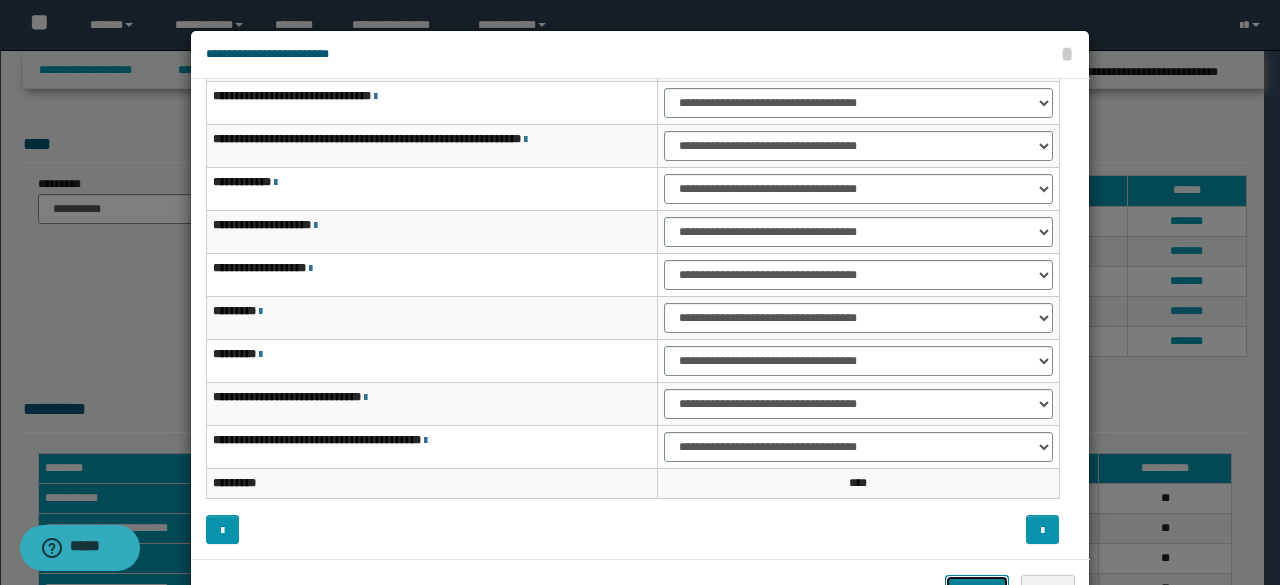 click on "*******" at bounding box center (977, 589) 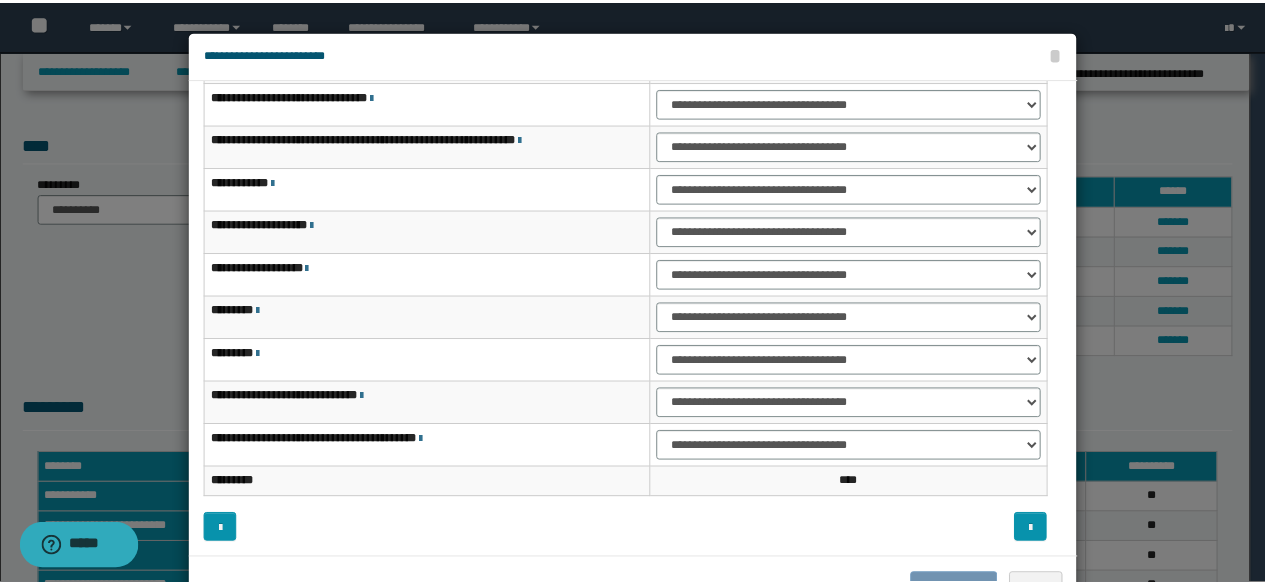 scroll, scrollTop: 64, scrollLeft: 0, axis: vertical 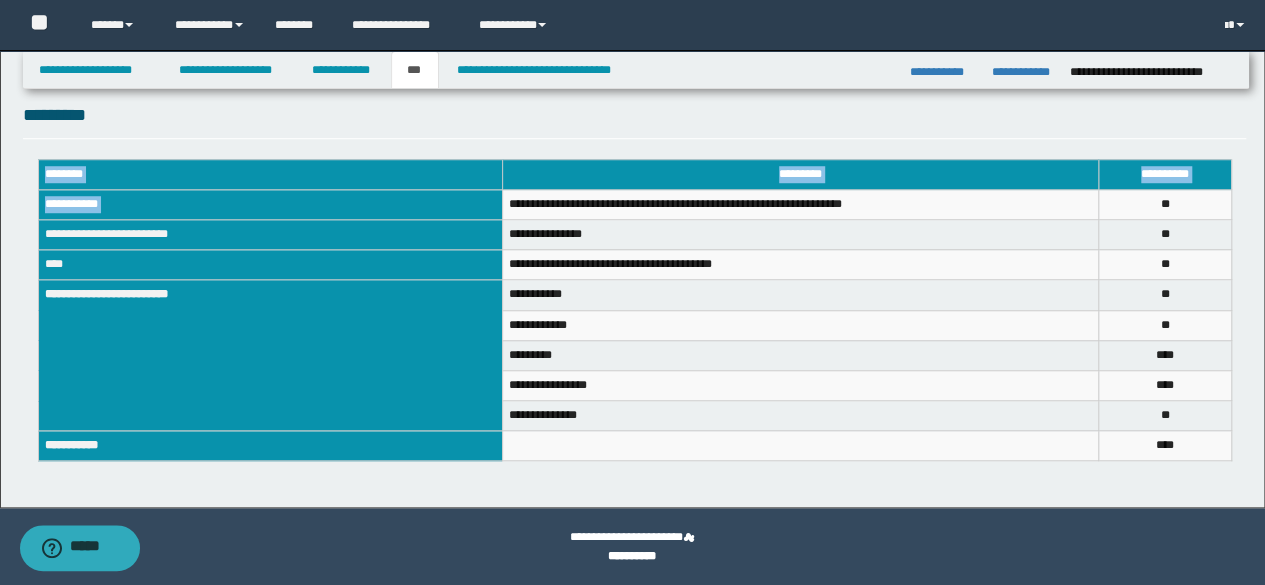 drag, startPoint x: 510, startPoint y: 207, endPoint x: 1227, endPoint y: 464, distance: 761.6679 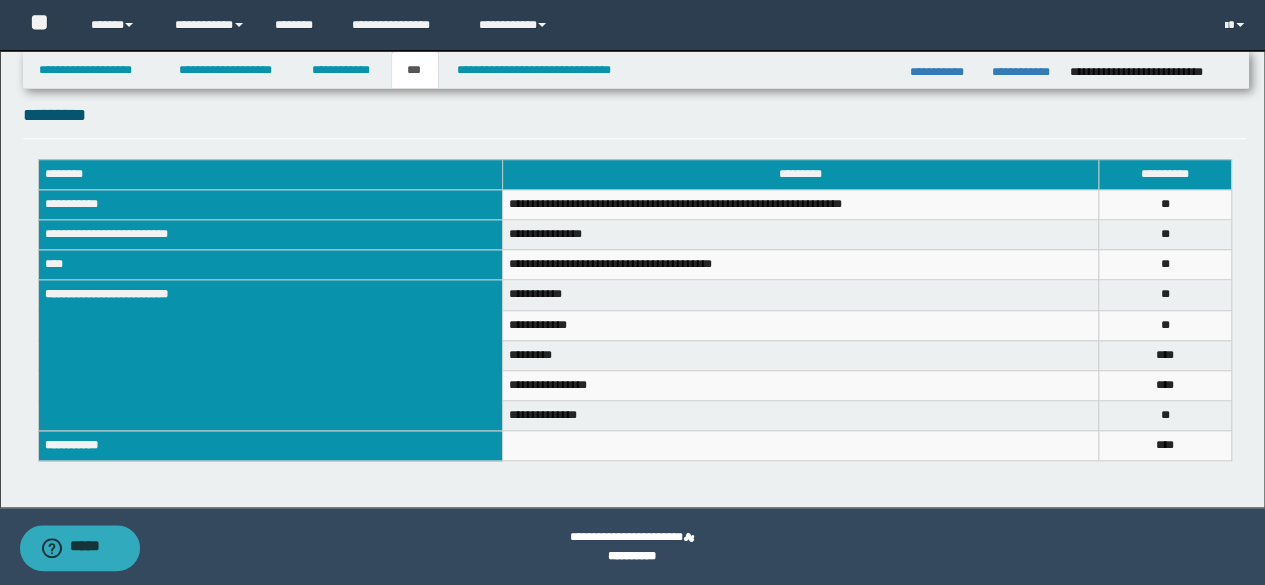 click on "**********" at bounding box center (632, -68) 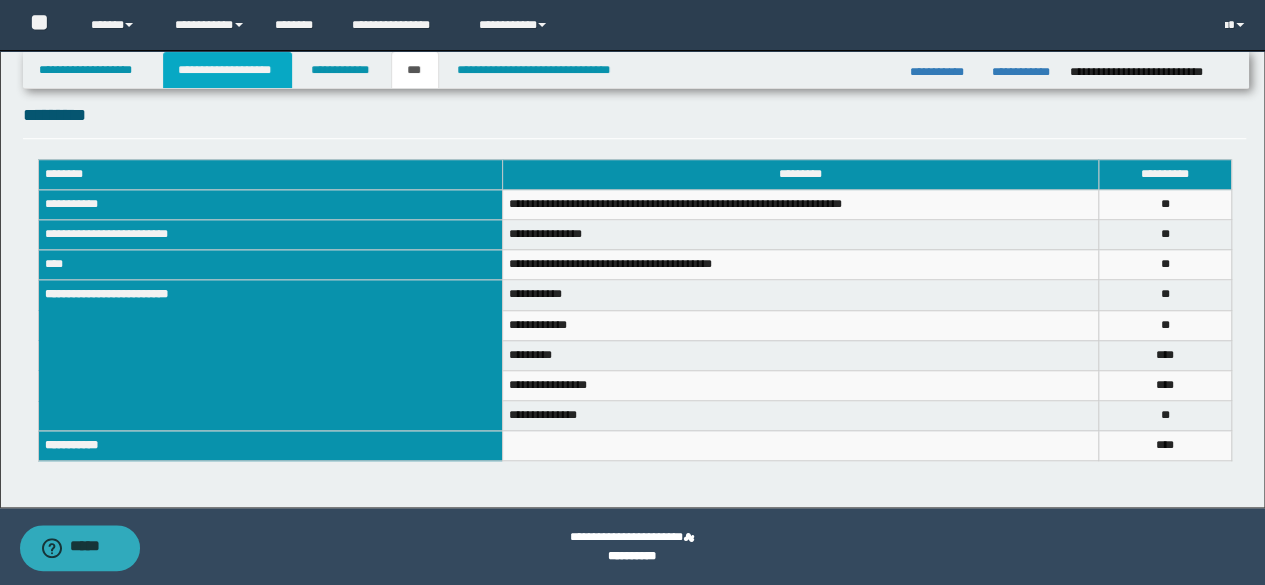 click on "**********" at bounding box center [227, 70] 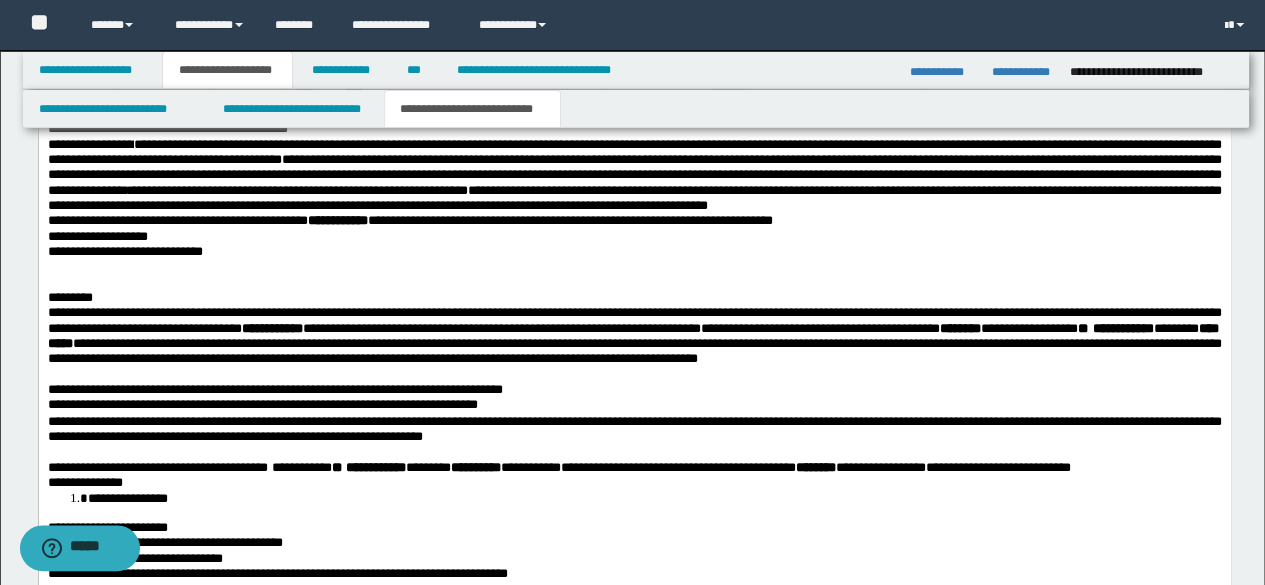 scroll, scrollTop: 1524, scrollLeft: 0, axis: vertical 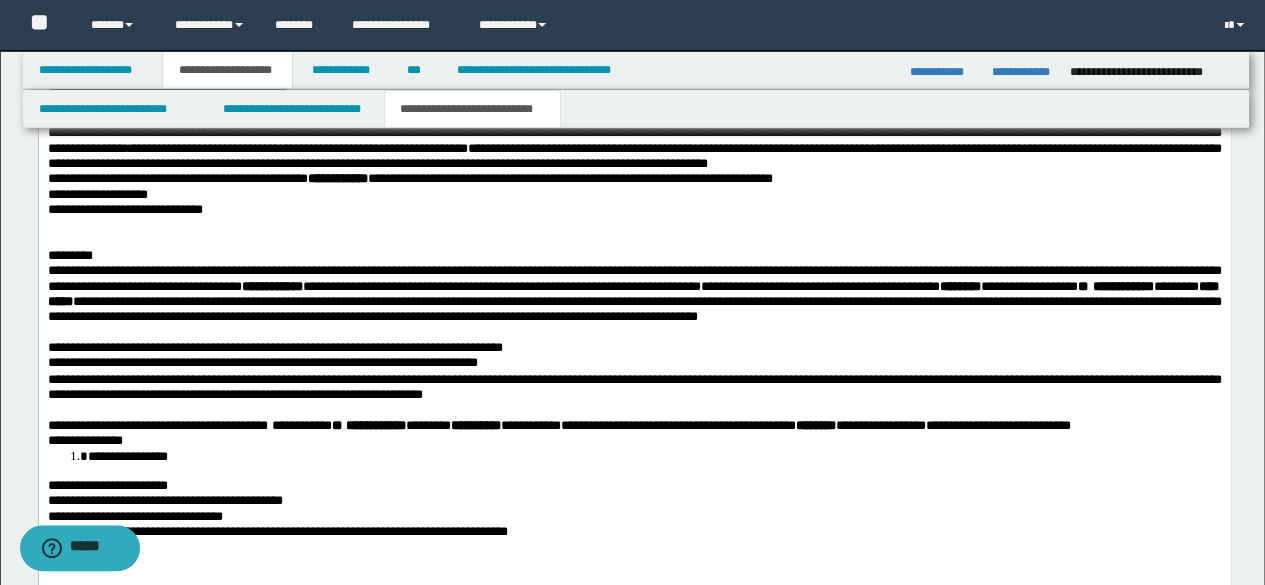 click on "**********" at bounding box center [634, 285] 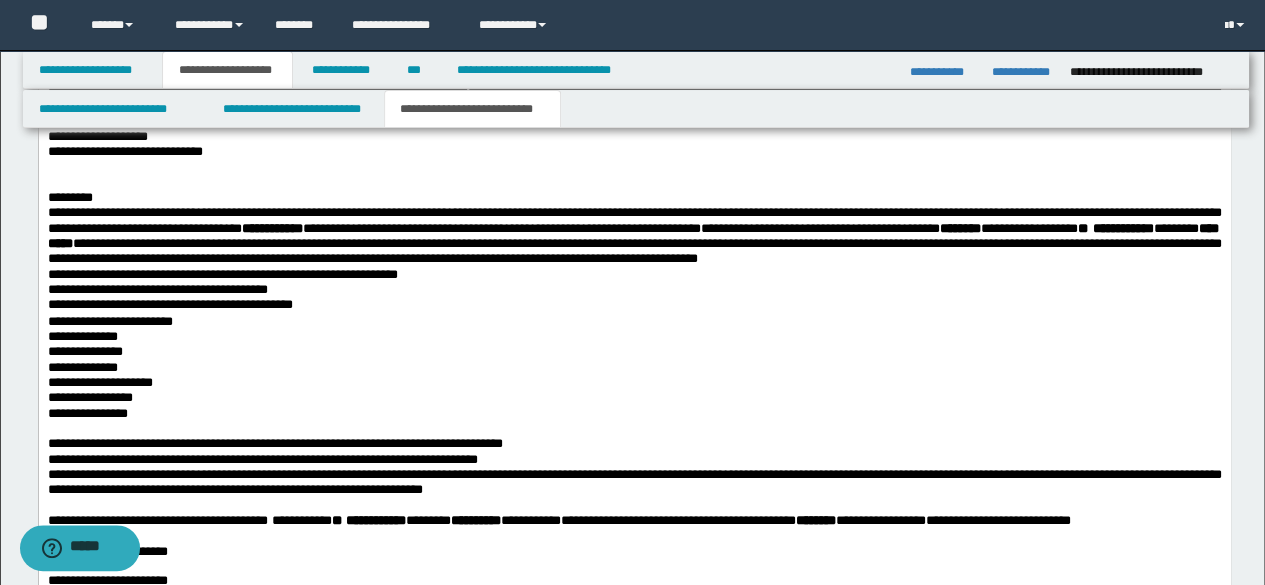 scroll, scrollTop: 1624, scrollLeft: 0, axis: vertical 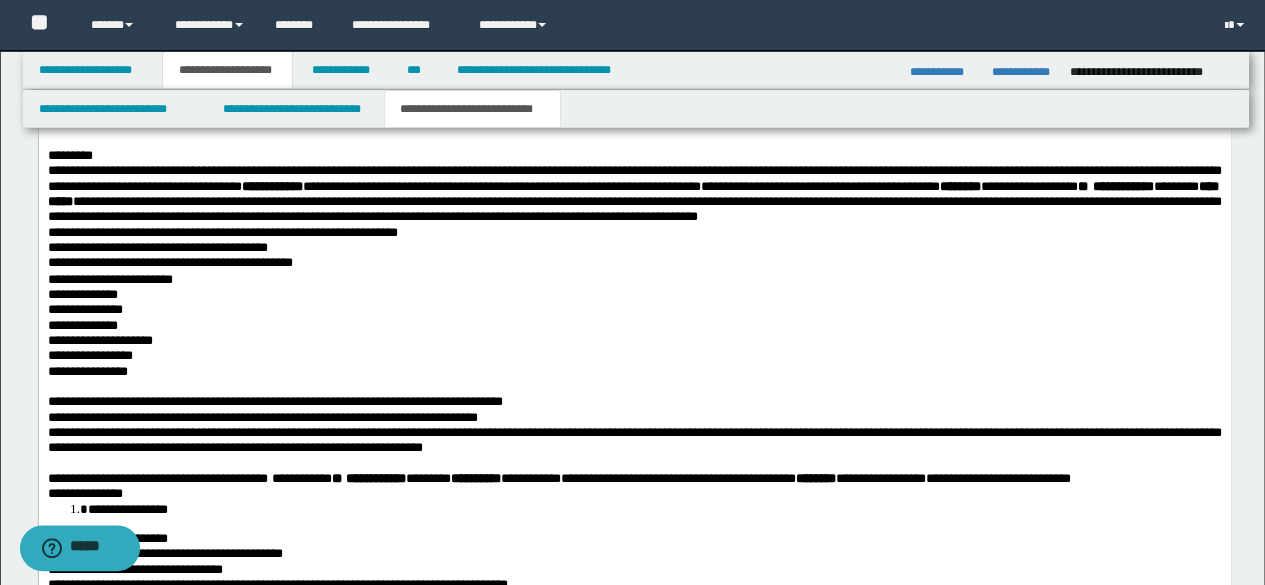 click at bounding box center (634, 385) 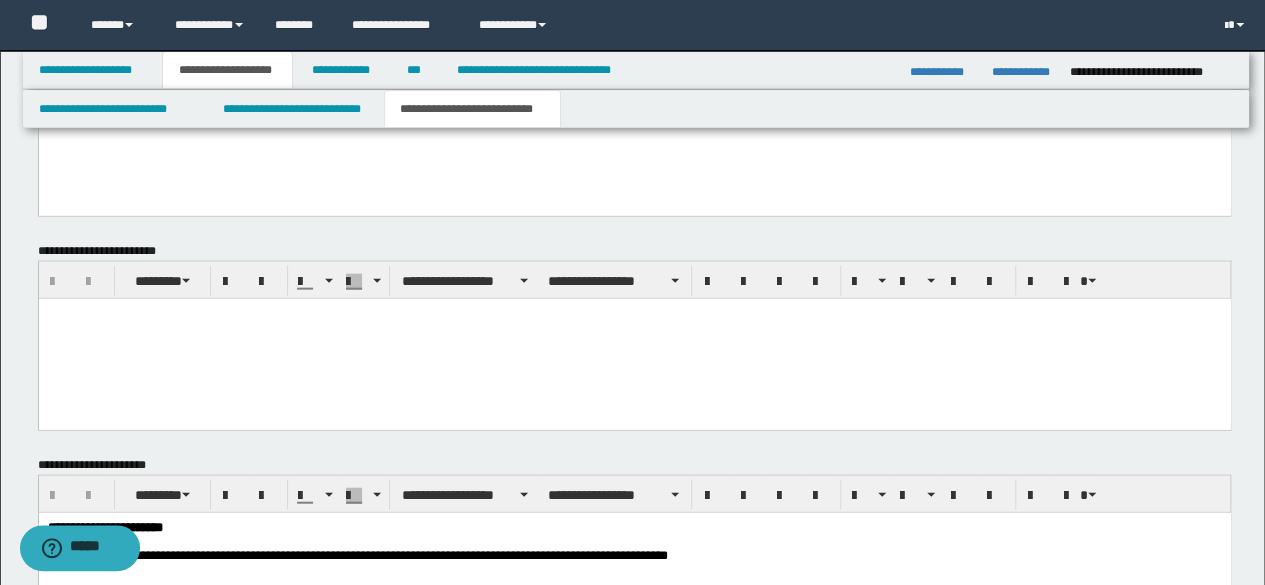 scroll, scrollTop: 2286, scrollLeft: 0, axis: vertical 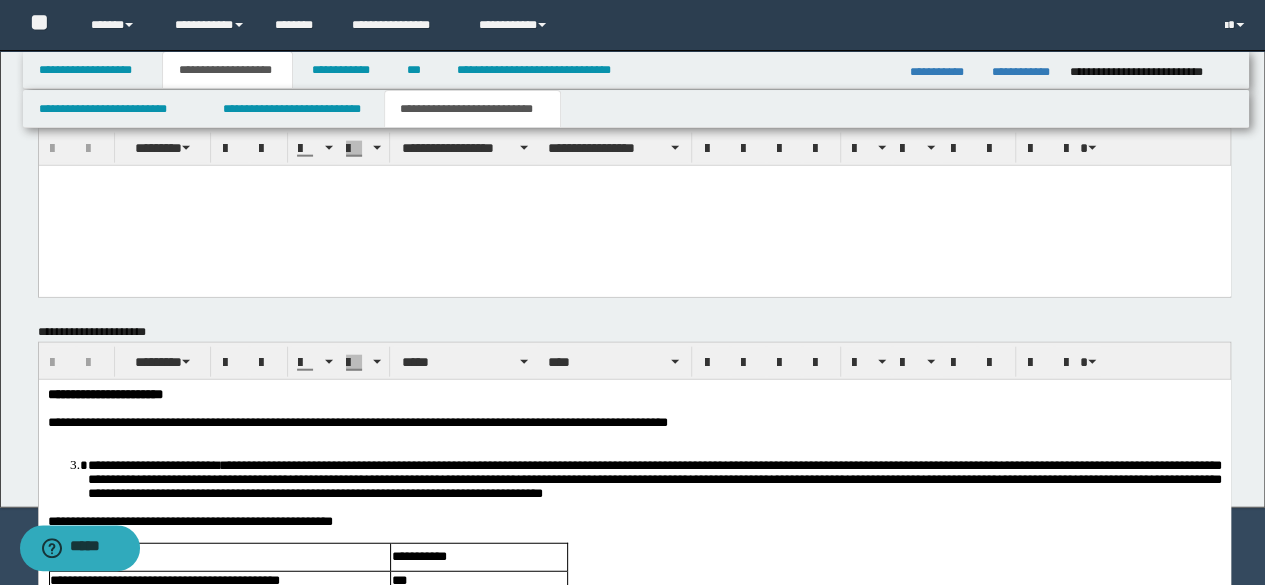 click at bounding box center [634, 437] 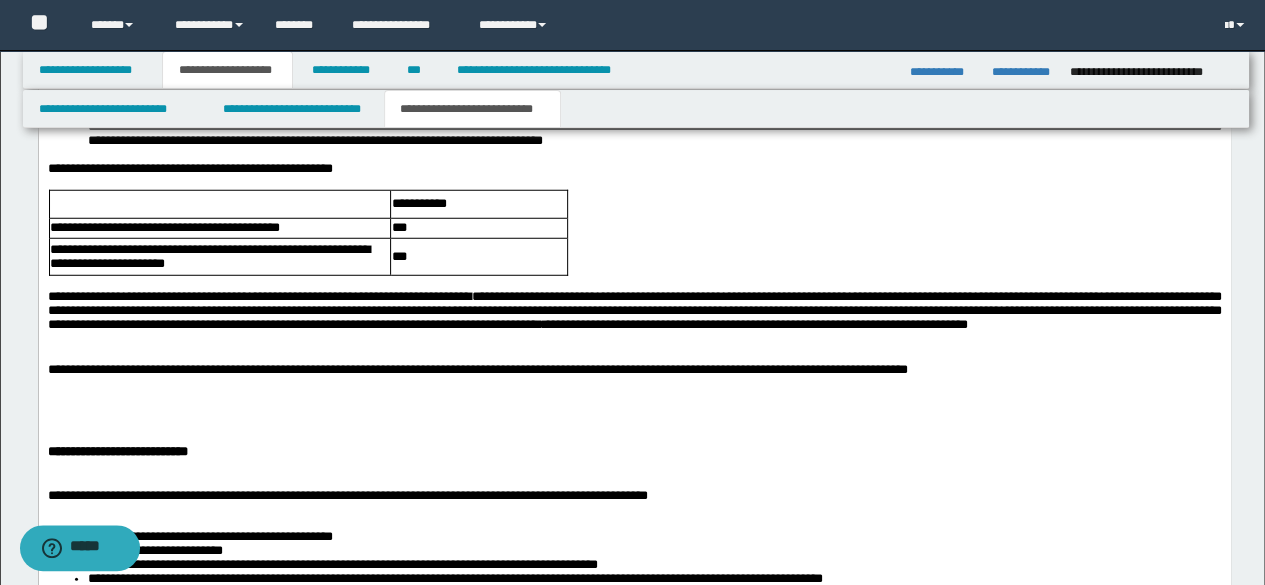 scroll, scrollTop: 2686, scrollLeft: 0, axis: vertical 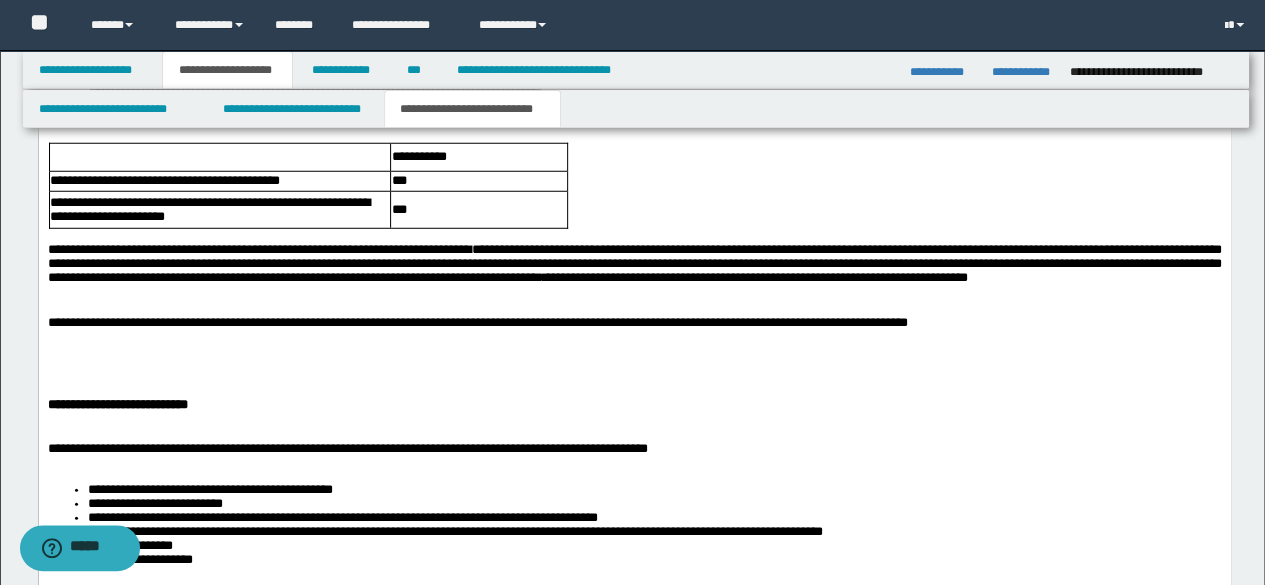 click at bounding box center [634, 352] 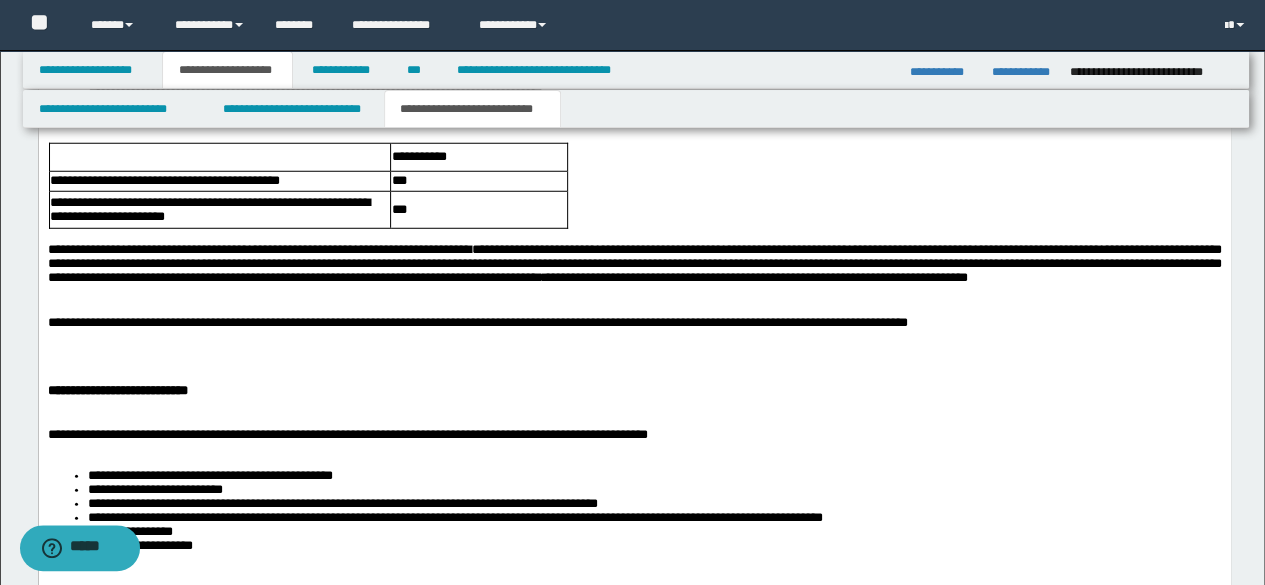 type 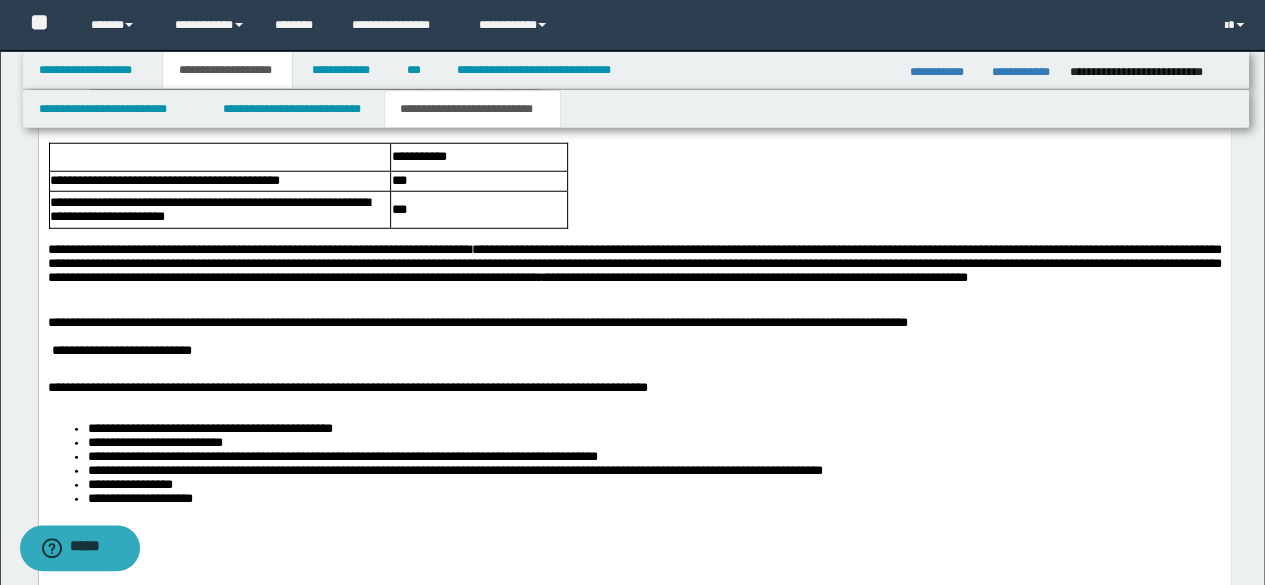 click on "**********" at bounding box center (139, 499) 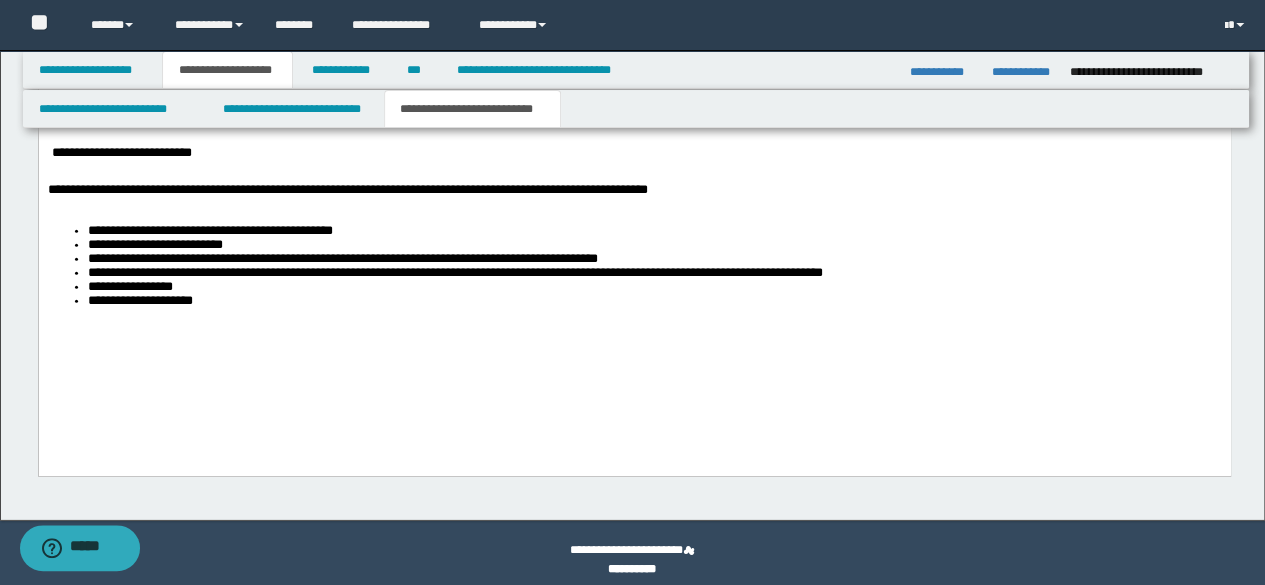 scroll, scrollTop: 2886, scrollLeft: 0, axis: vertical 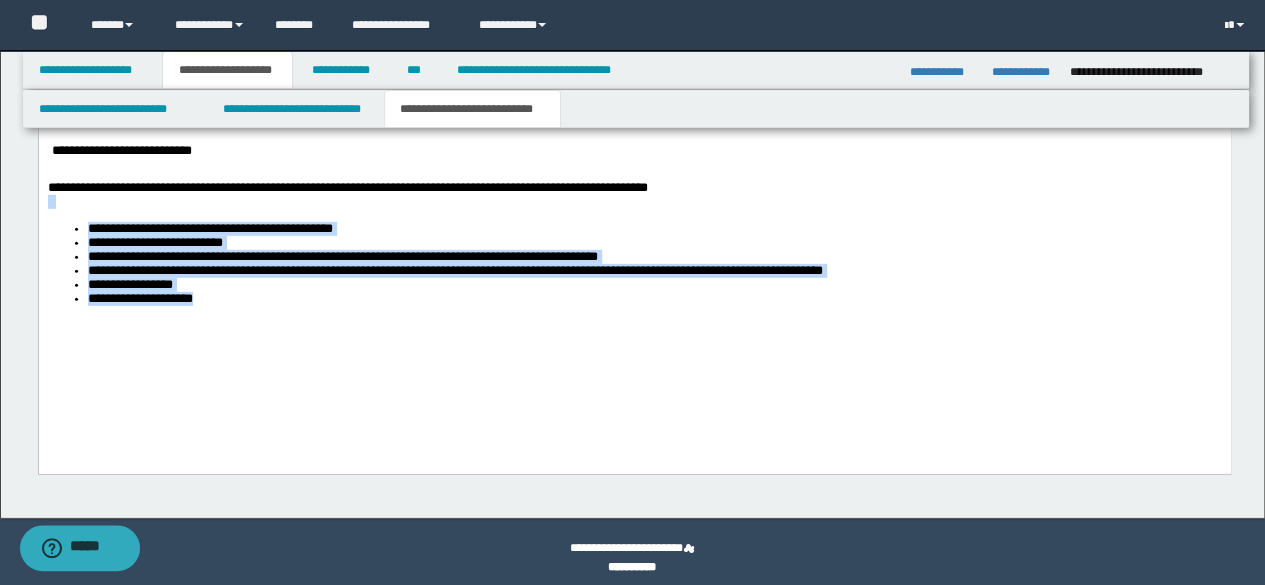 drag, startPoint x: 831, startPoint y: 222, endPoint x: 888, endPoint y: 400, distance: 186.90372 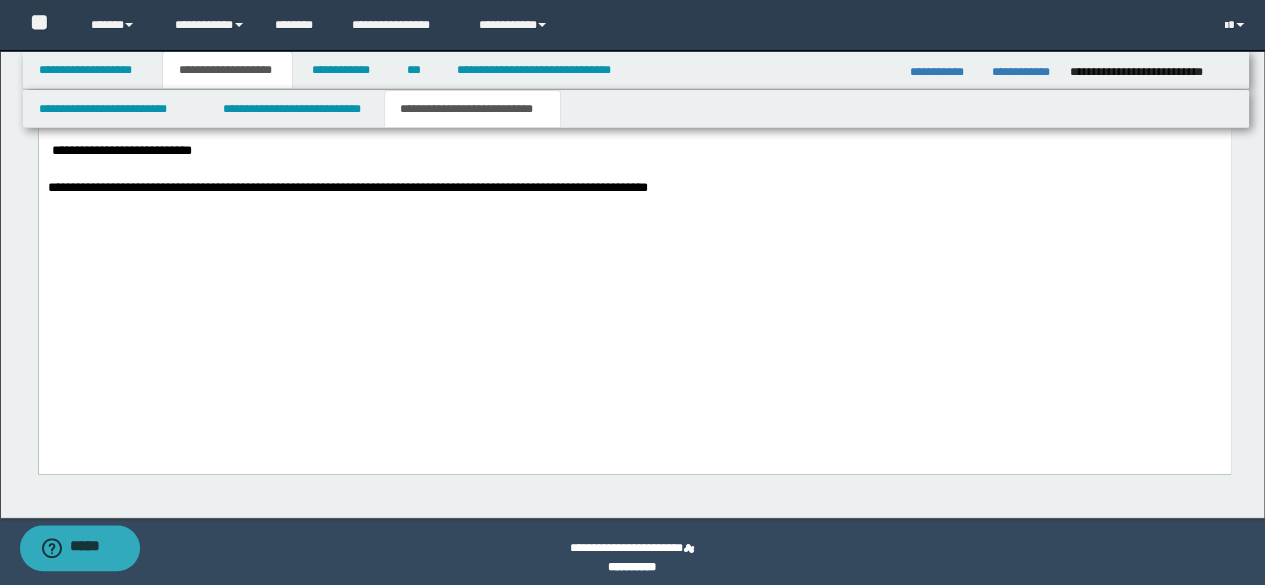 scroll, scrollTop: 2763, scrollLeft: 0, axis: vertical 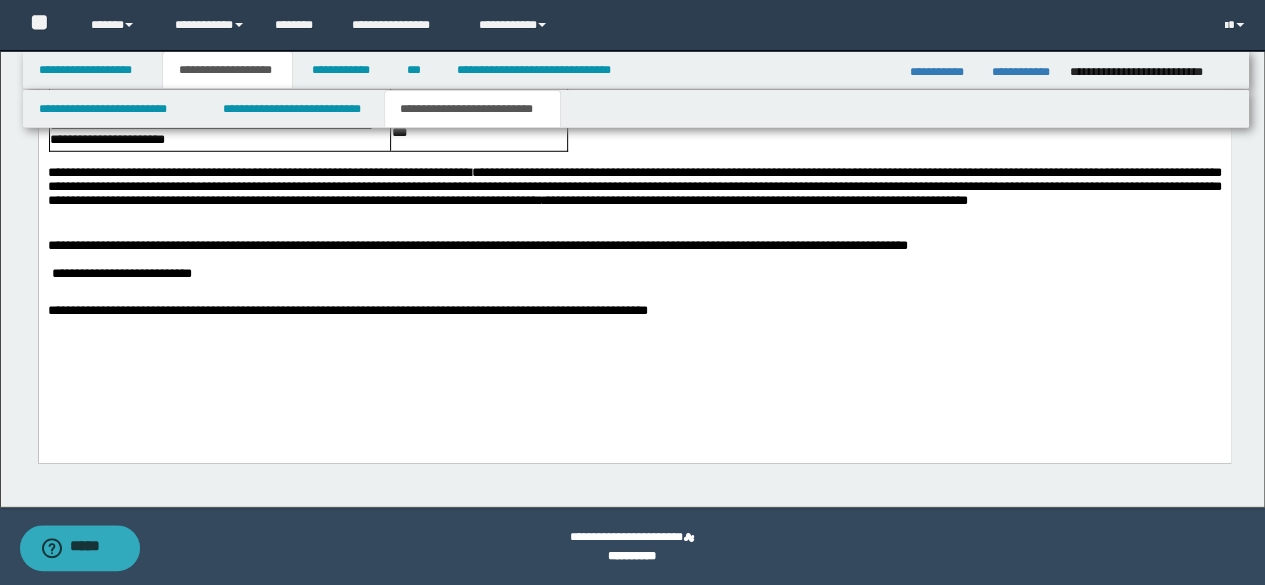 click on "**********" at bounding box center [634, 140] 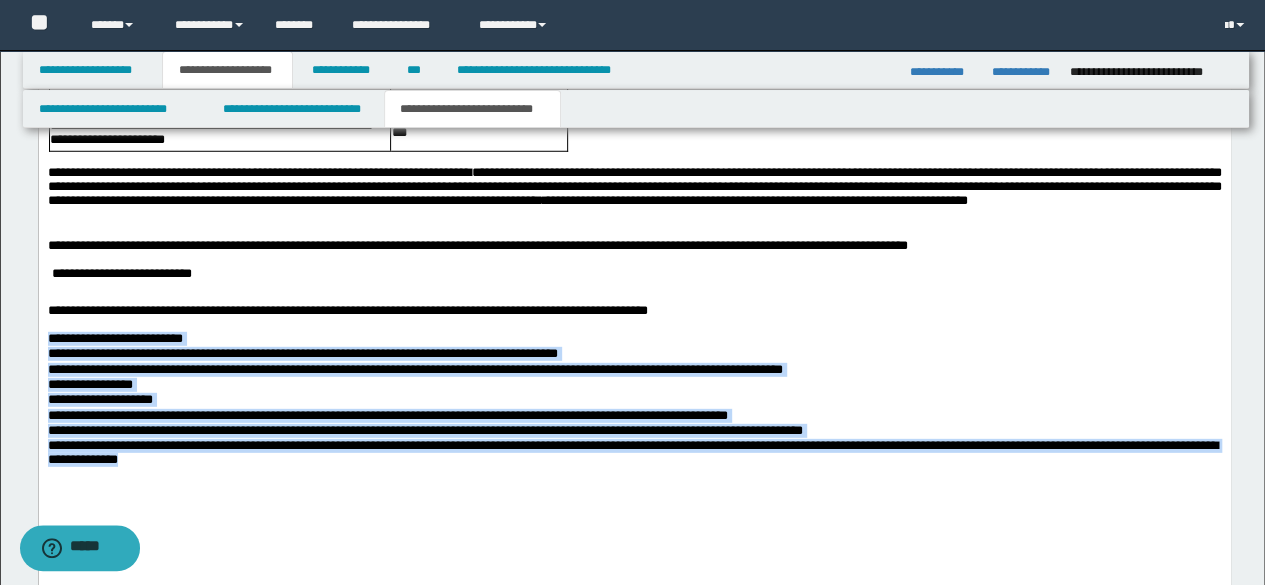 drag, startPoint x: 270, startPoint y: 497, endPoint x: 62, endPoint y: 278, distance: 302.03476 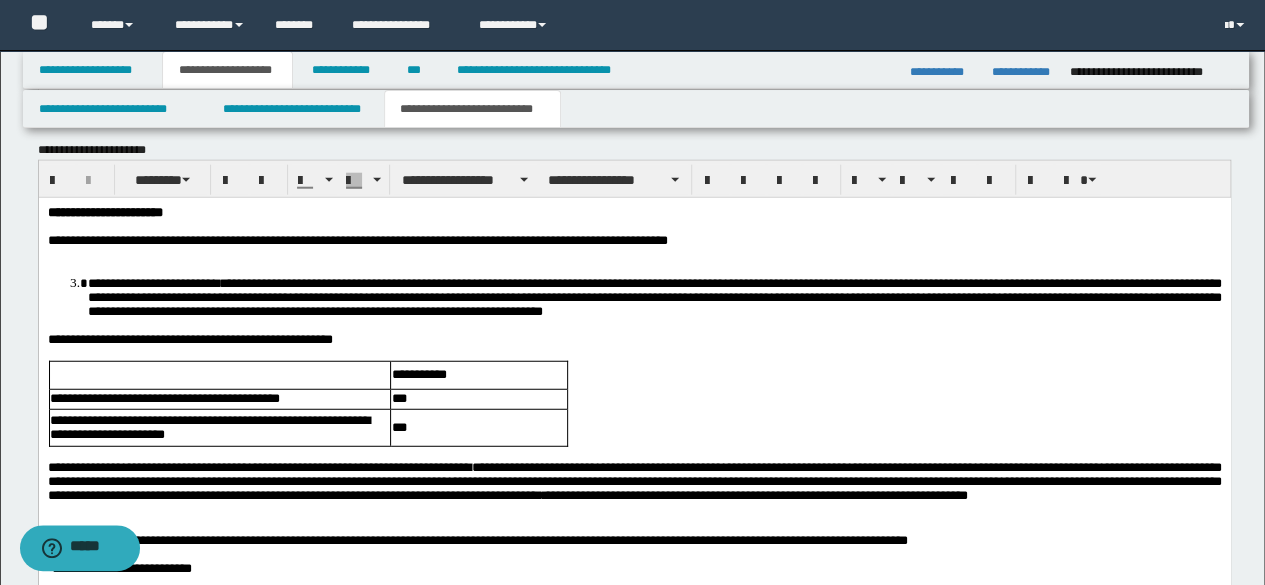 scroll, scrollTop: 2463, scrollLeft: 0, axis: vertical 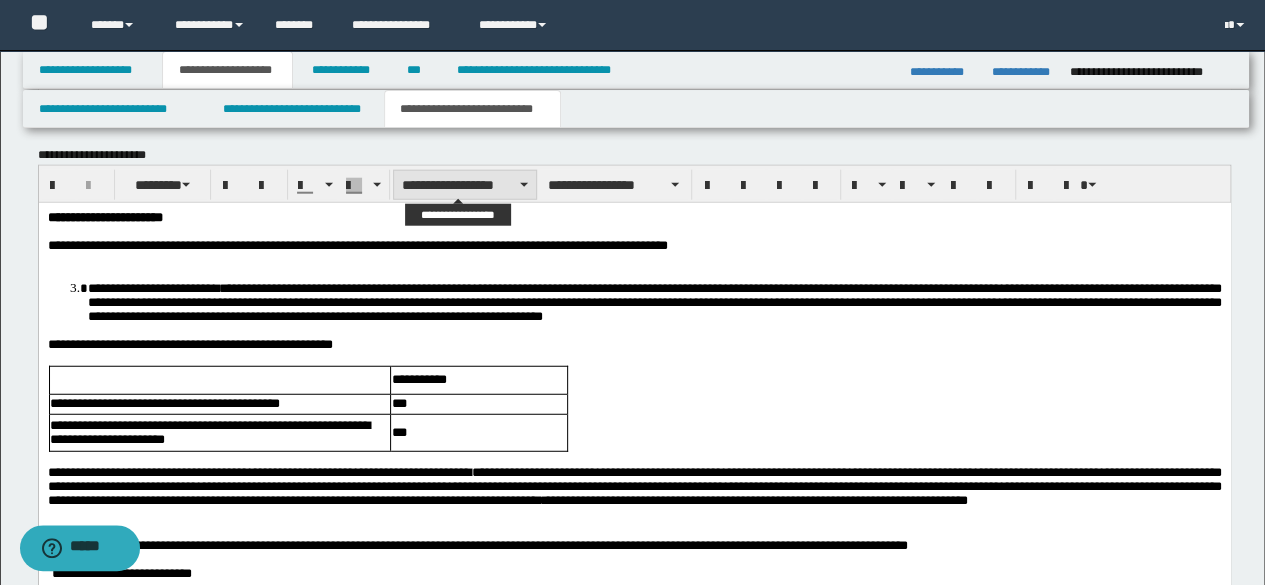 click on "**********" at bounding box center [465, 185] 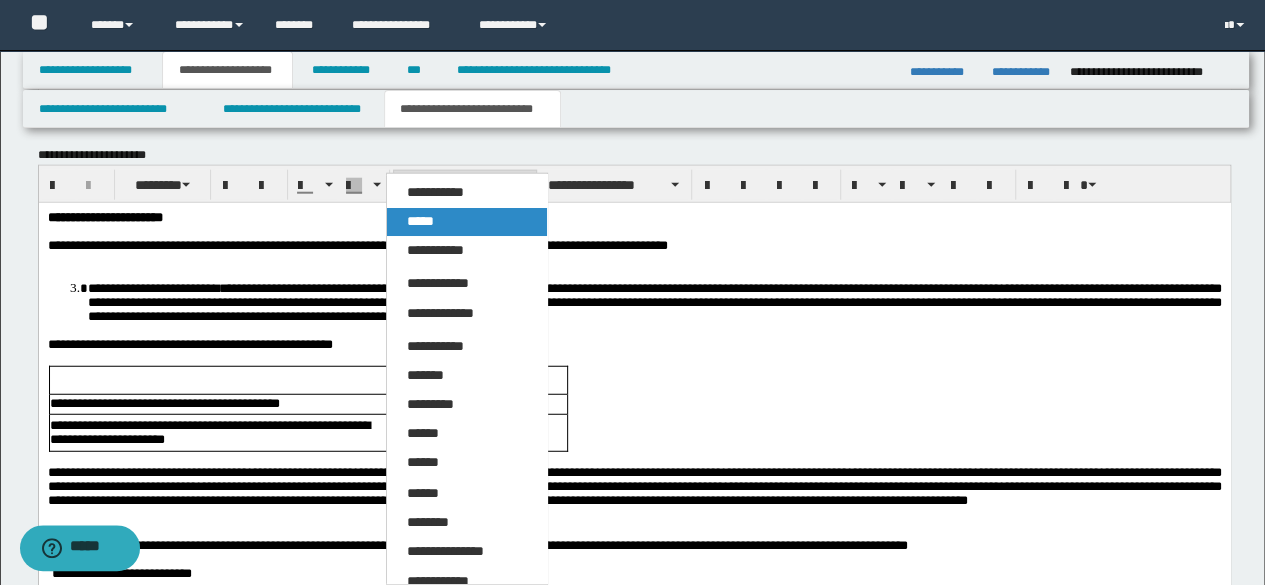 click on "*****" at bounding box center (466, 222) 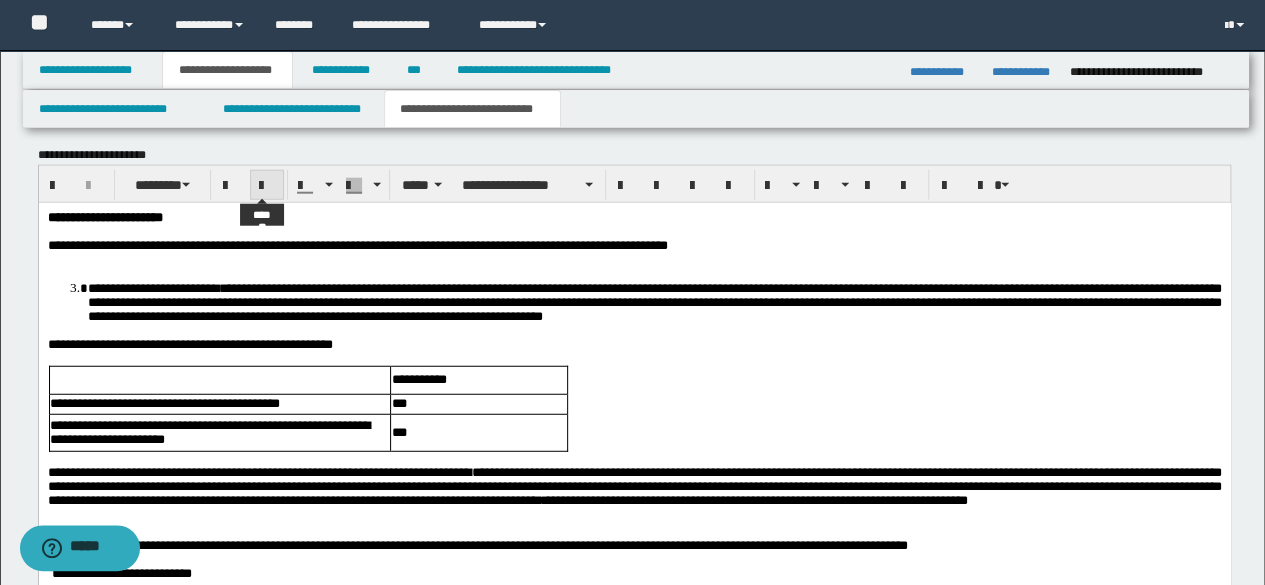 click at bounding box center [267, 186] 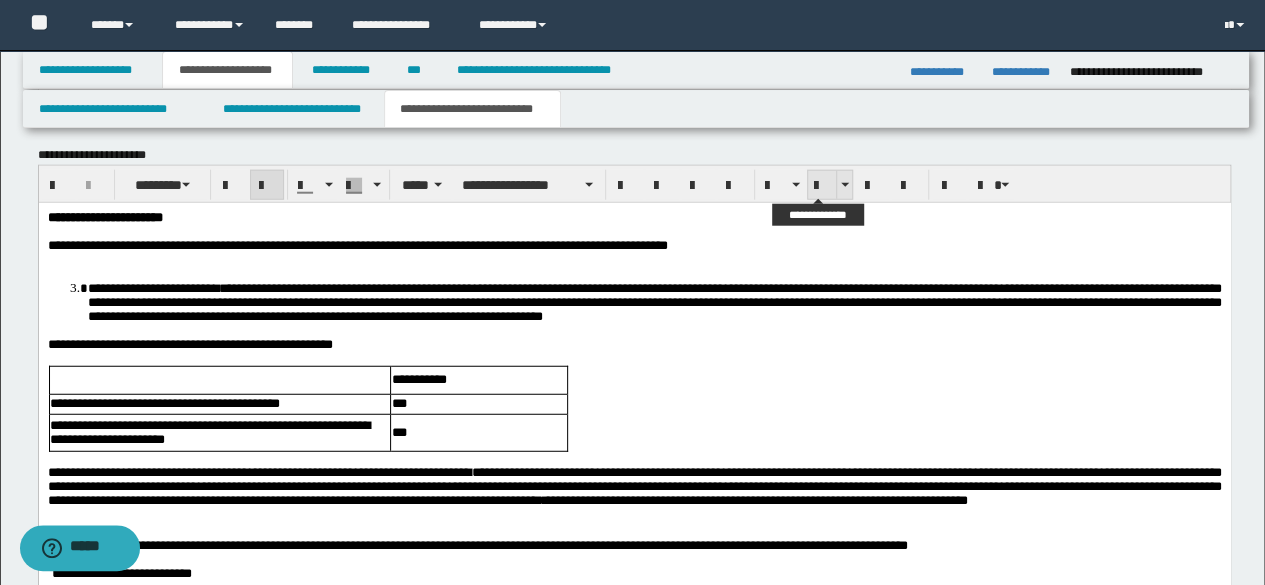 click at bounding box center [822, 186] 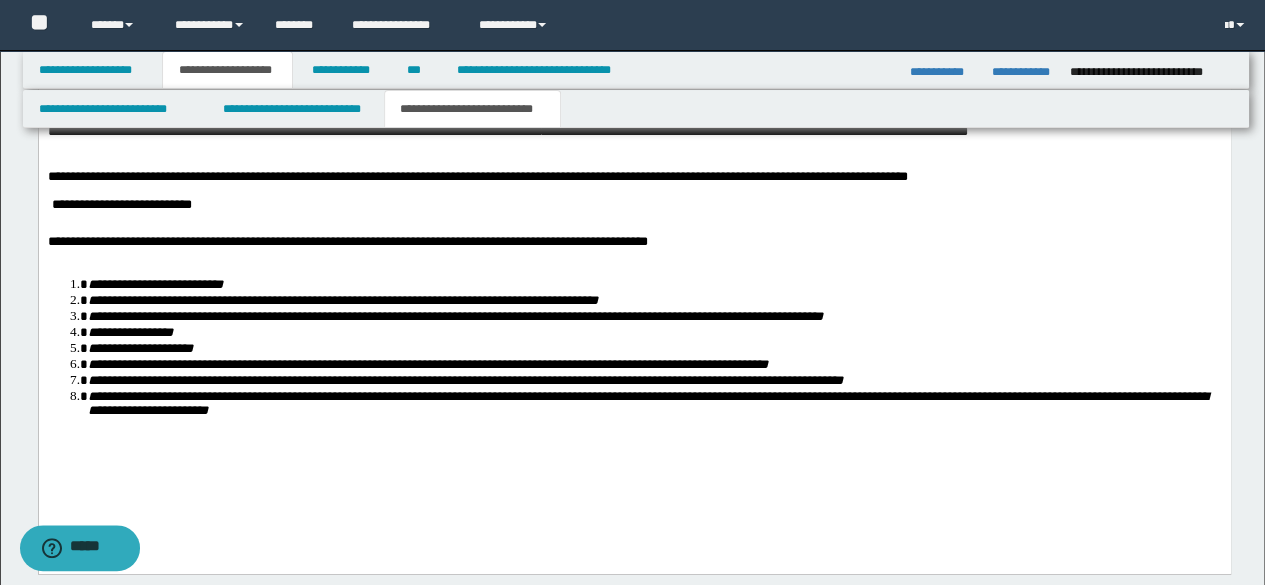 scroll, scrollTop: 2863, scrollLeft: 0, axis: vertical 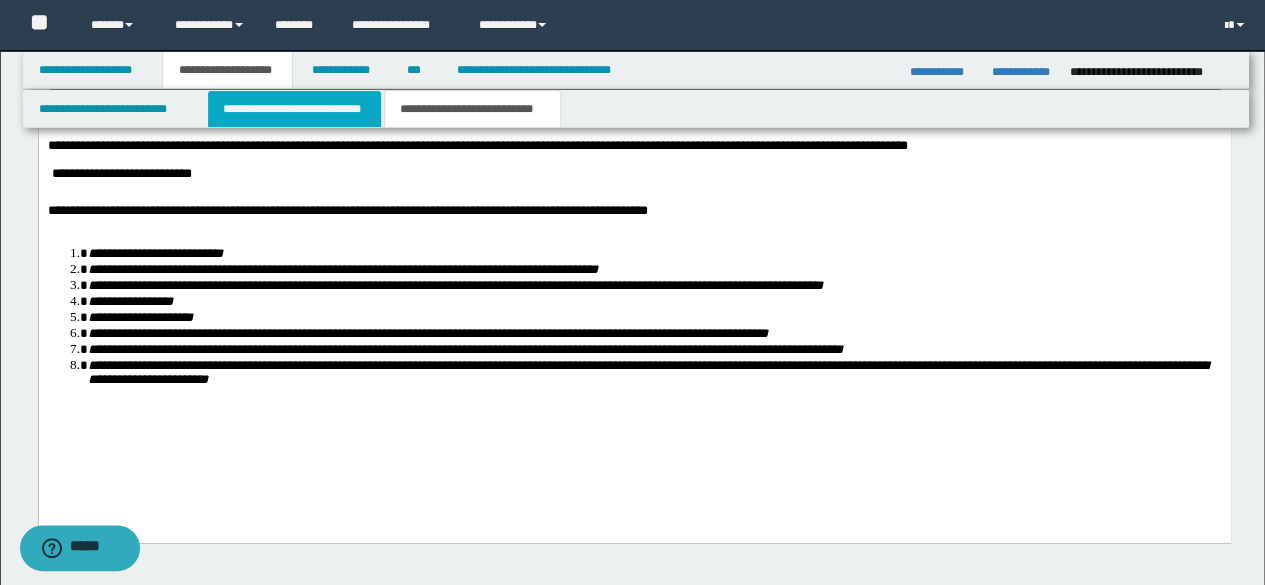 click on "**********" at bounding box center (294, 109) 